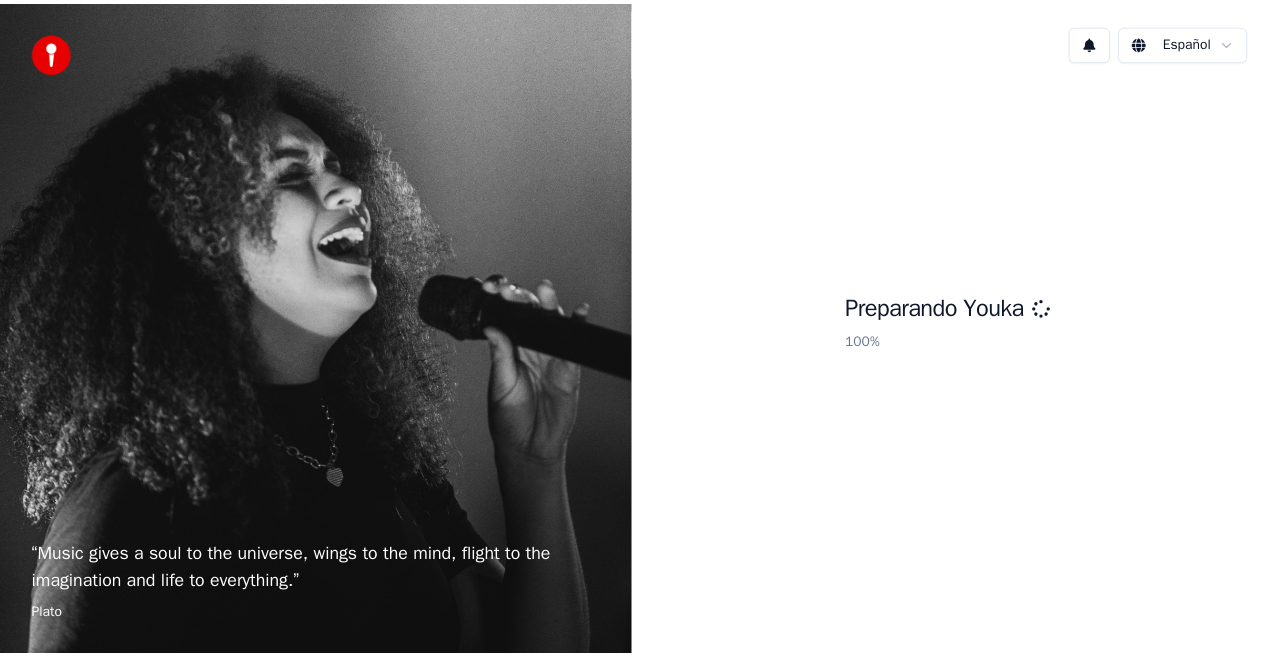 scroll, scrollTop: 0, scrollLeft: 0, axis: both 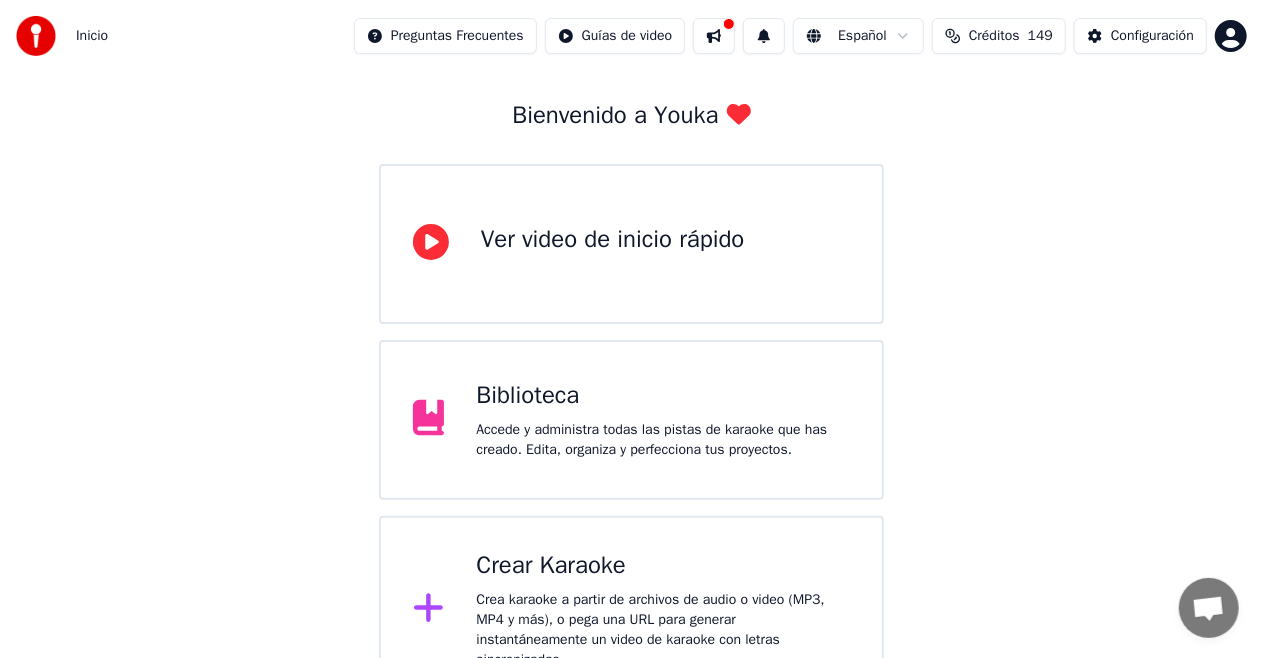 click on "Crea karaoke a partir de archivos de audio o video (MP3, MP4 y más), o pega una URL para generar instantáneamente un video de karaoke con letras sincronizadas." at bounding box center [663, 630] 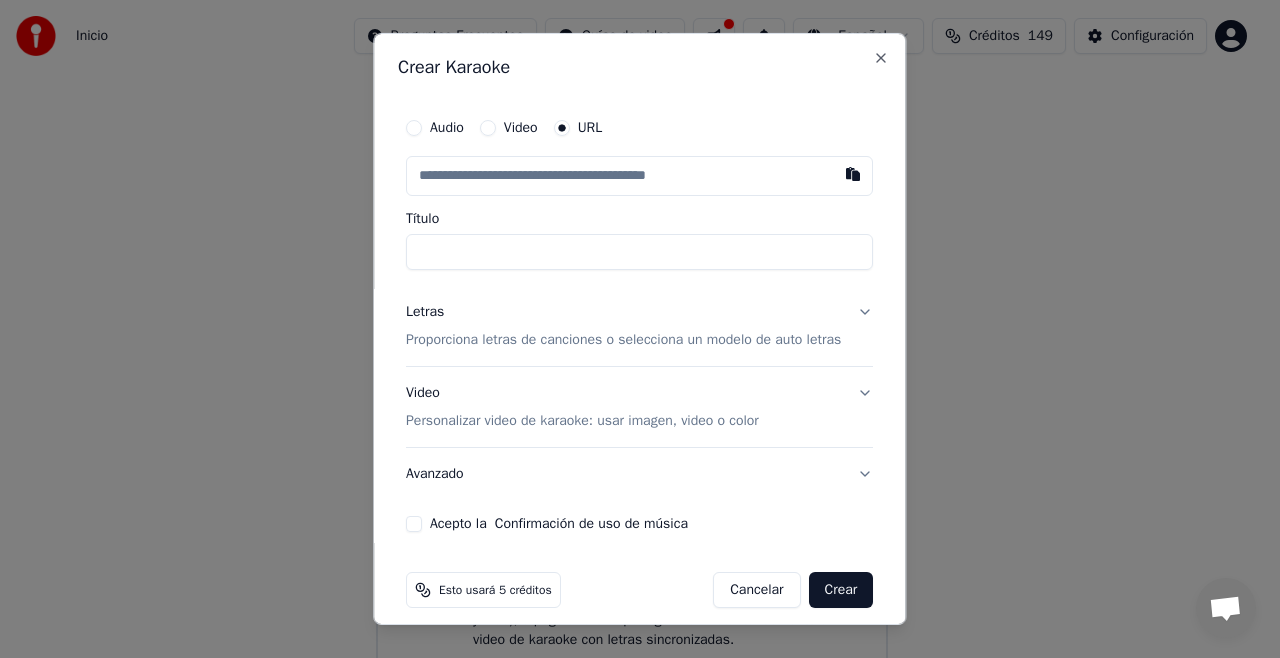 drag, startPoint x: 584, startPoint y: 122, endPoint x: 466, endPoint y: 177, distance: 130.18832 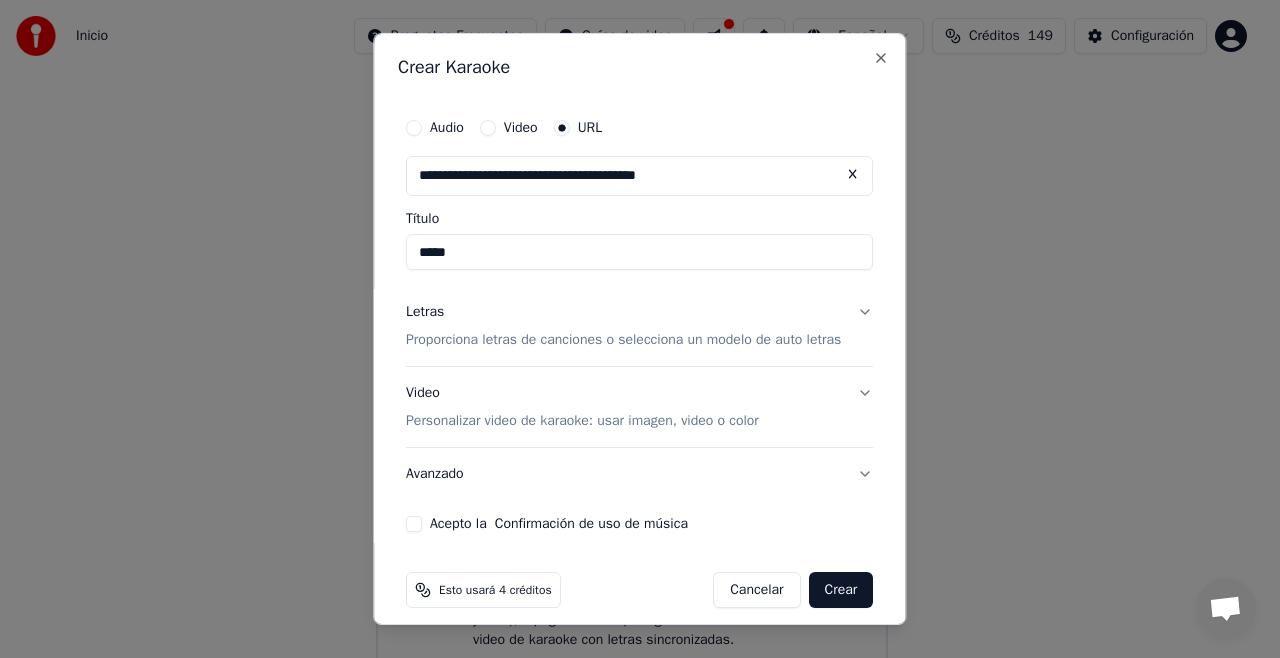 type on "*****" 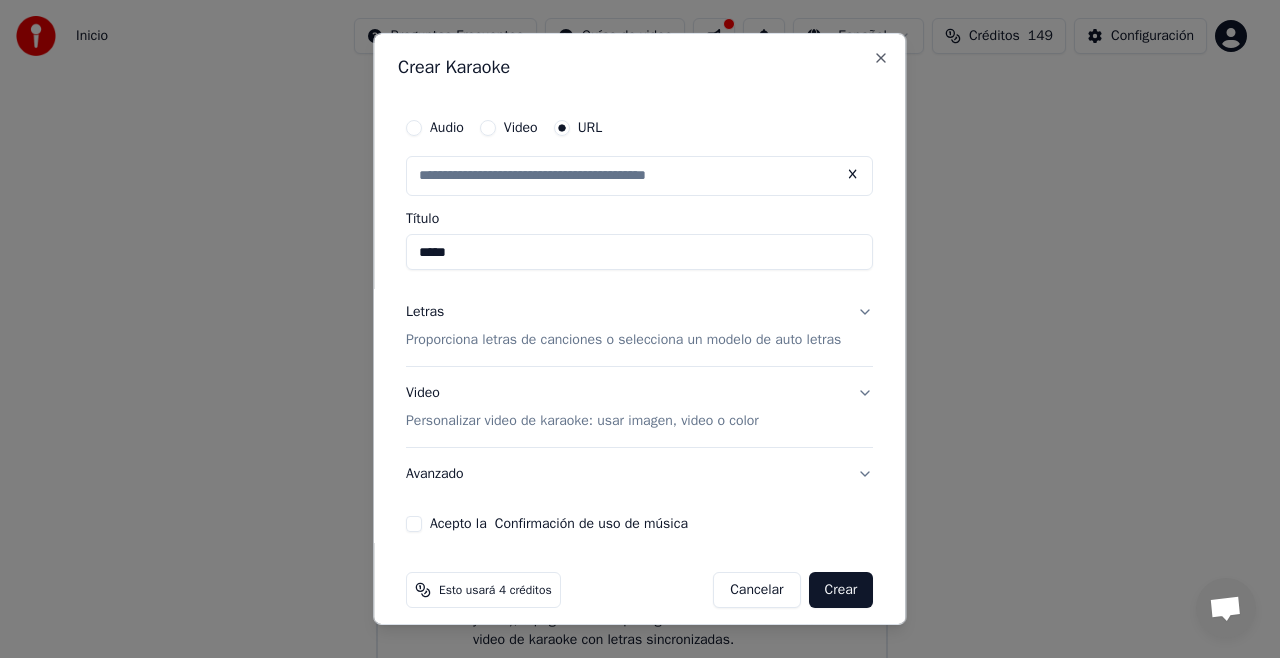 click on "Proporciona letras de canciones o selecciona un modelo de auto letras" at bounding box center (623, 340) 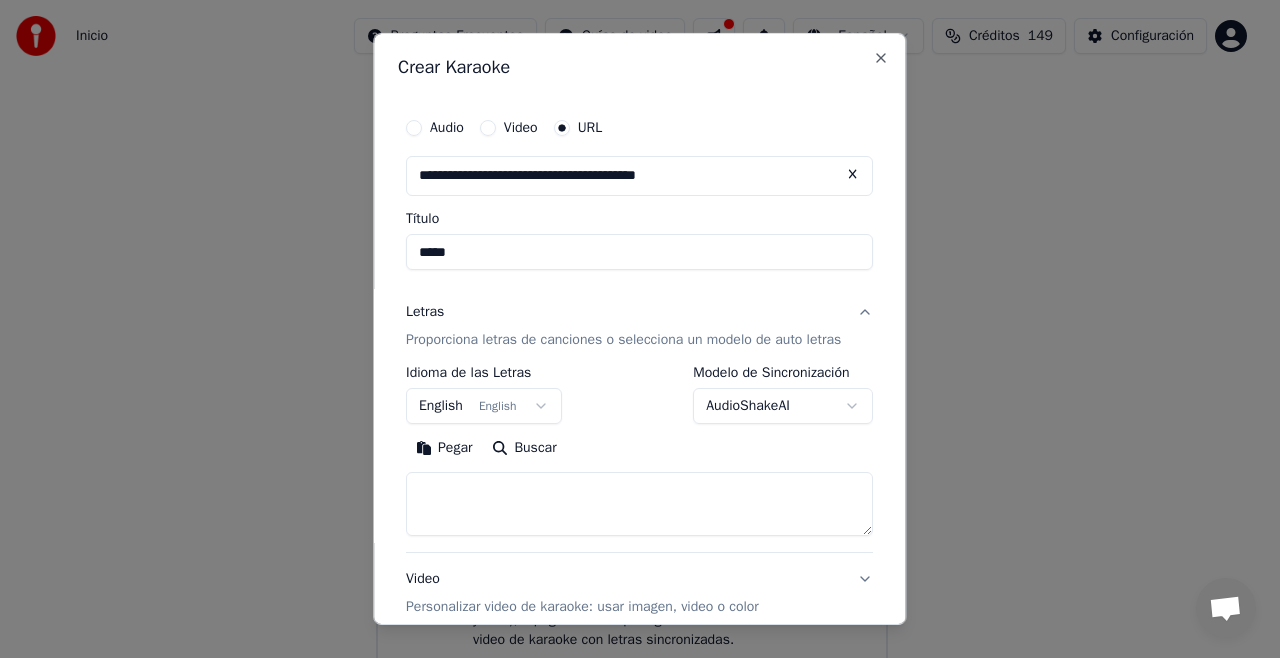 click on "English English" at bounding box center (484, 406) 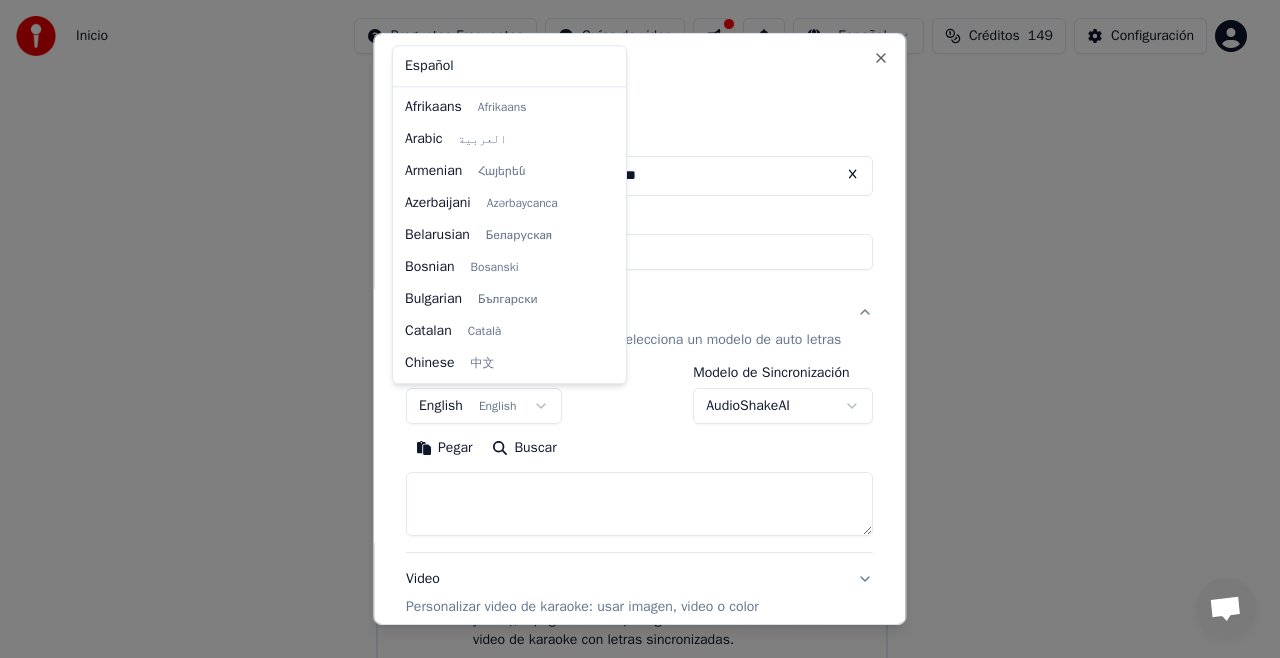 scroll, scrollTop: 160, scrollLeft: 0, axis: vertical 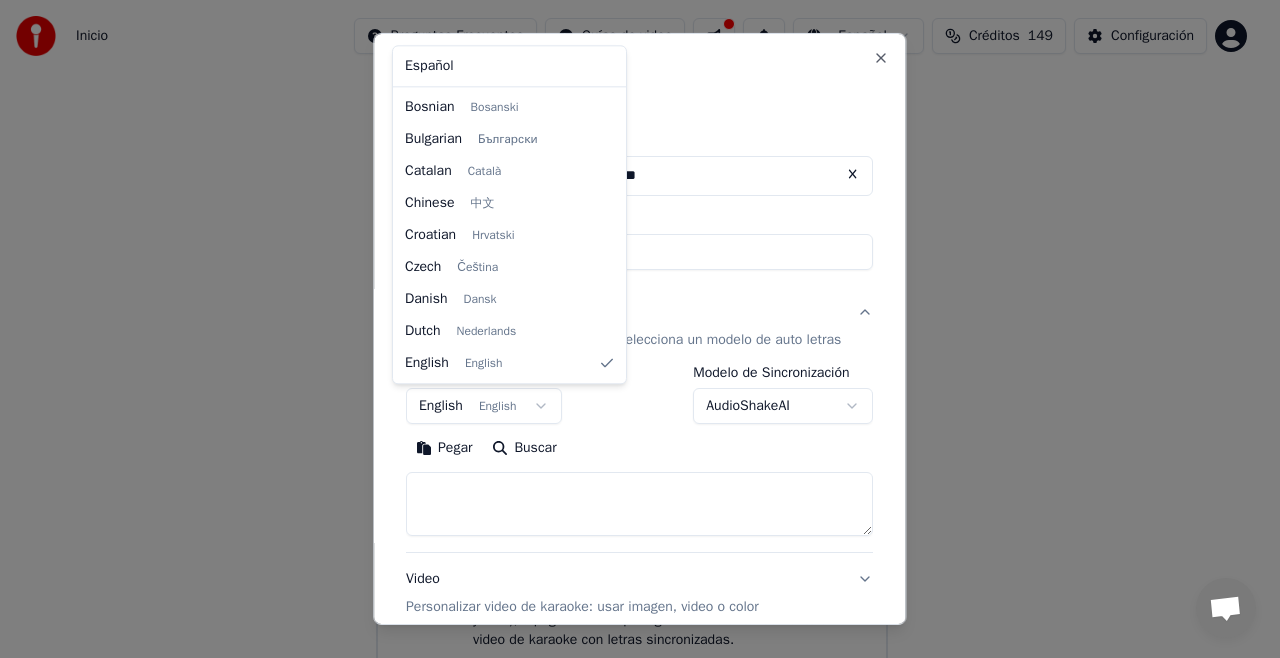 select on "**" 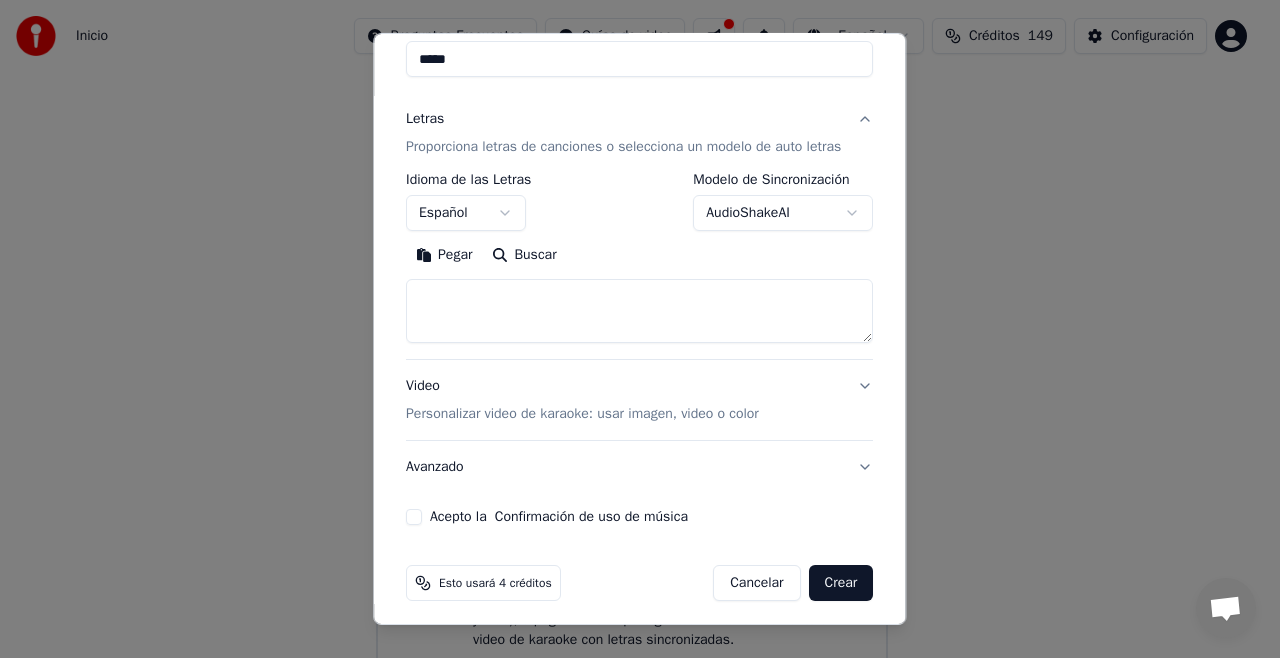 scroll, scrollTop: 200, scrollLeft: 0, axis: vertical 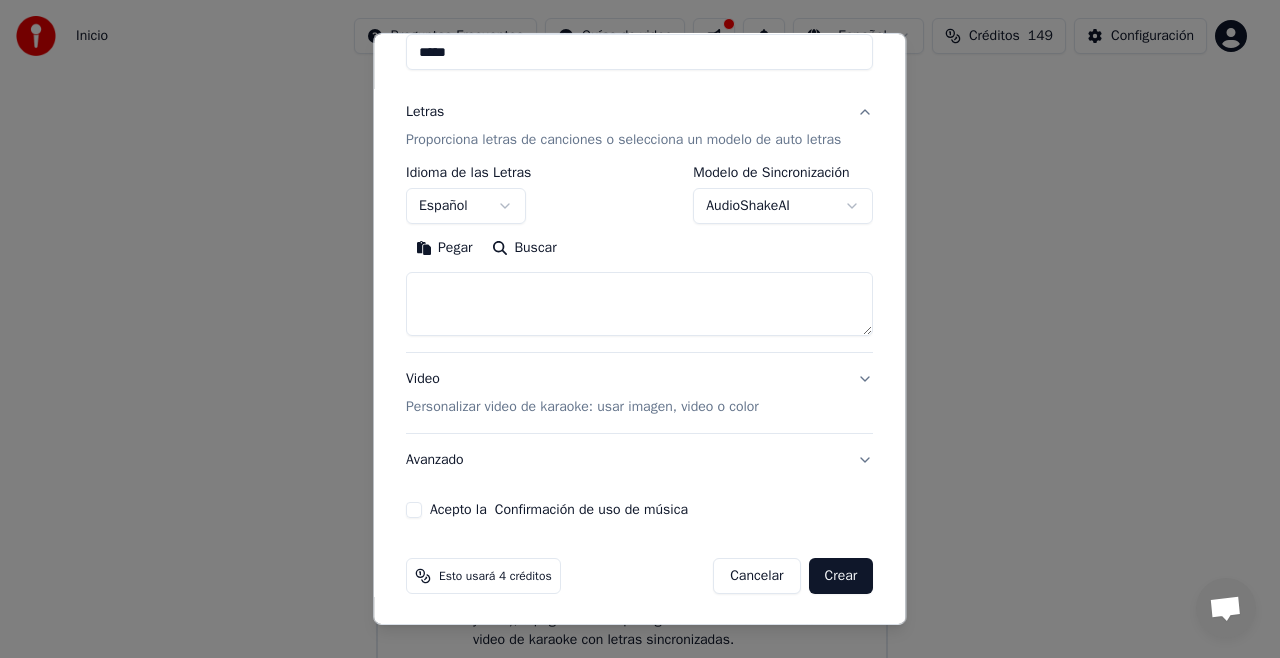 click on "Avanzado" at bounding box center [639, 460] 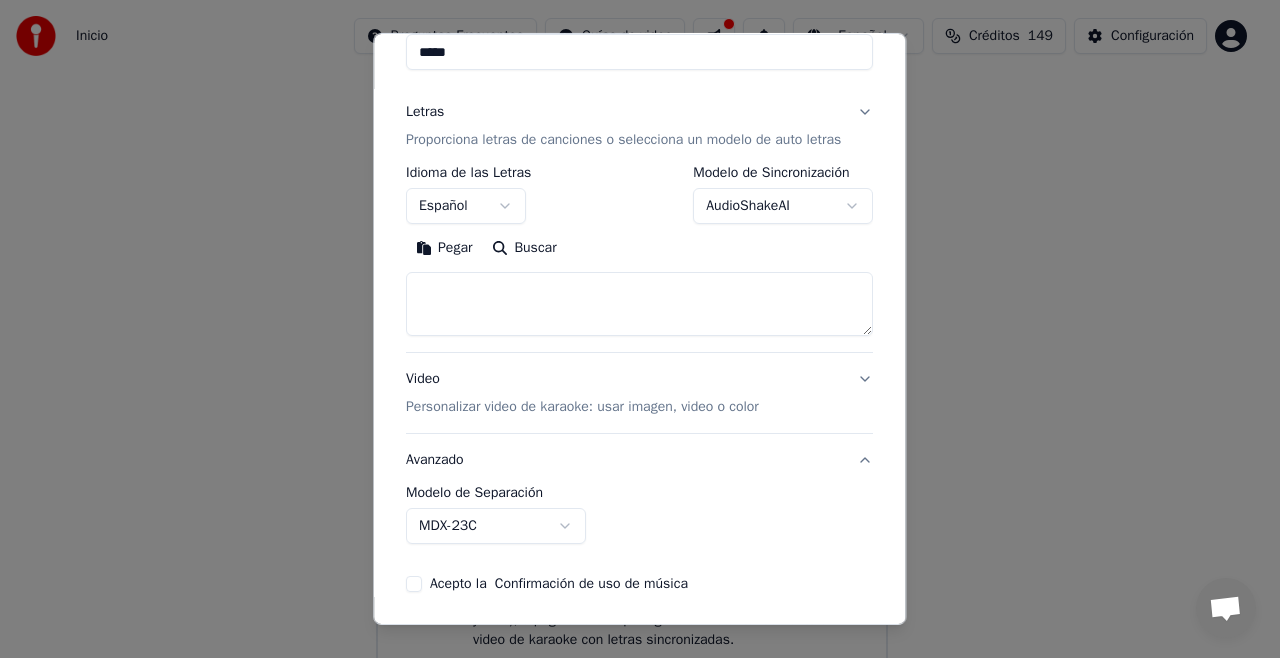 scroll, scrollTop: 88, scrollLeft: 0, axis: vertical 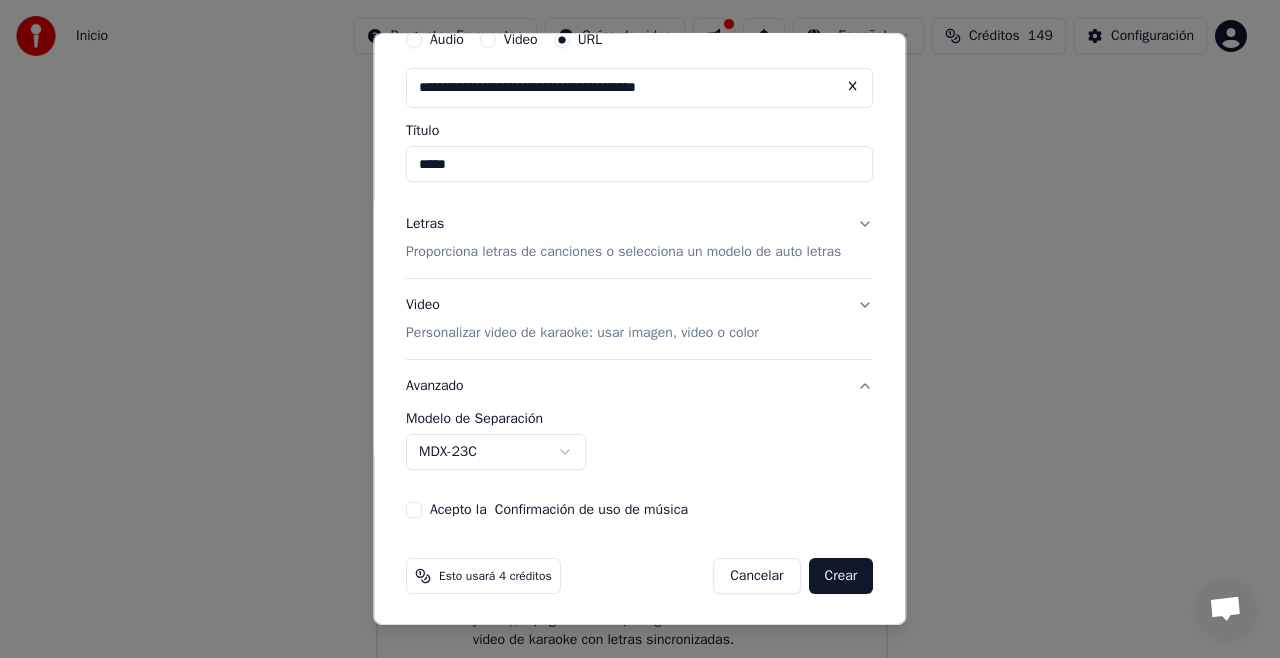 click on "Avanzado" at bounding box center [639, 386] 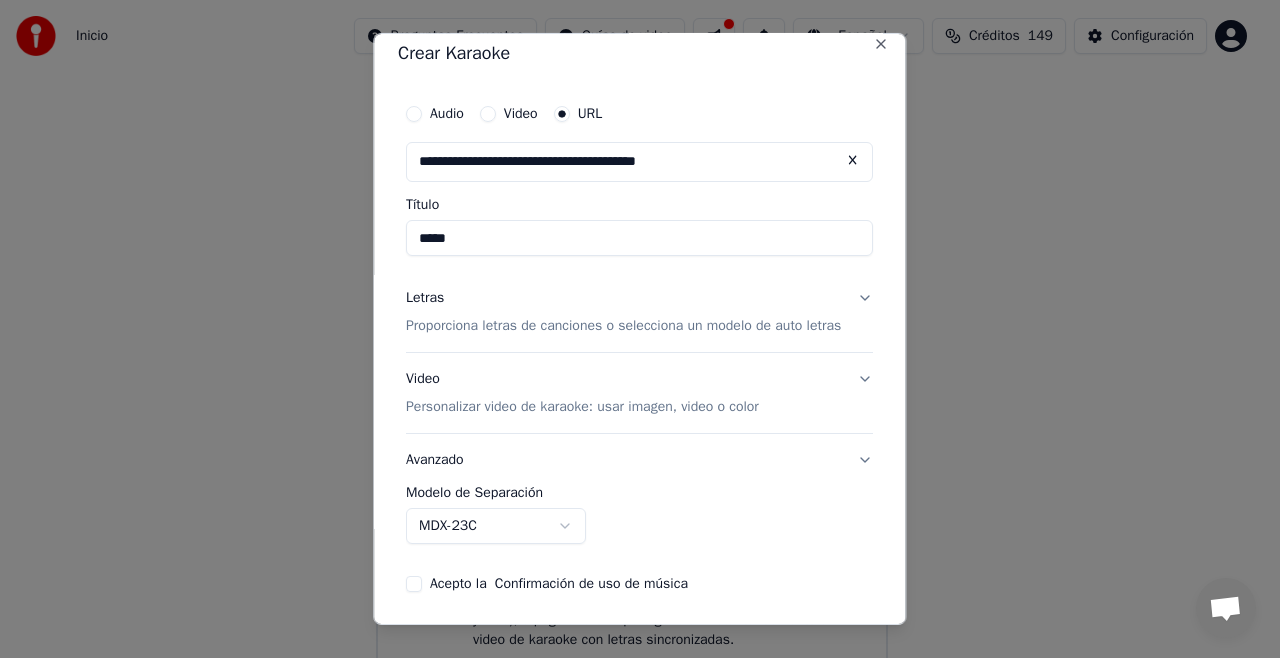 scroll, scrollTop: 14, scrollLeft: 0, axis: vertical 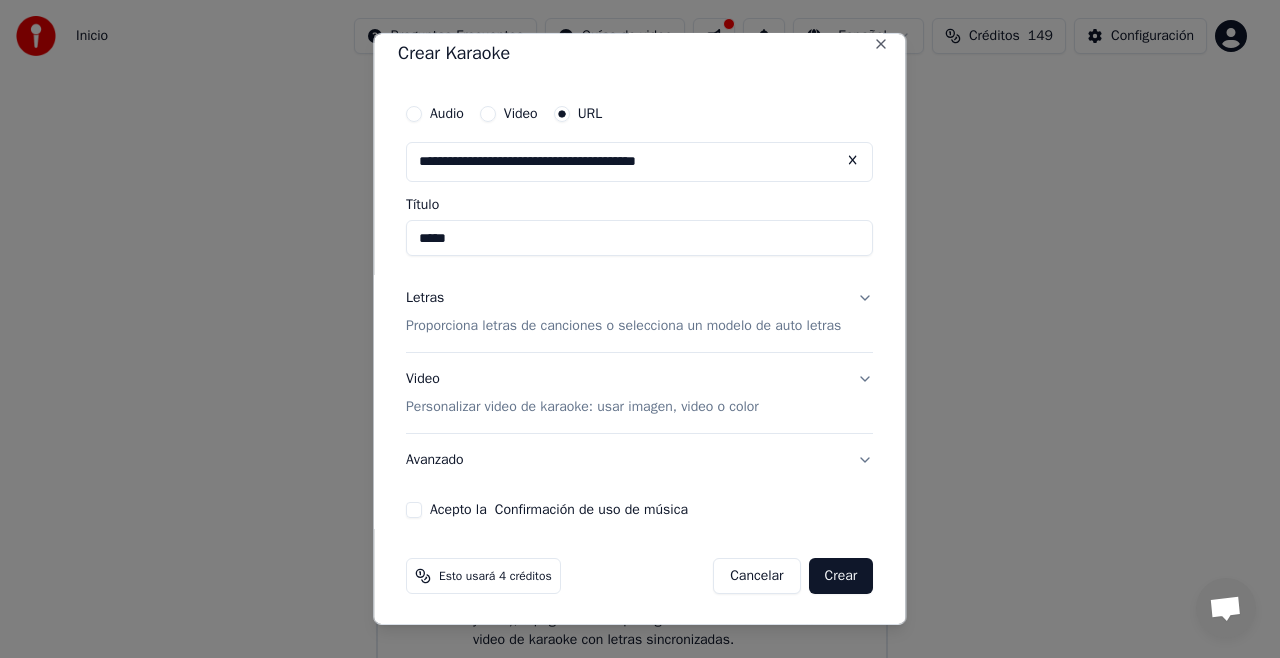 click on "Video Personalizar video de karaoke: usar imagen, video o color" at bounding box center [639, 393] 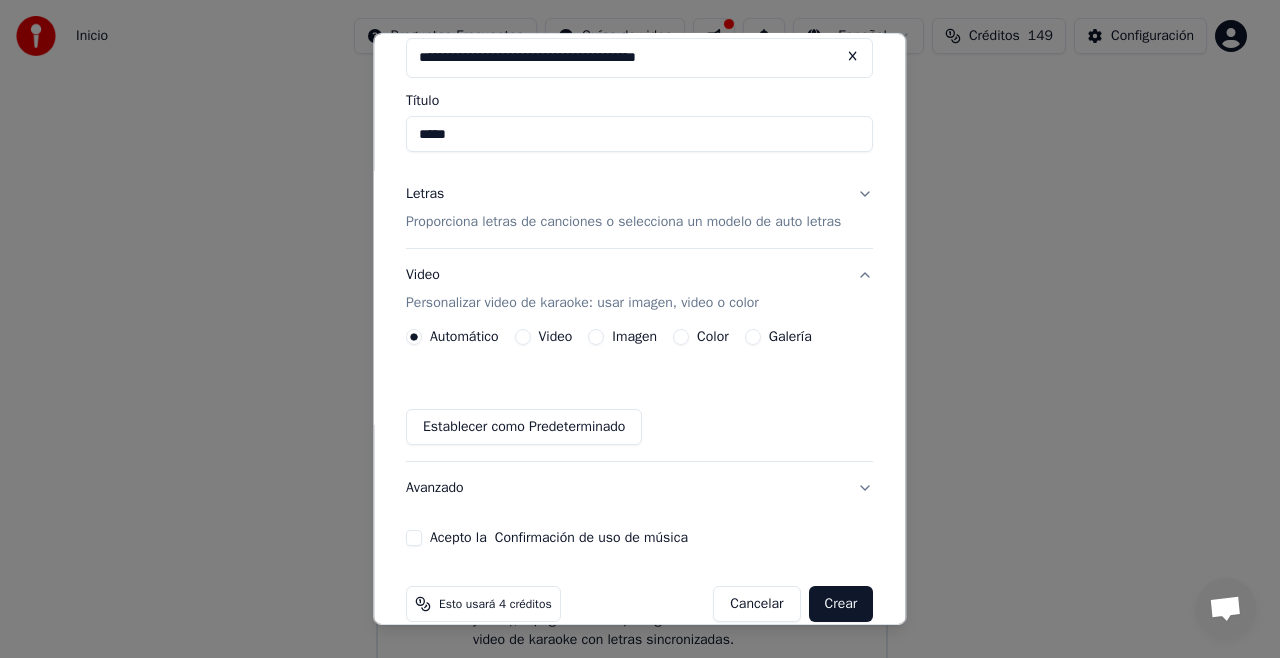 scroll, scrollTop: 146, scrollLeft: 0, axis: vertical 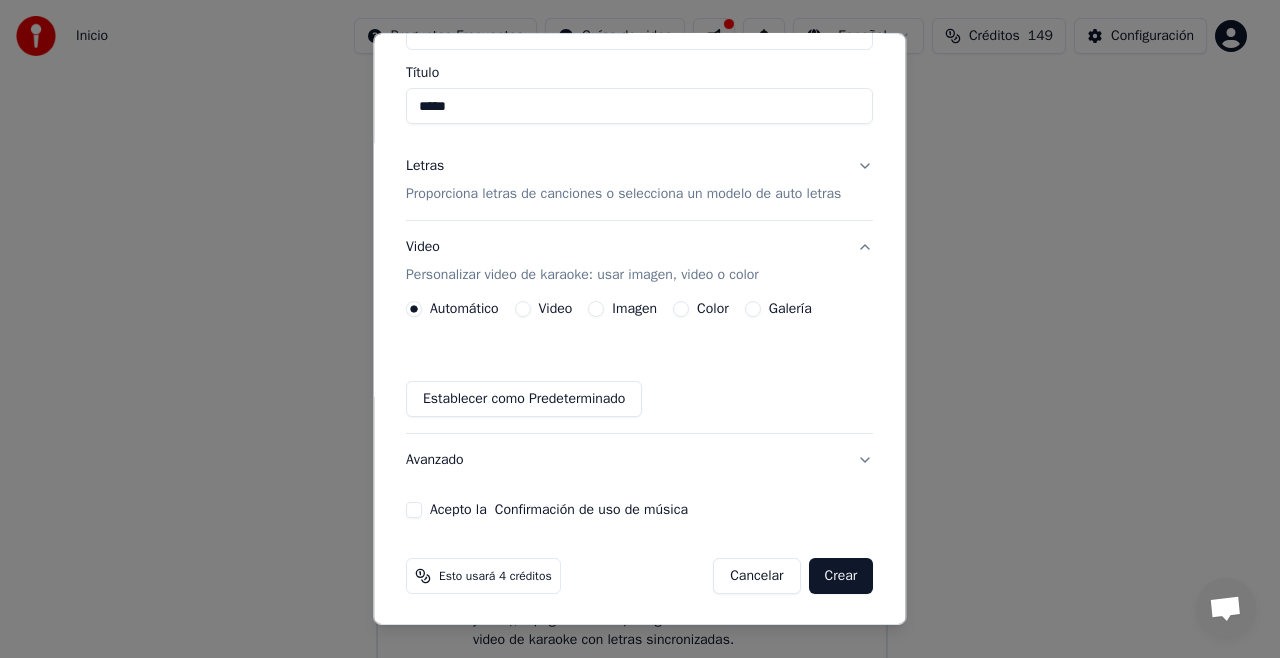 click on "Galería" at bounding box center [790, 309] 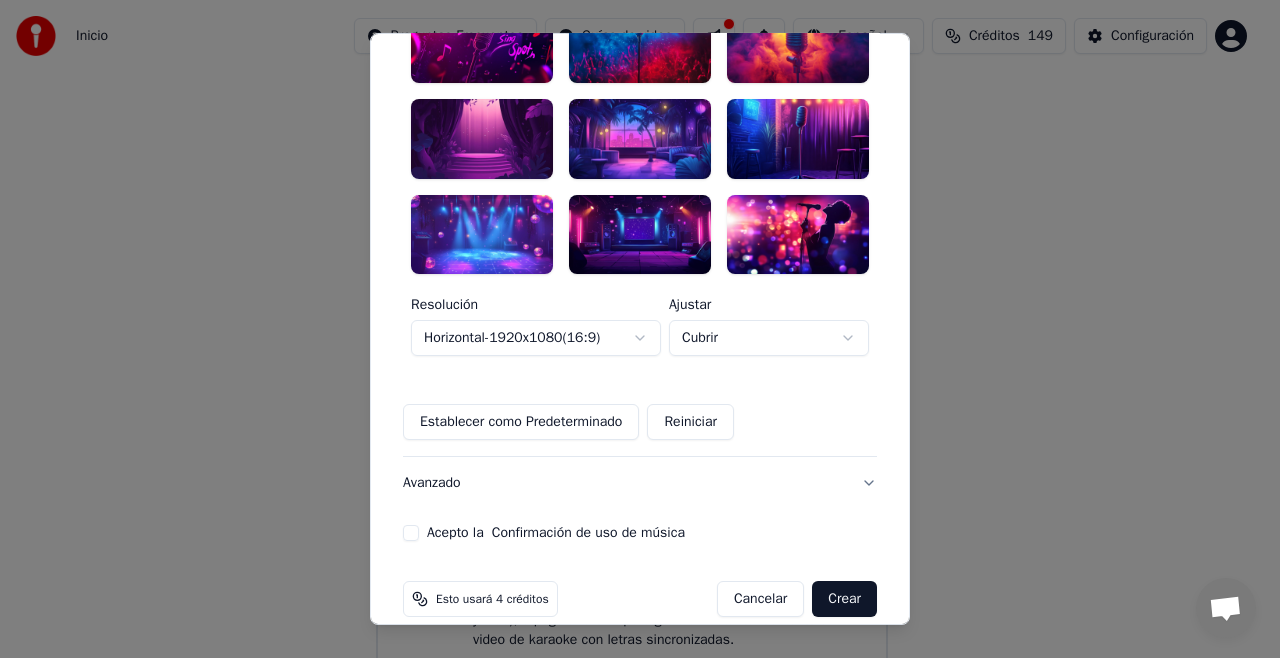 scroll, scrollTop: 591, scrollLeft: 0, axis: vertical 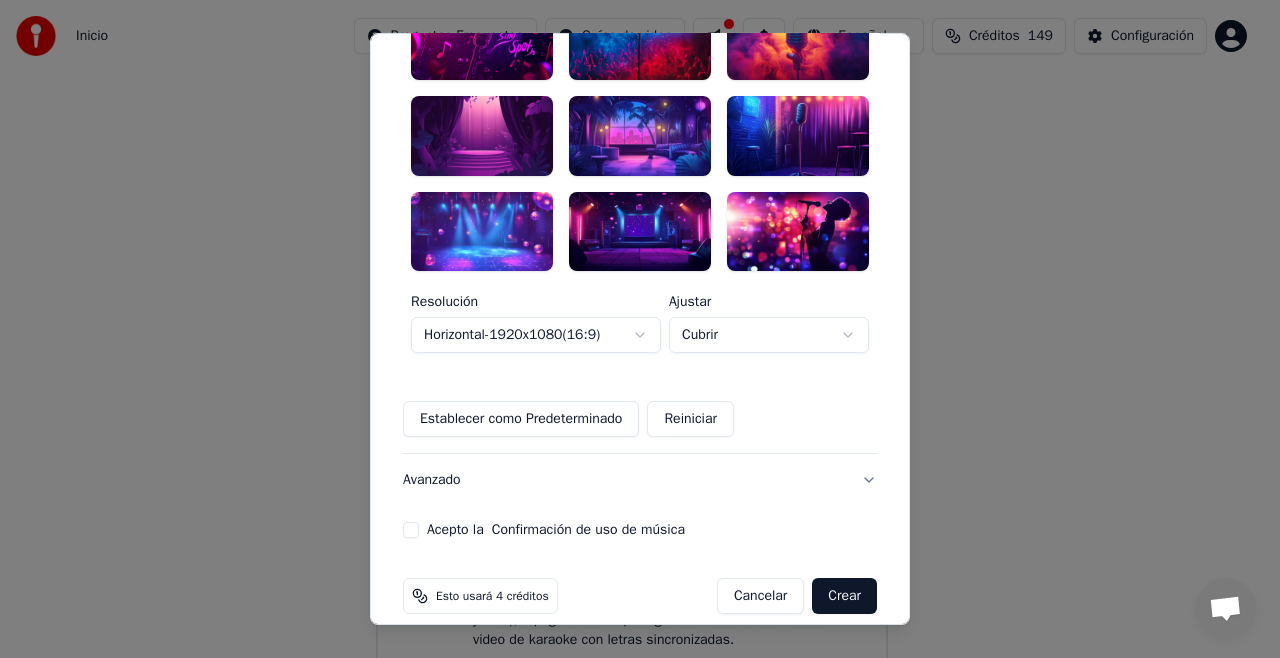 click at bounding box center [482, 231] 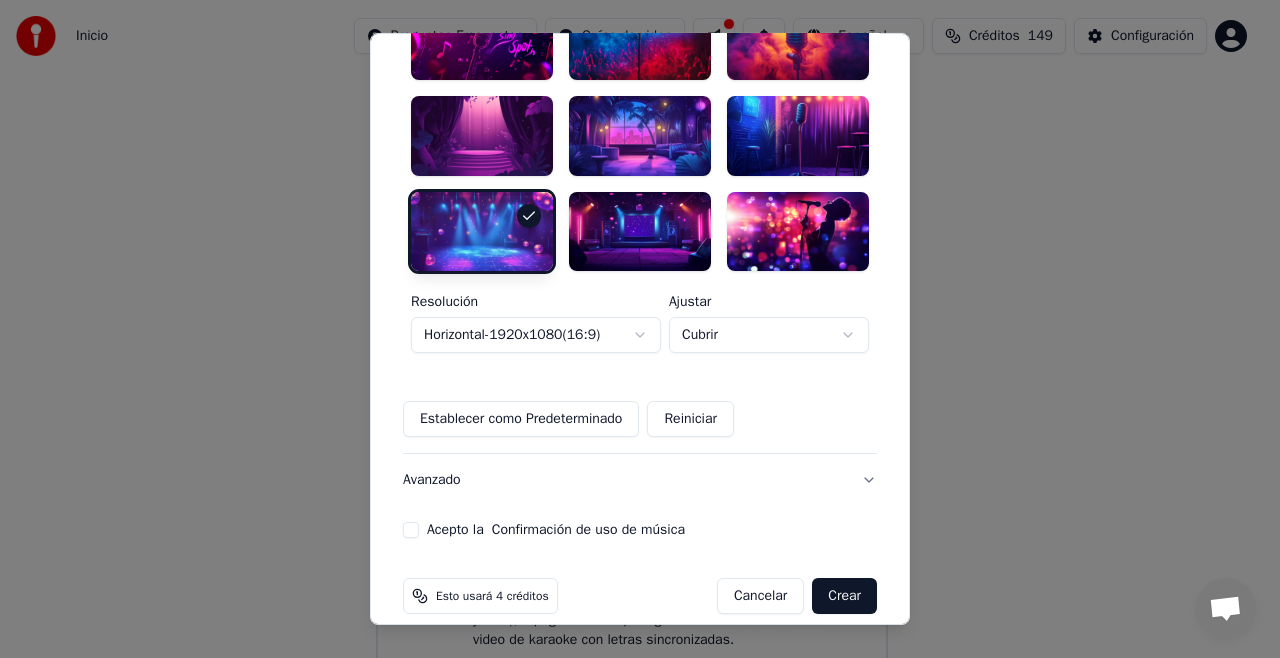 scroll, scrollTop: 615, scrollLeft: 0, axis: vertical 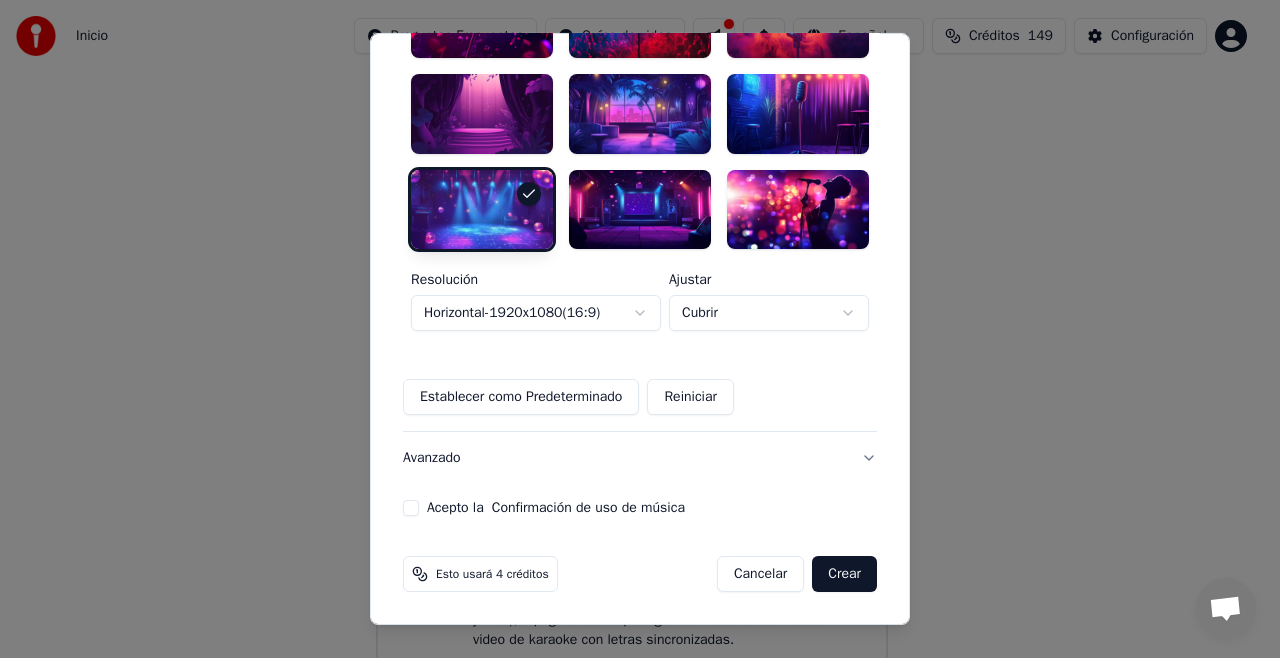 click on "Avanzado" at bounding box center [640, 458] 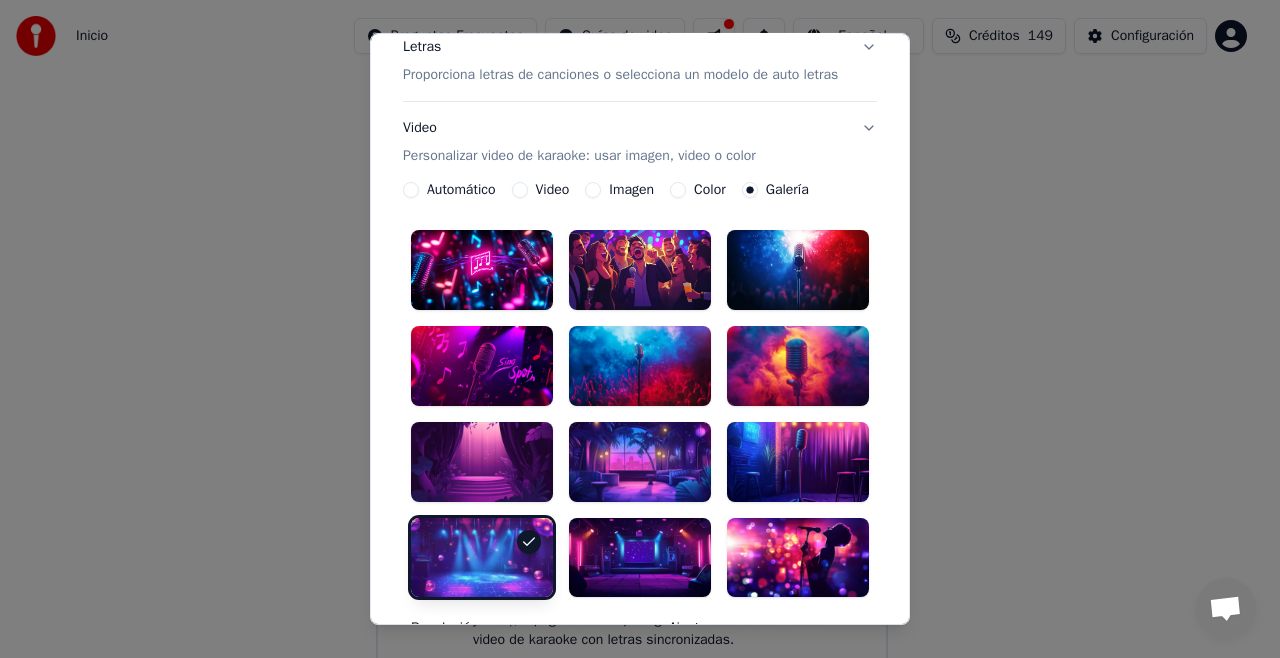 scroll, scrollTop: 88, scrollLeft: 0, axis: vertical 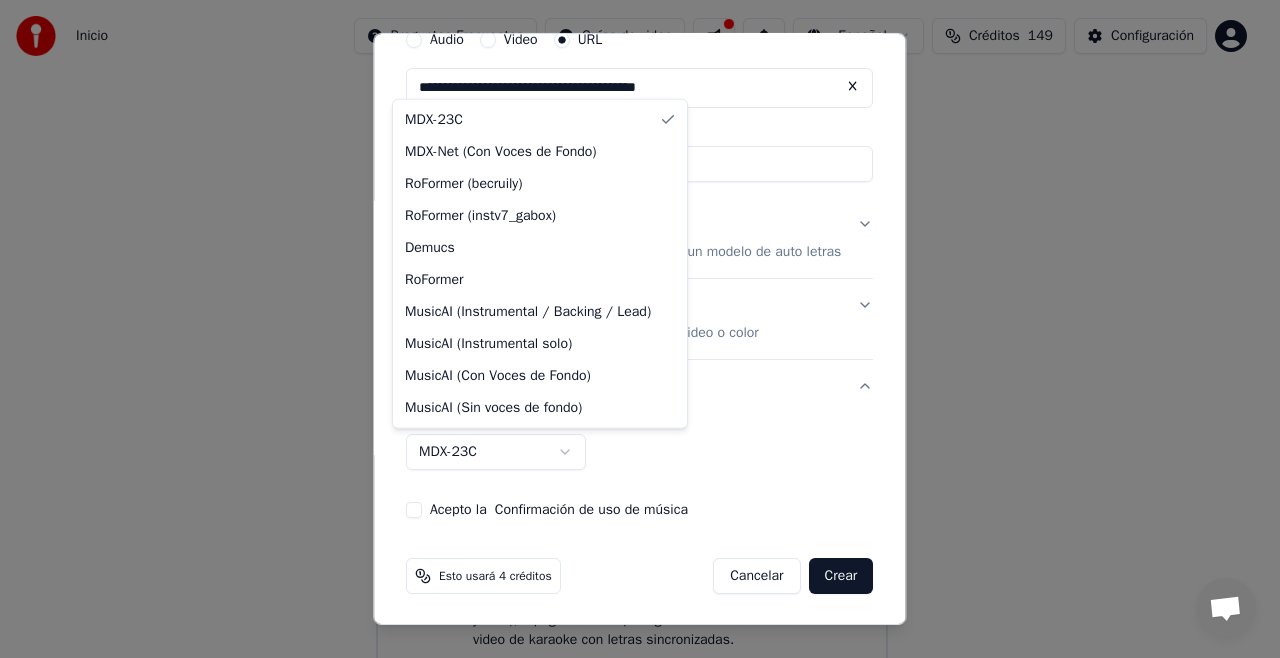 click on "**********" at bounding box center (631, 296) 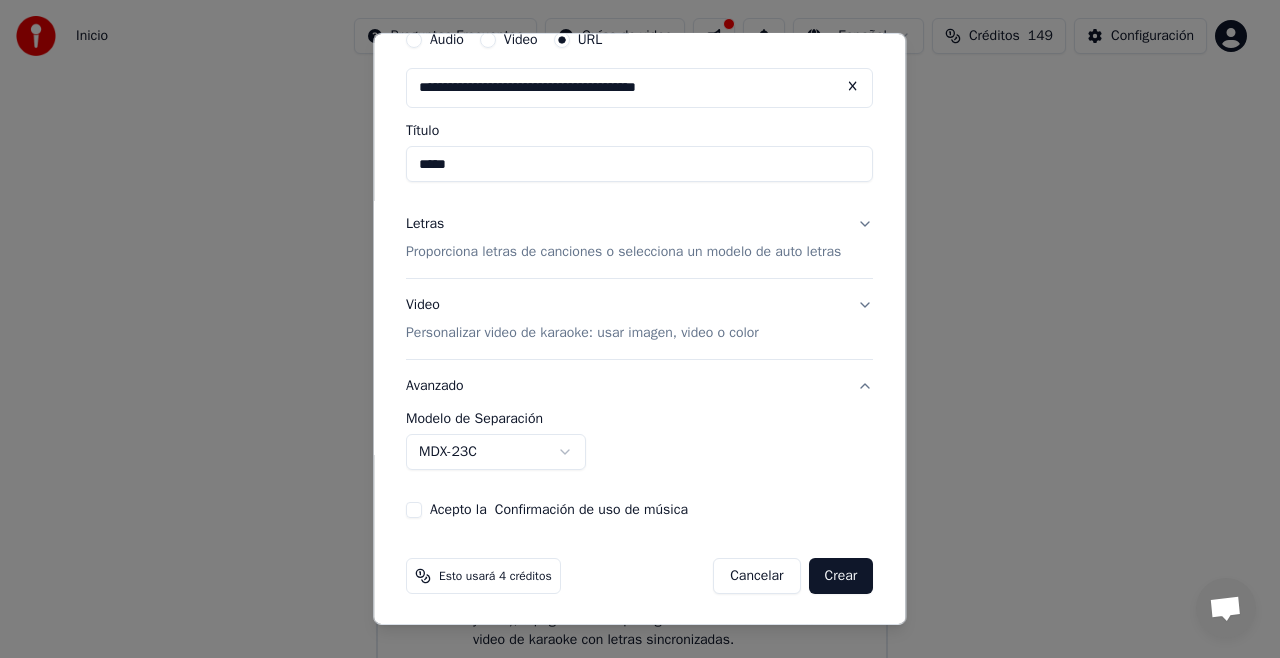 scroll, scrollTop: 88, scrollLeft: 0, axis: vertical 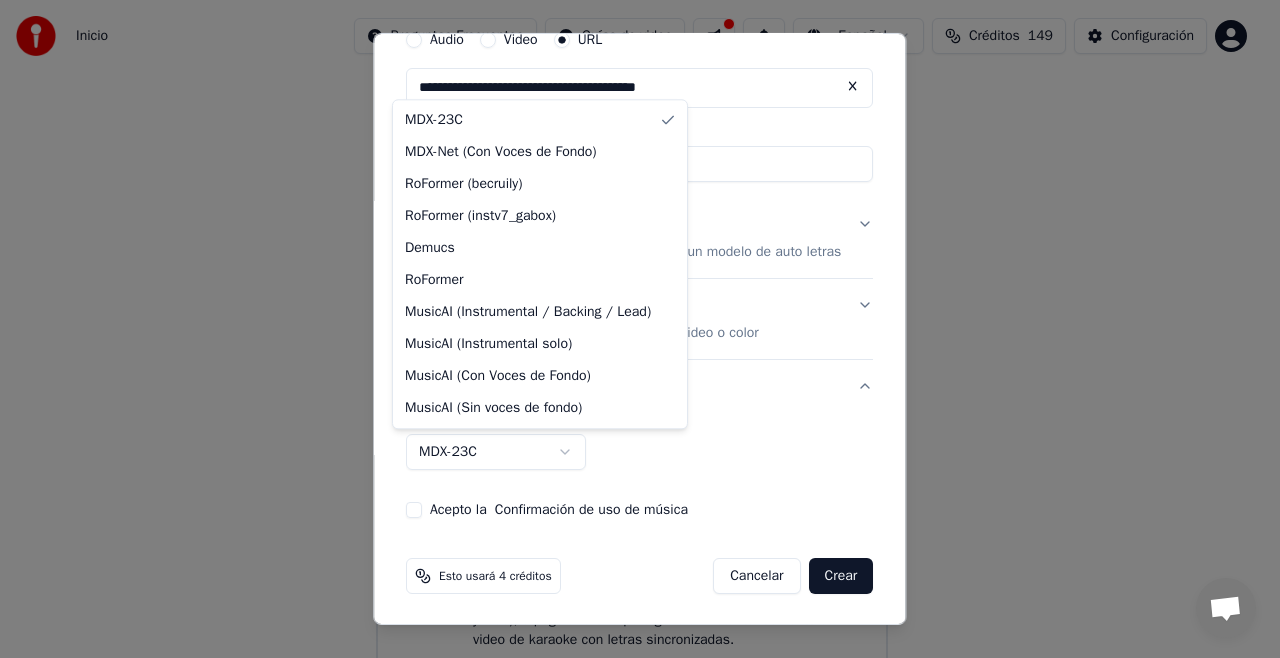 click on "**********" at bounding box center [631, 296] 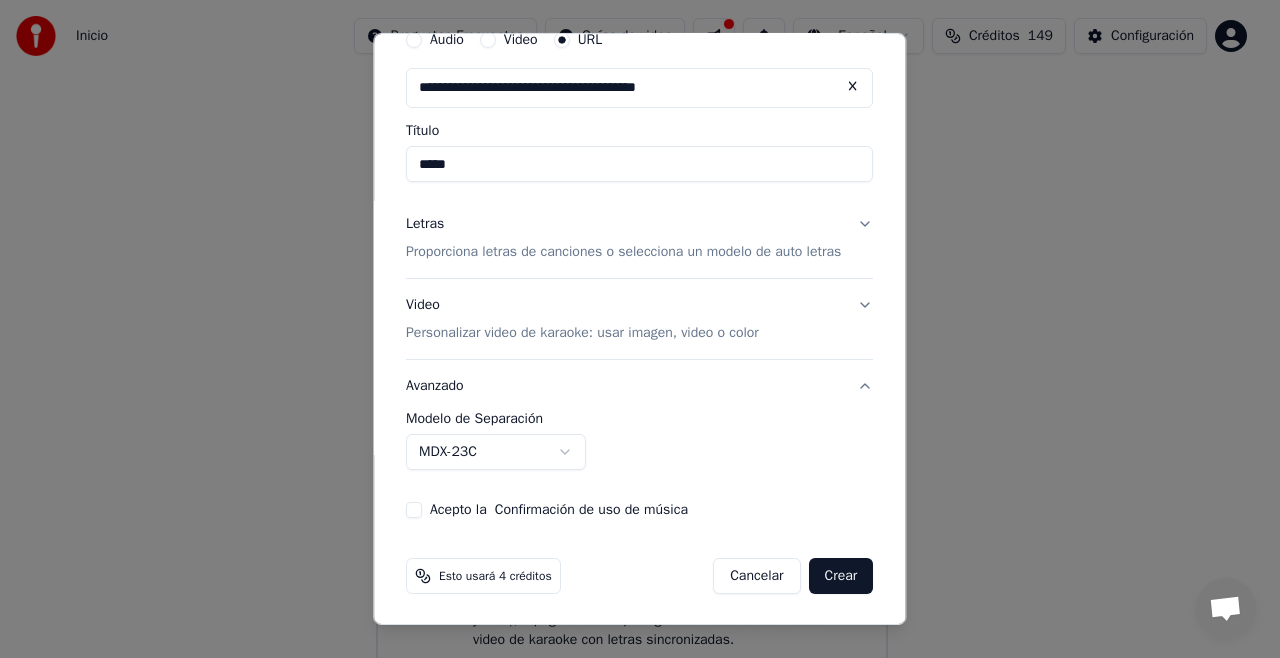 click at bounding box center (640, 329) 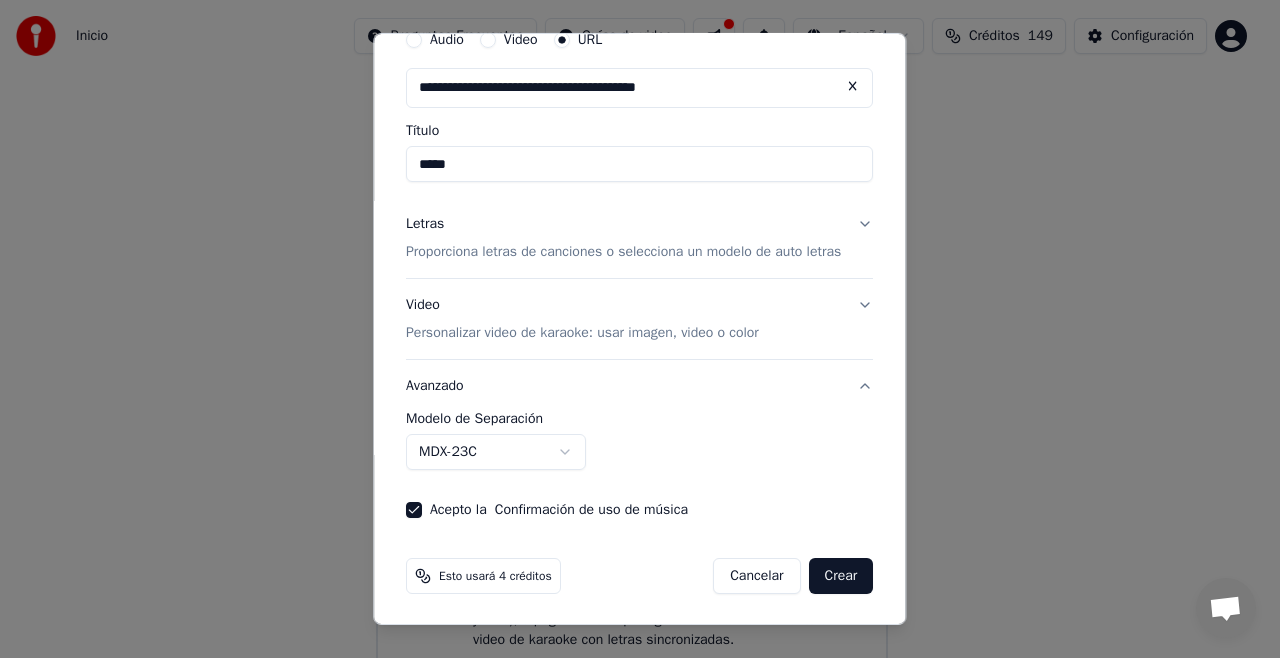 click on "*****" at bounding box center [639, 164] 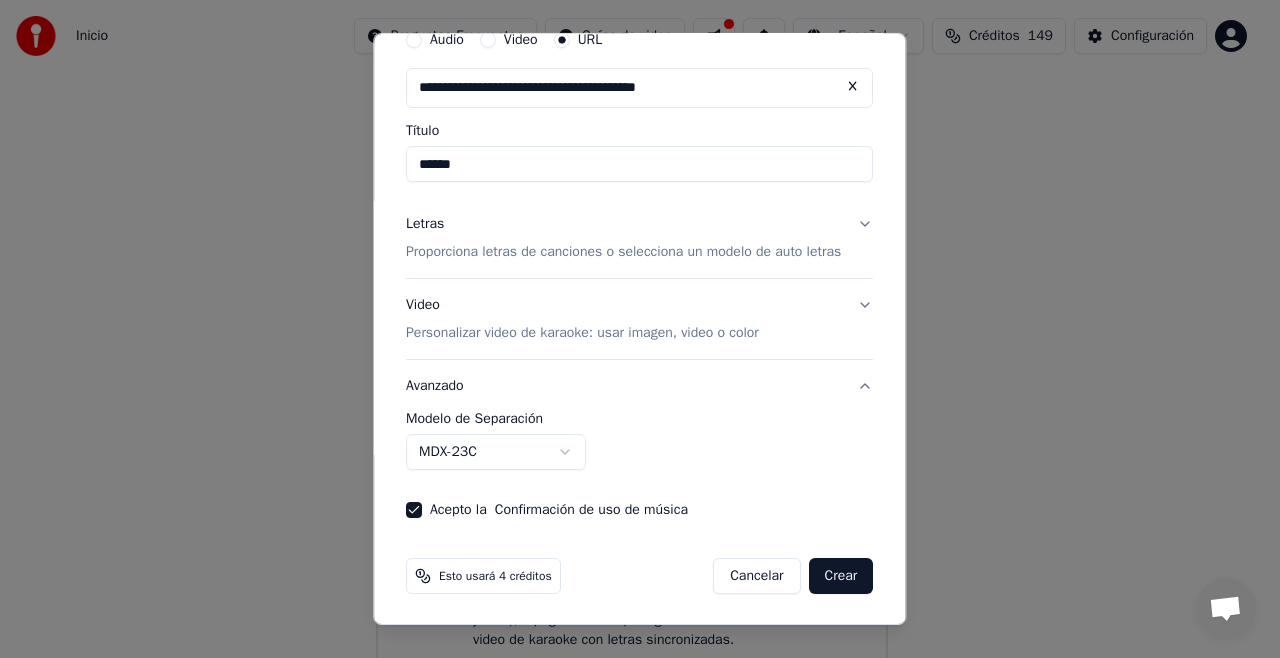type on "*****" 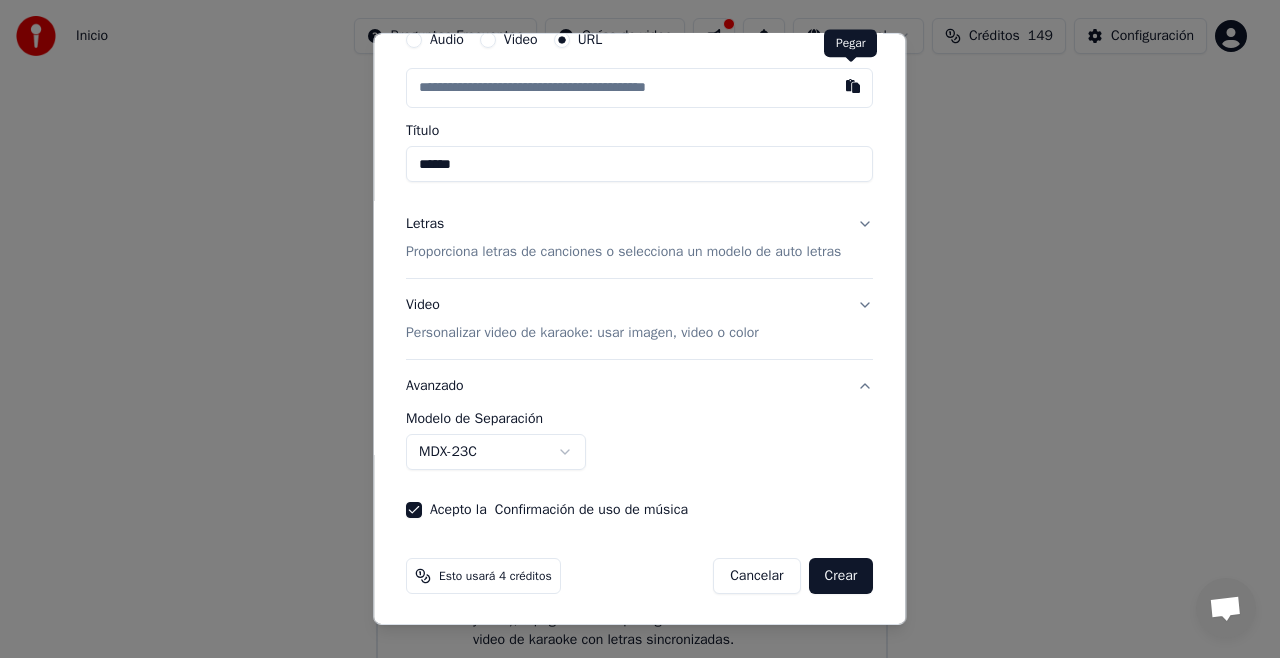 click at bounding box center [854, 86] 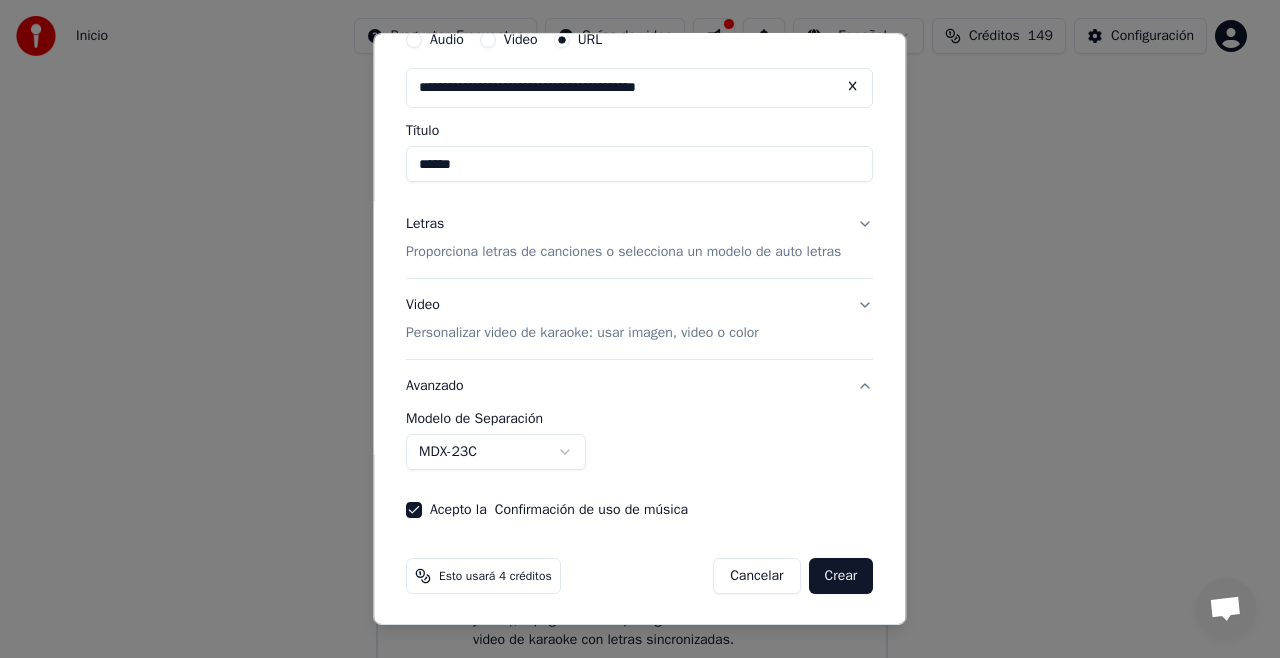 type on "*****" 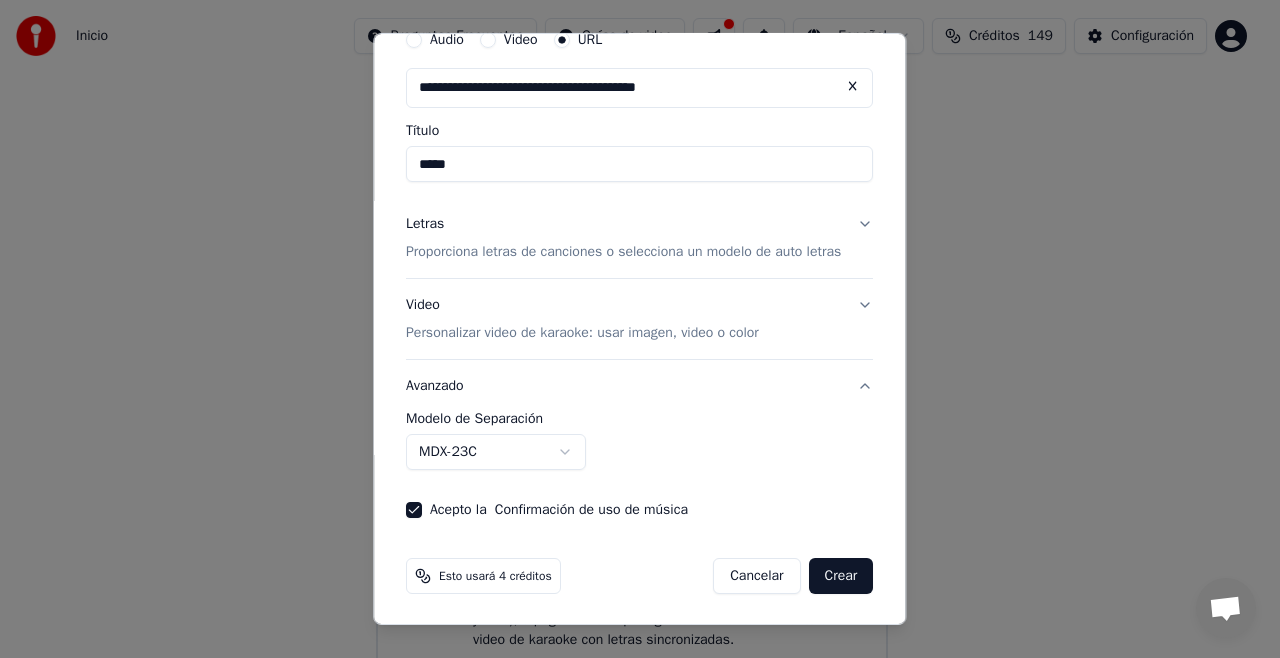 click on "Proporciona letras de canciones o selecciona un modelo de auto letras" at bounding box center (623, 252) 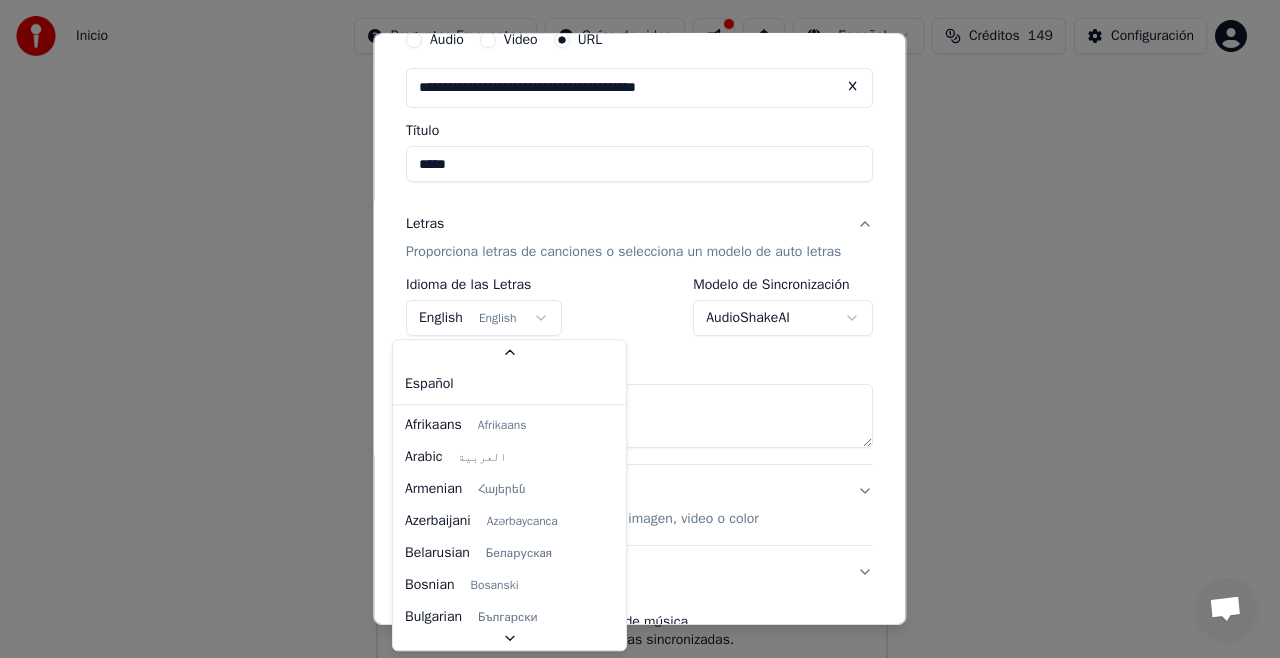 click on "**********" at bounding box center [631, 296] 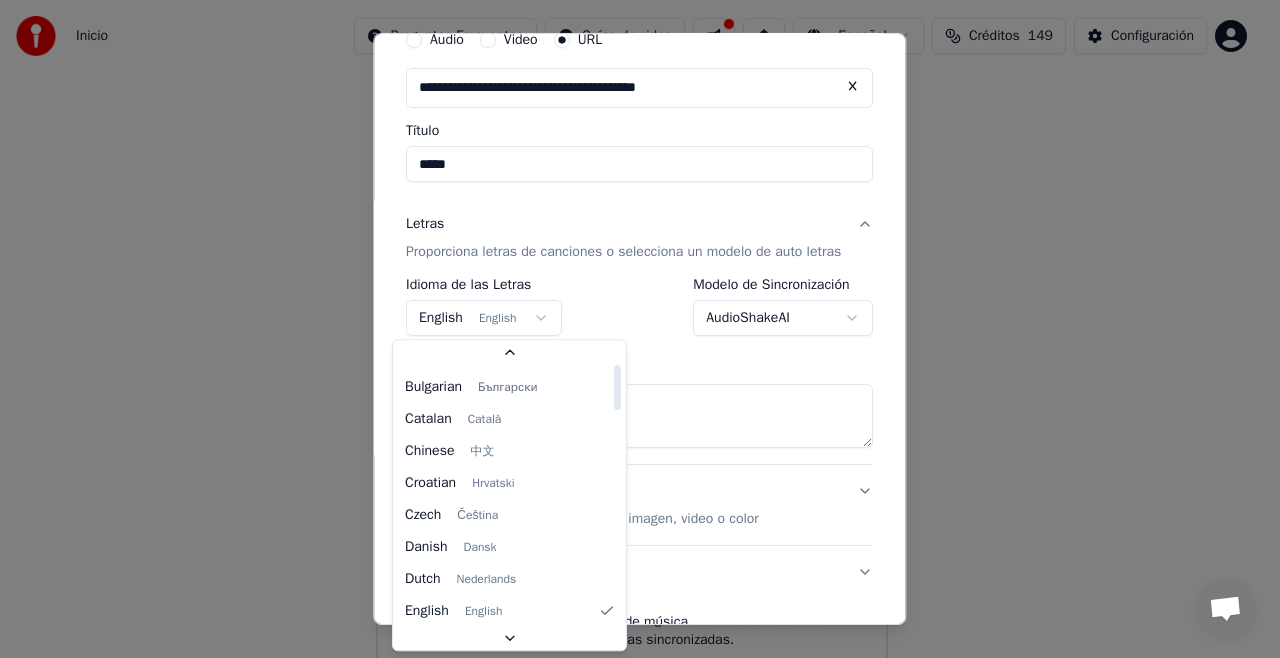 scroll, scrollTop: 0, scrollLeft: 0, axis: both 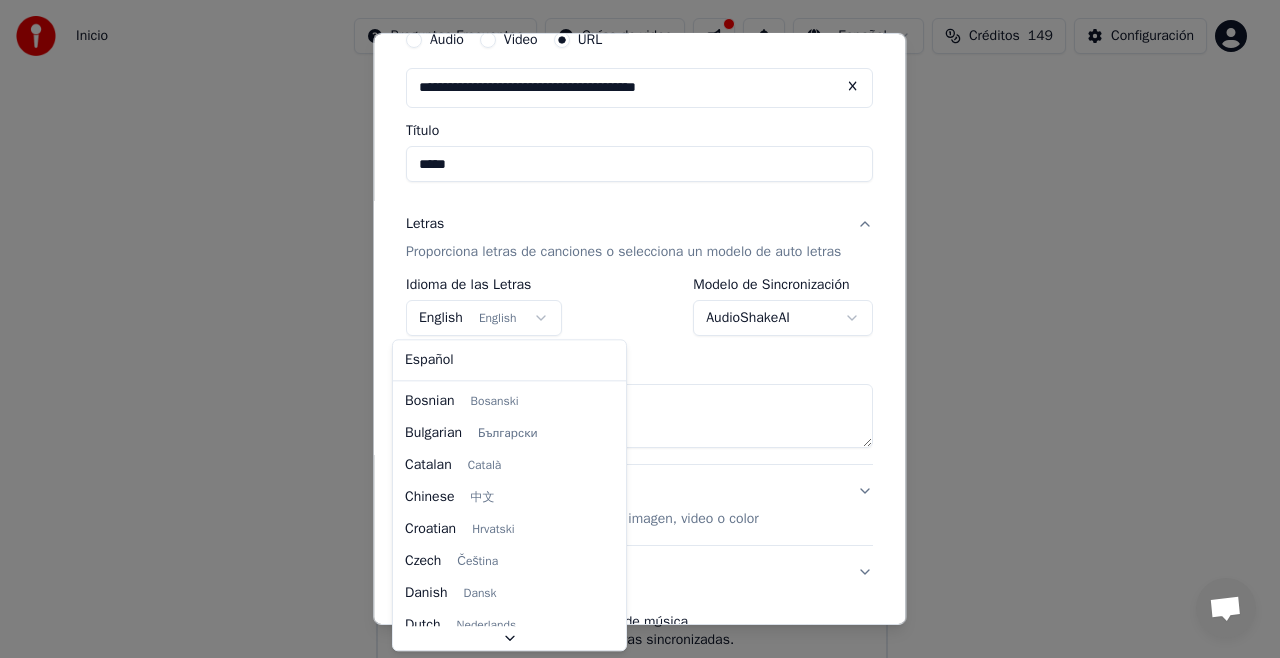 select on "**" 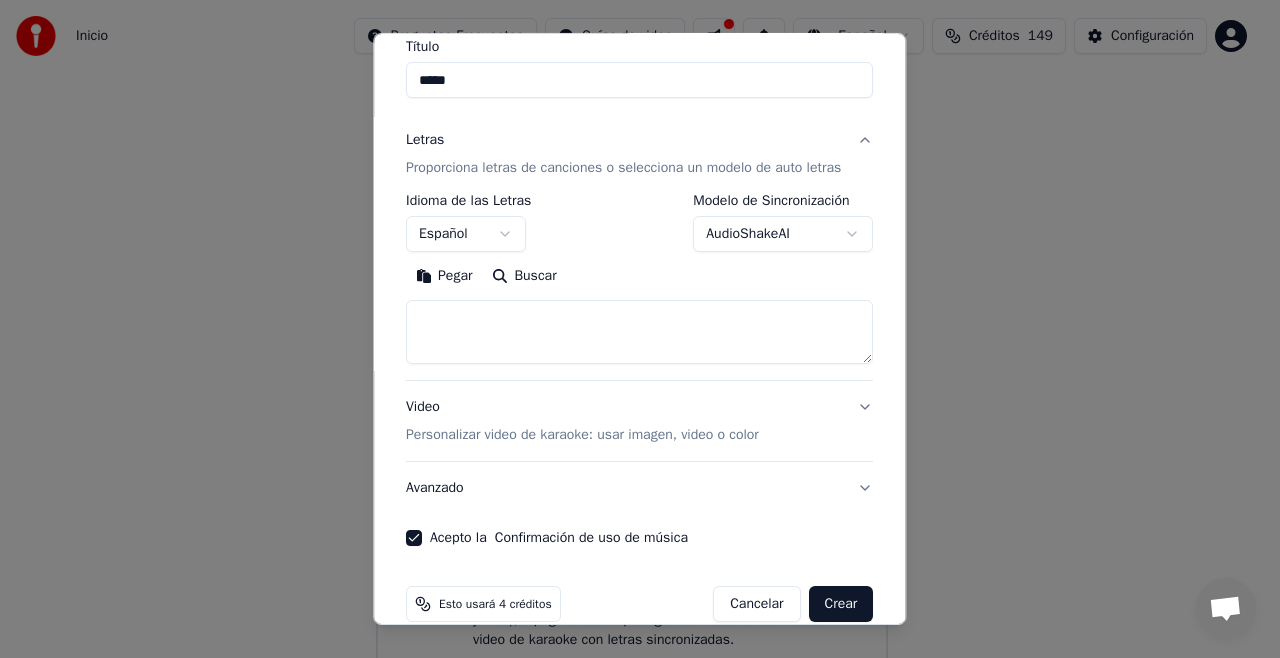 scroll, scrollTop: 200, scrollLeft: 0, axis: vertical 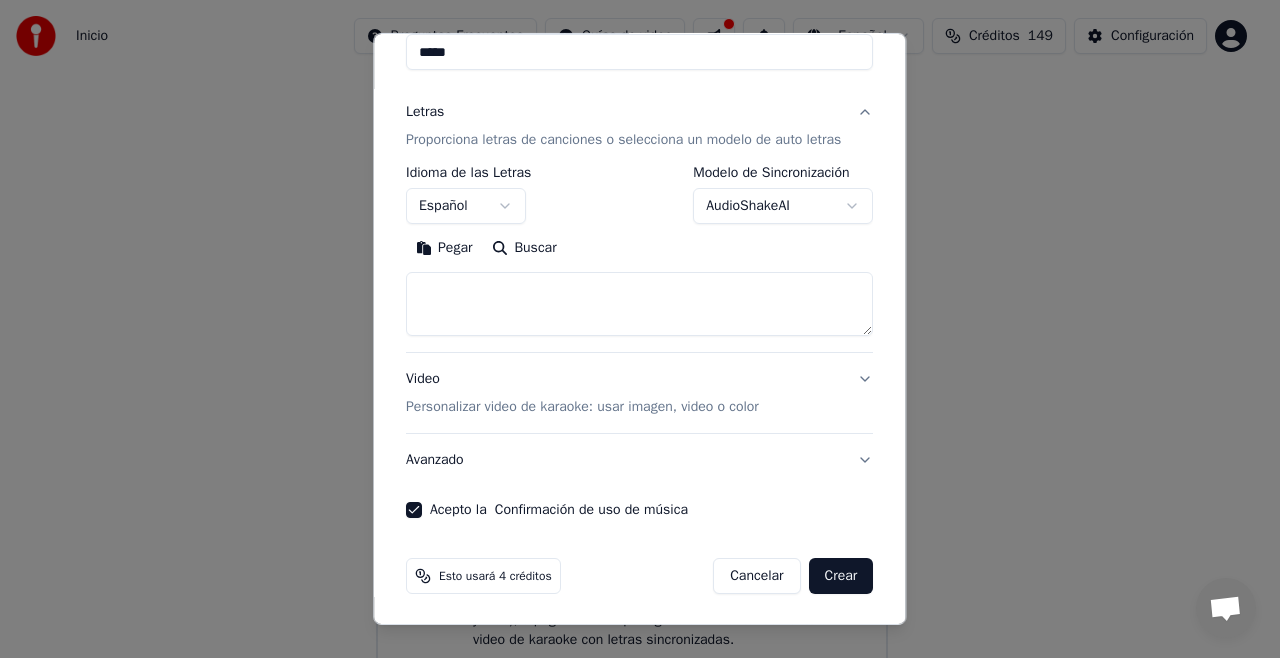 click on "Personalizar video de karaoke: usar imagen, video o color" at bounding box center [582, 407] 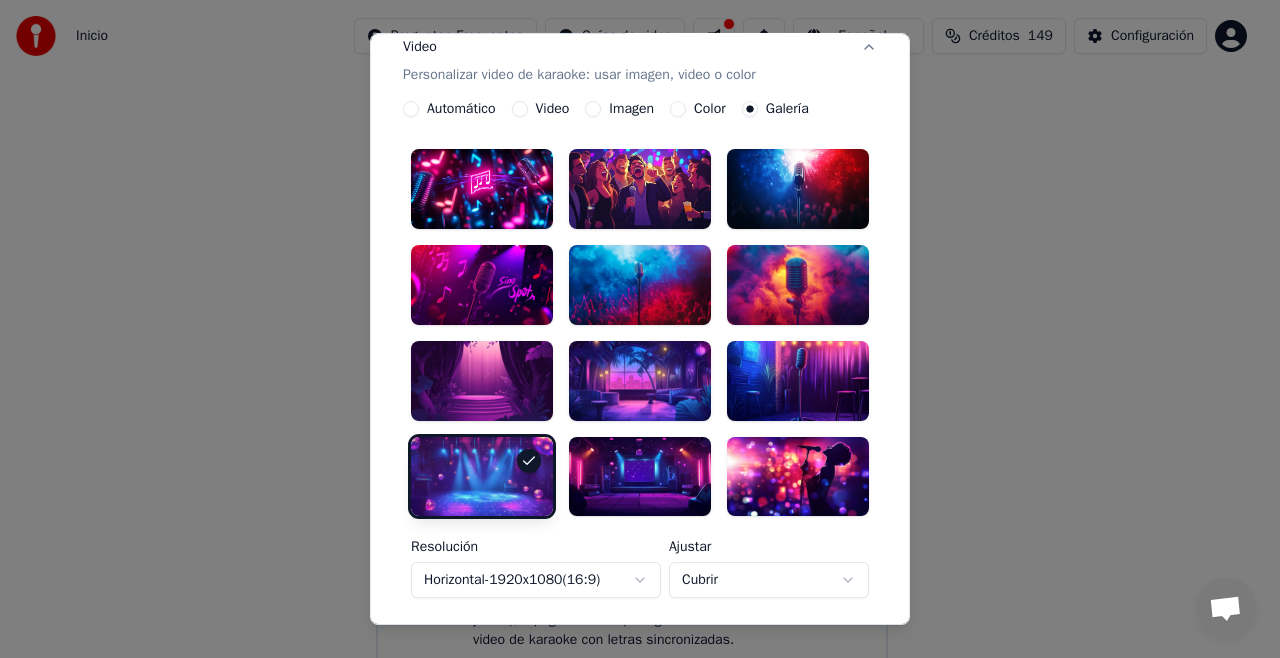 scroll, scrollTop: 360, scrollLeft: 0, axis: vertical 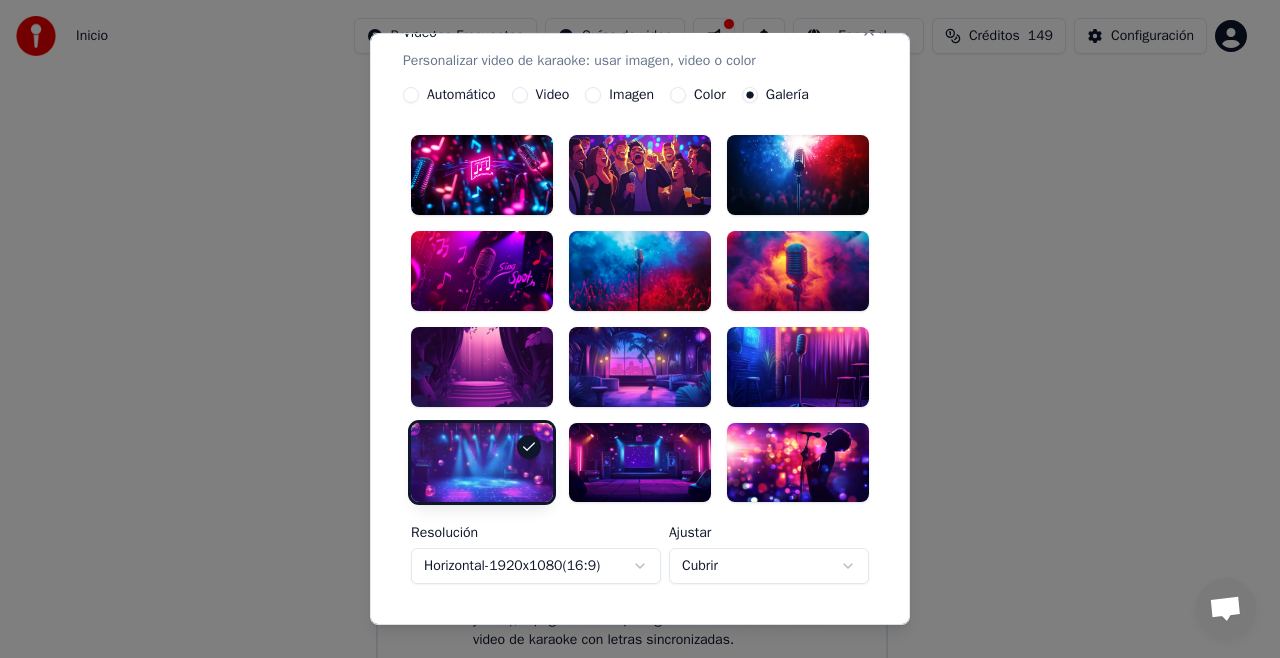 click on "**********" at bounding box center (640, 378) 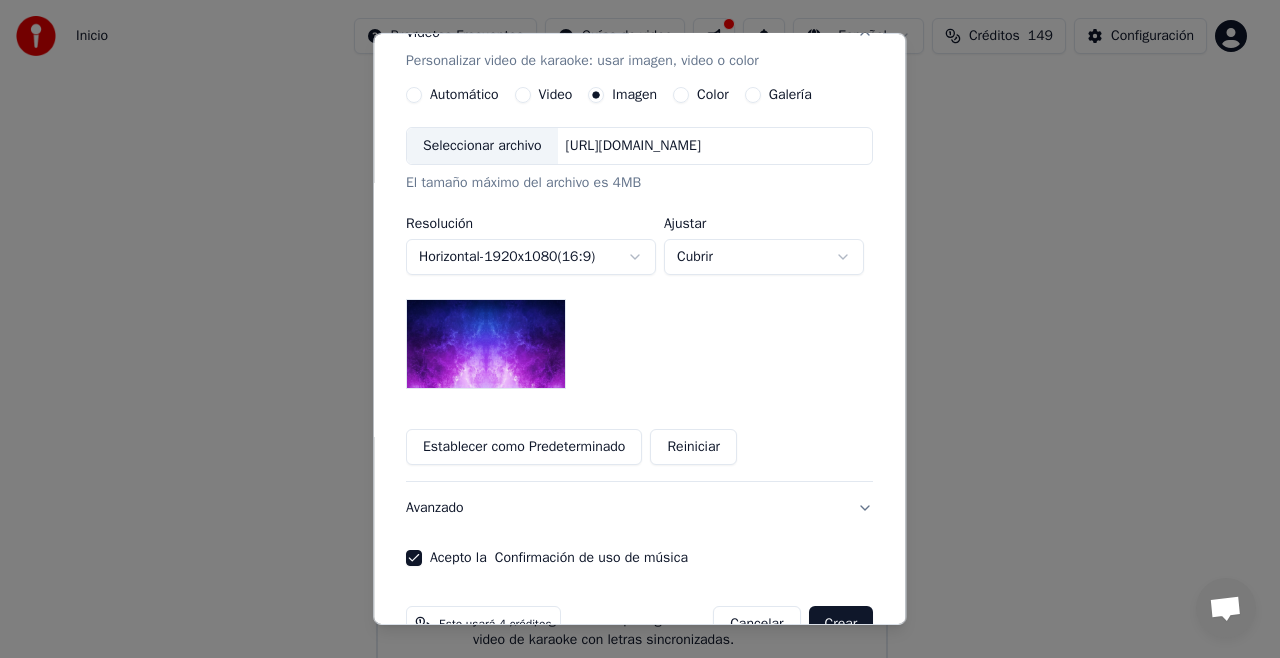 click on "Galería" at bounding box center (790, 95) 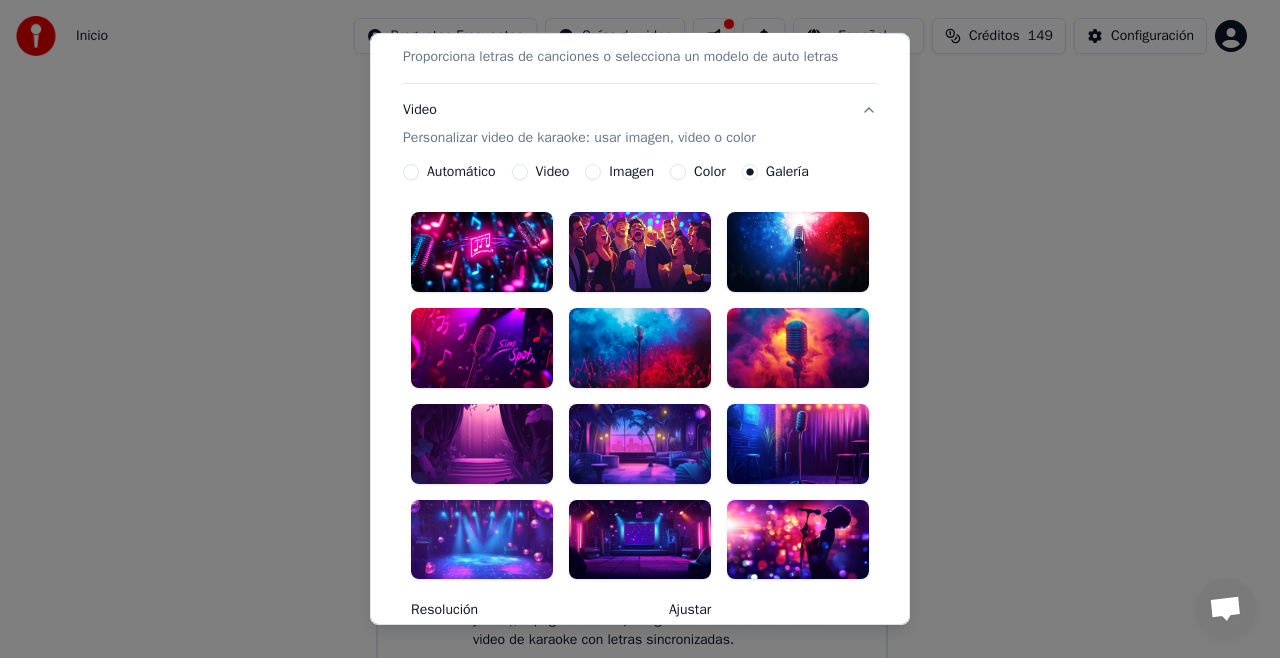 scroll, scrollTop: 257, scrollLeft: 0, axis: vertical 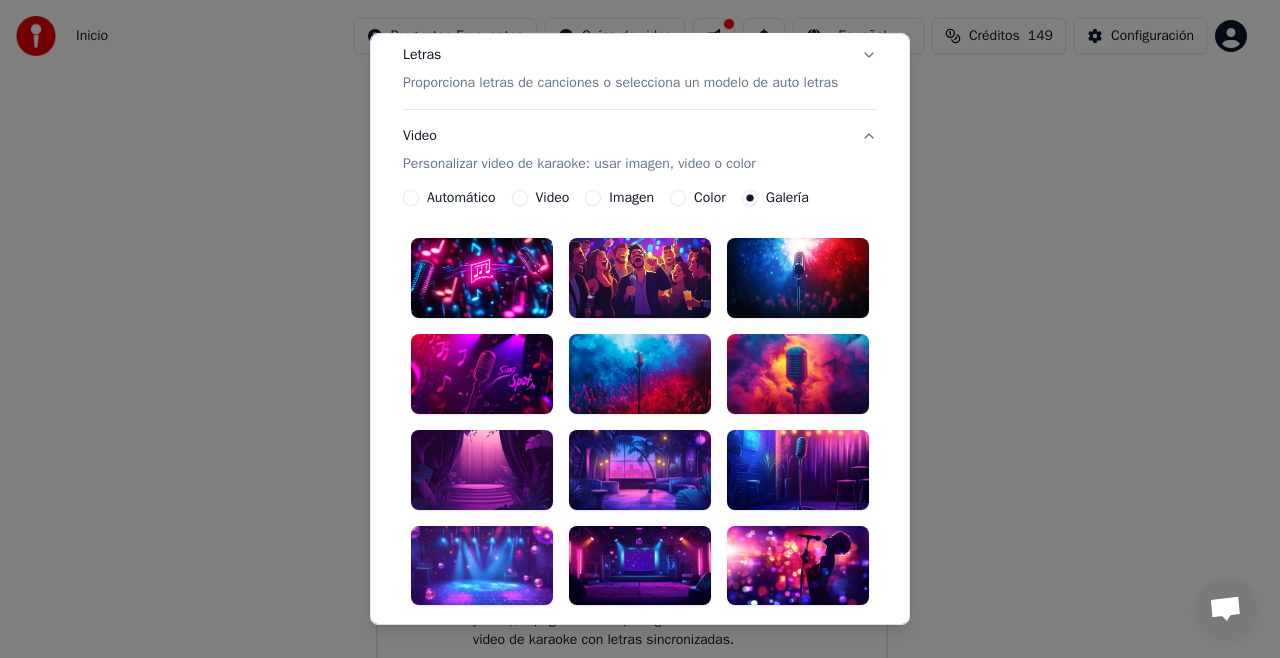 click at bounding box center (640, 565) 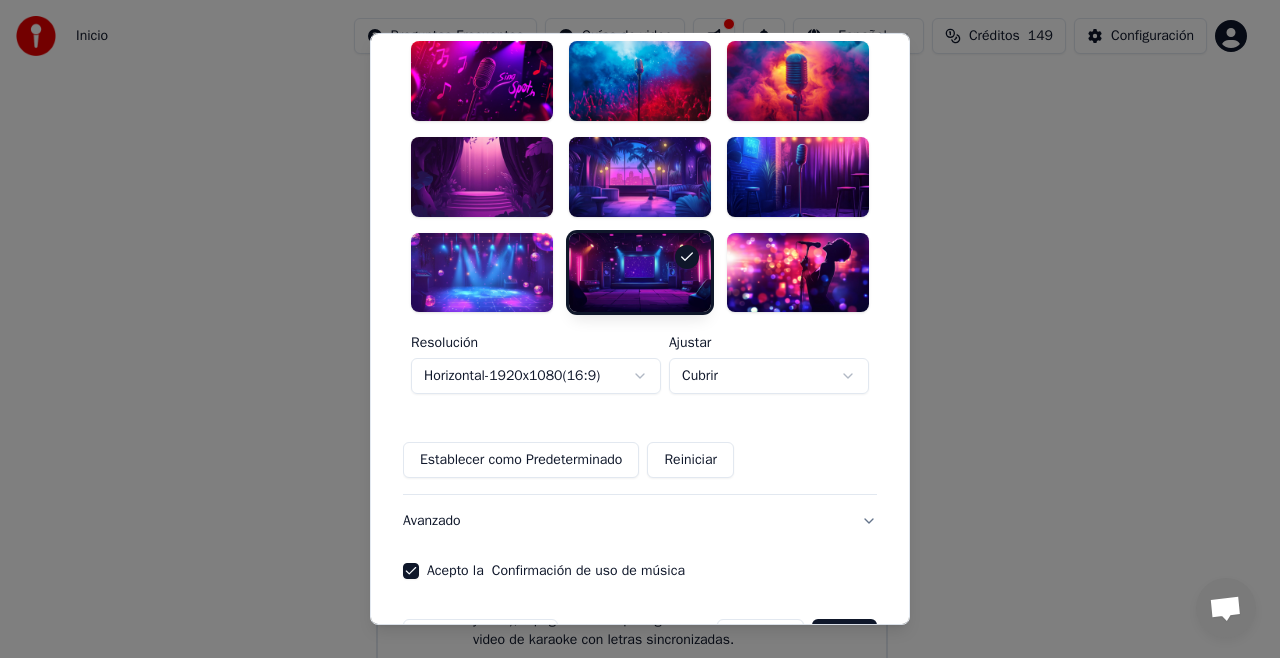 scroll, scrollTop: 615, scrollLeft: 0, axis: vertical 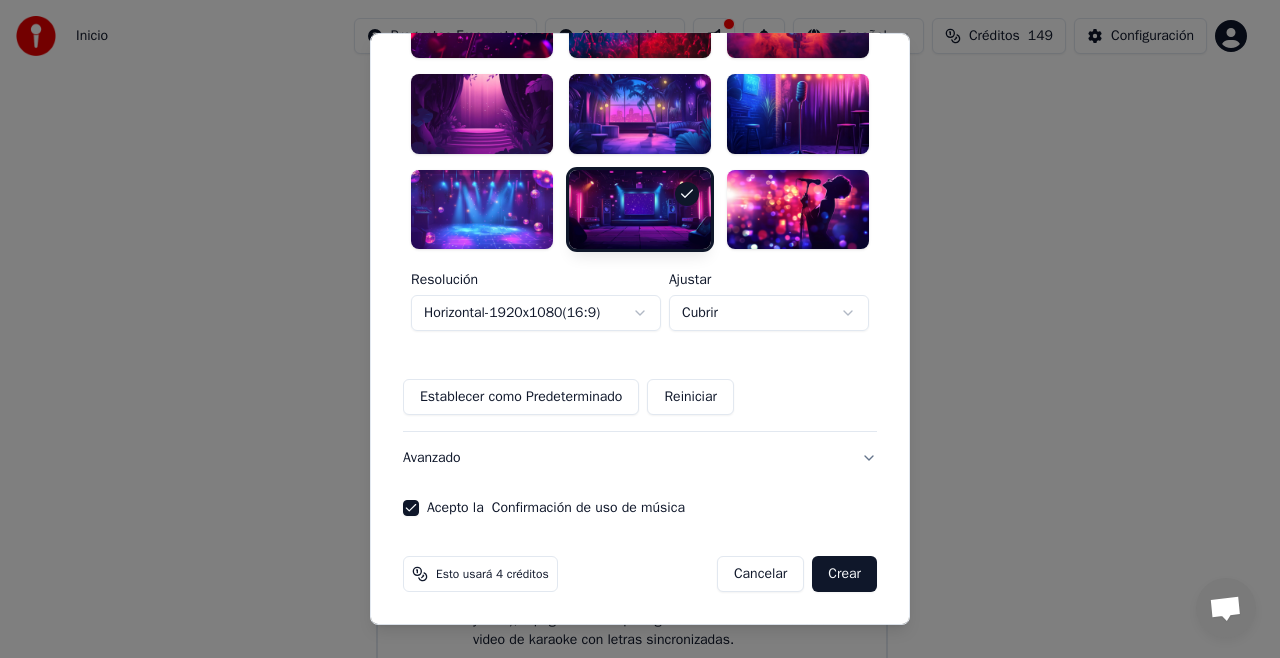 click on "Crear" at bounding box center [844, 574] 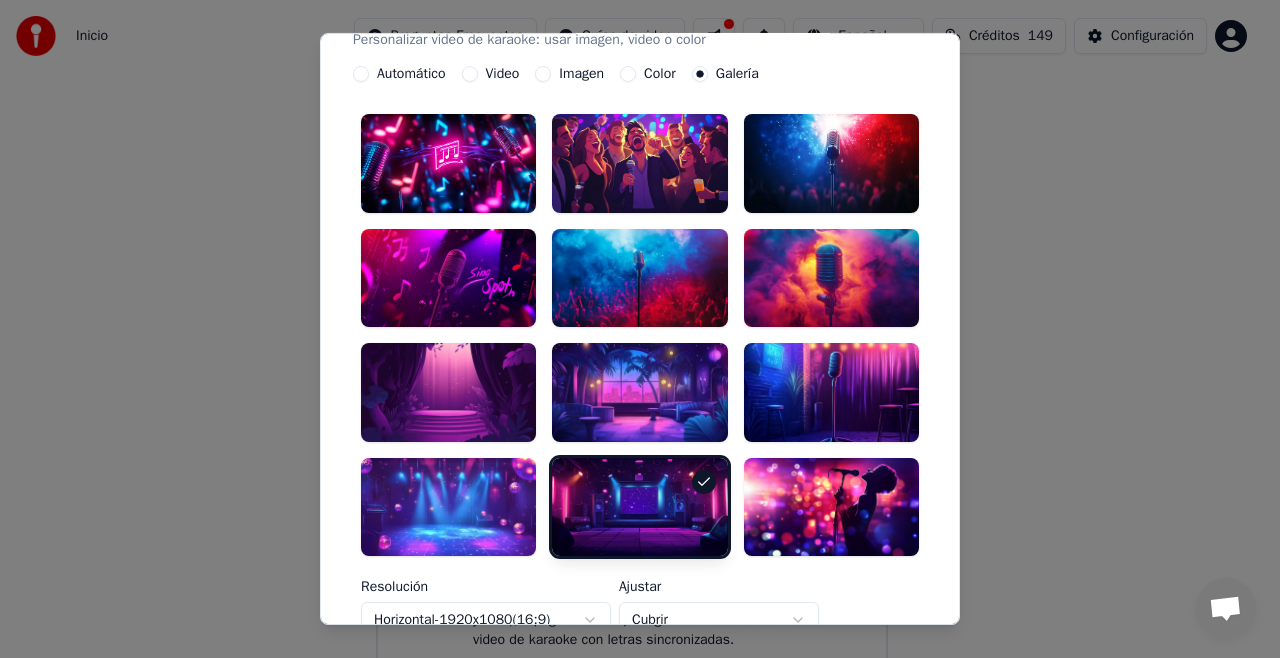 scroll, scrollTop: 248, scrollLeft: 0, axis: vertical 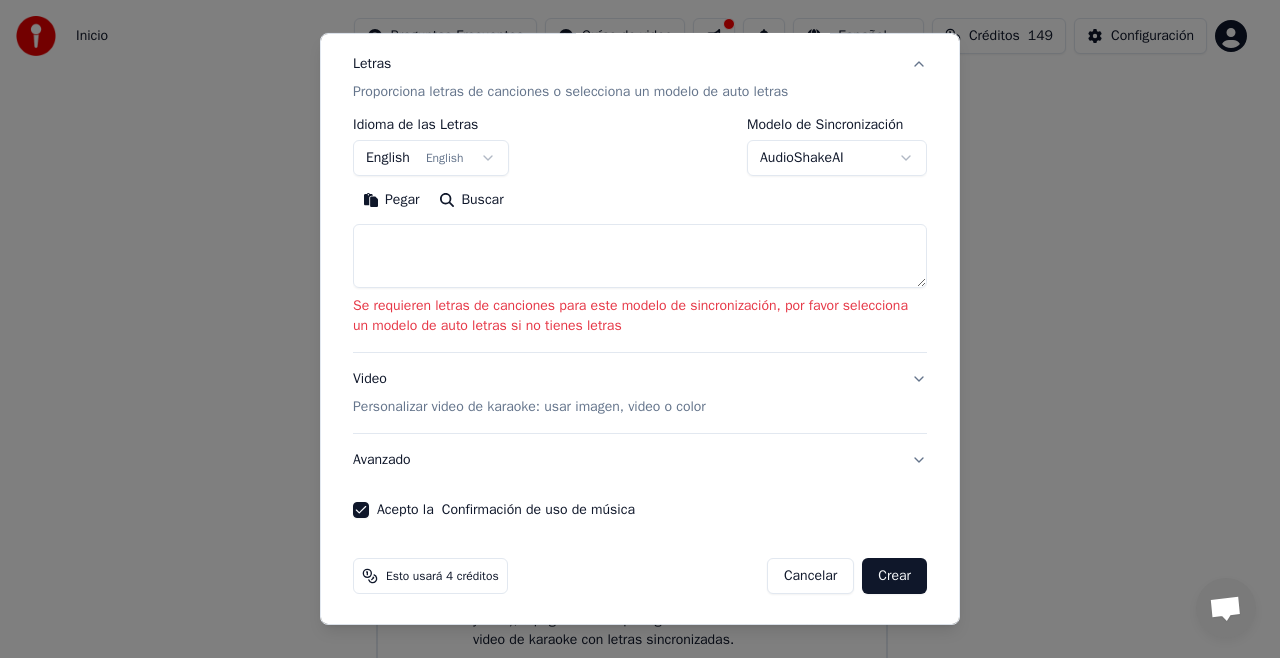 click on "**********" at bounding box center (631, 296) 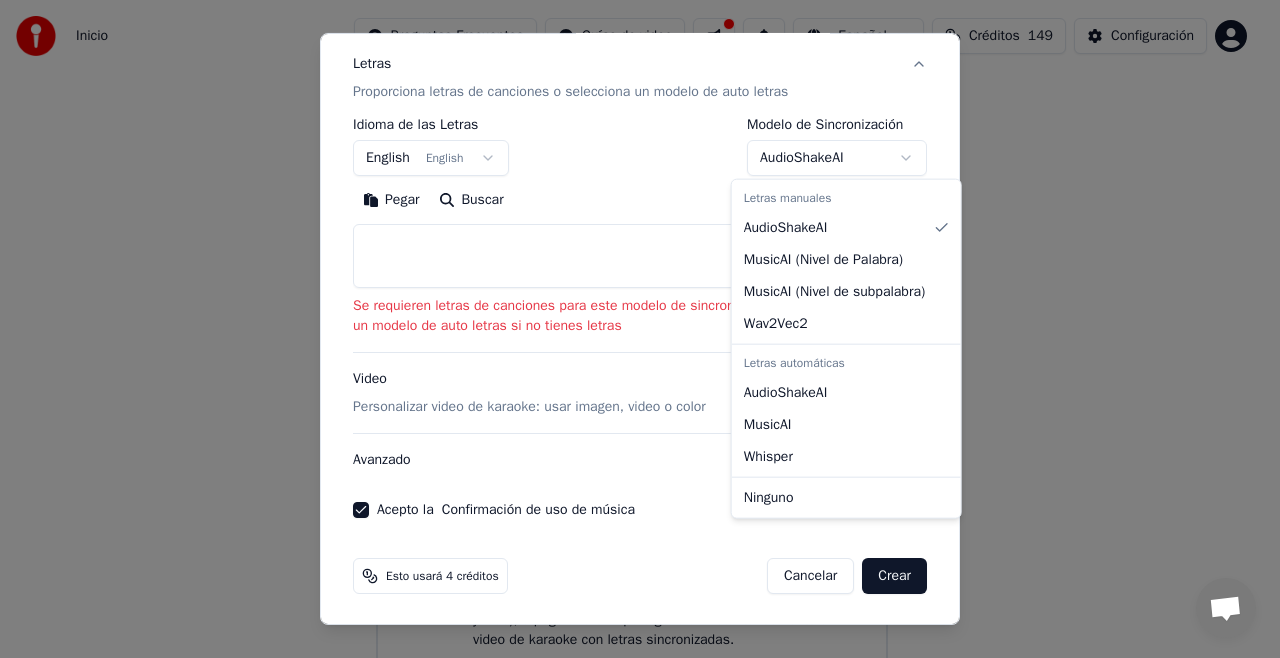 select on "**********" 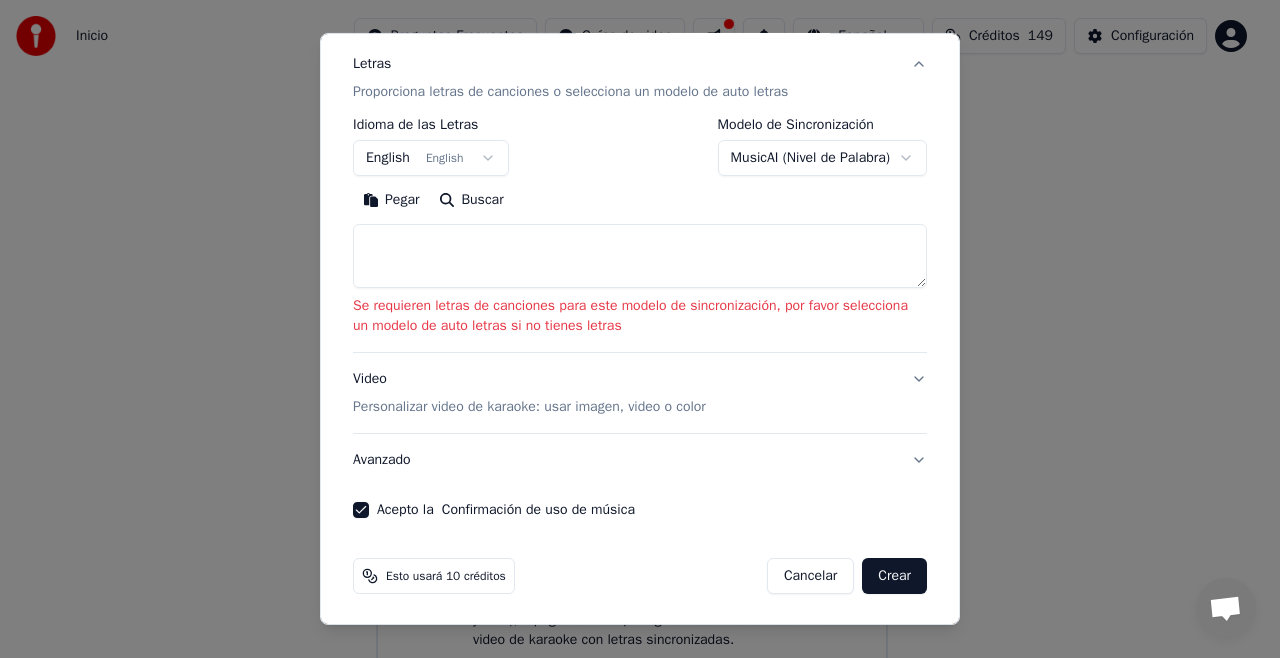 click on "**********" at bounding box center [631, 296] 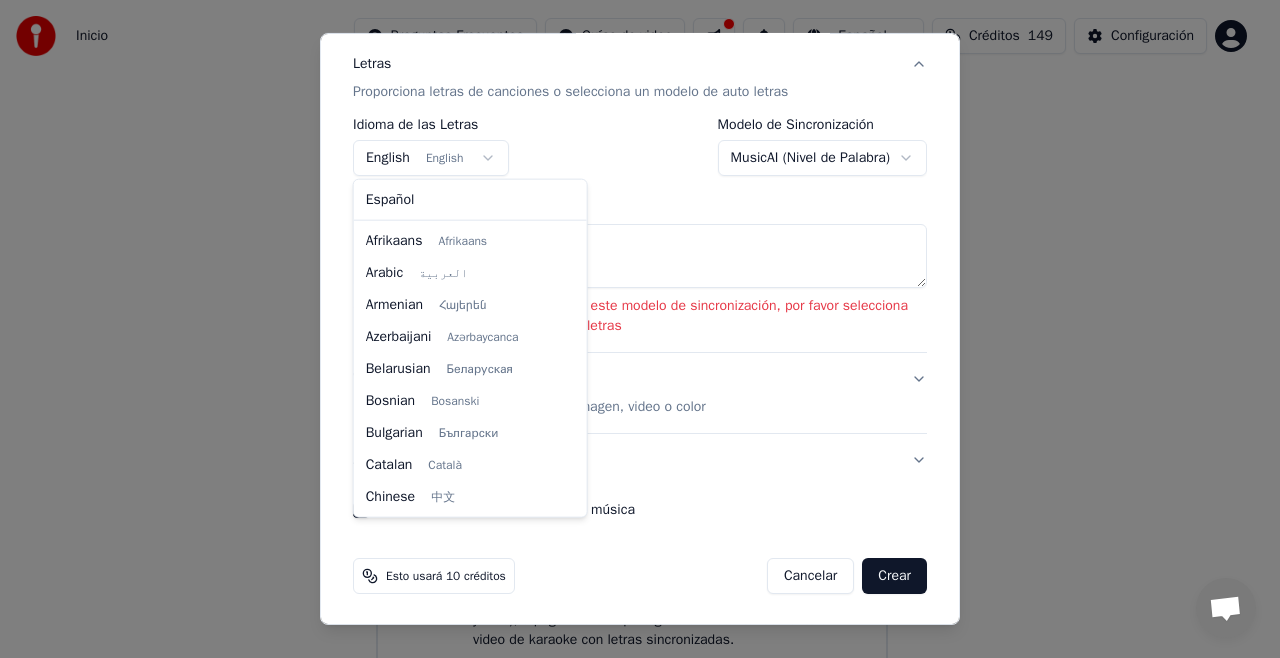scroll, scrollTop: 160, scrollLeft: 0, axis: vertical 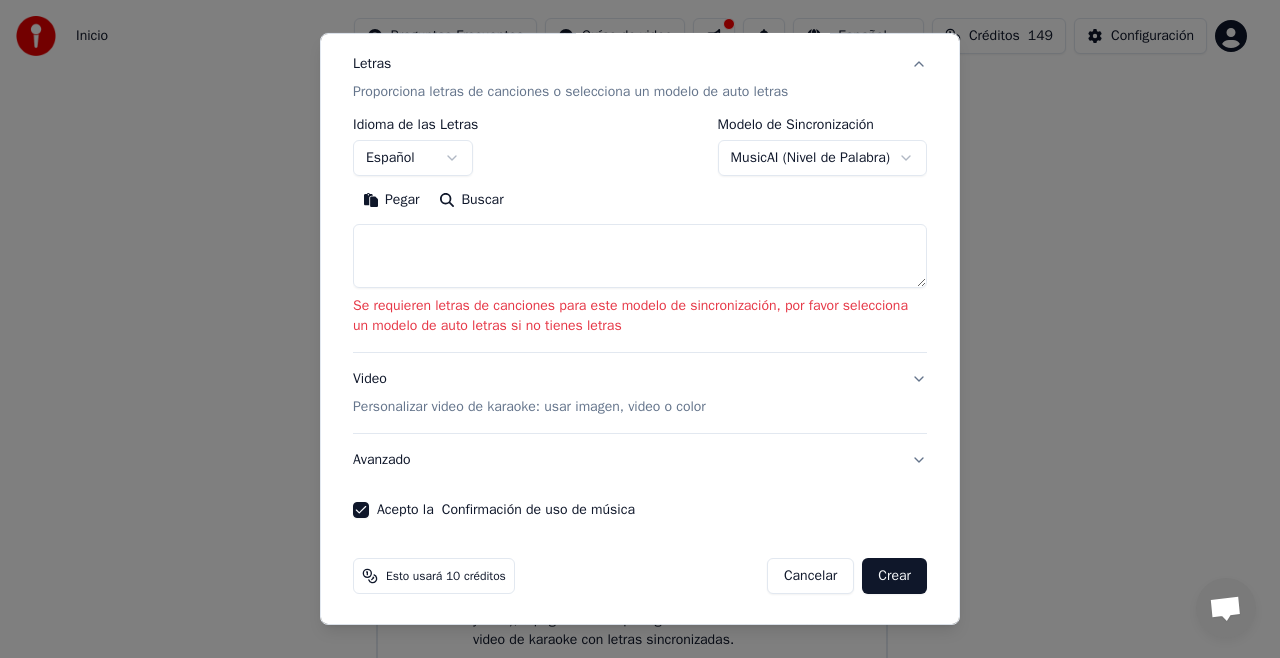 click on "Crear" at bounding box center [894, 576] 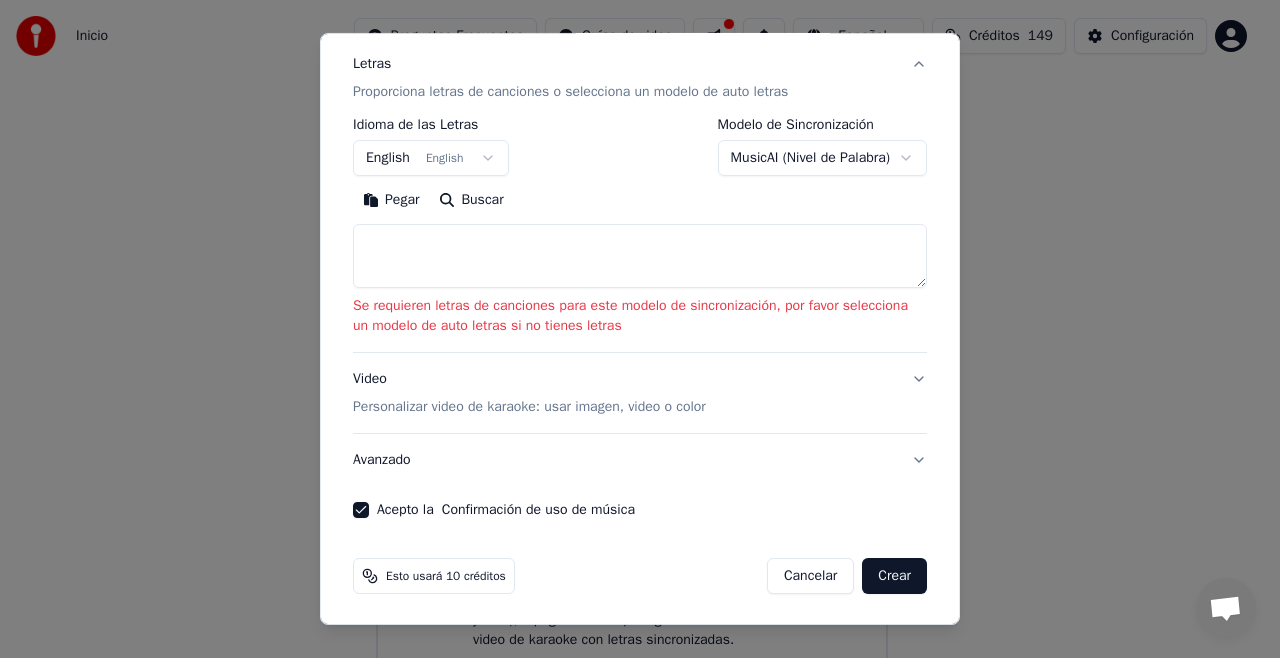 click on "Crear" at bounding box center [894, 576] 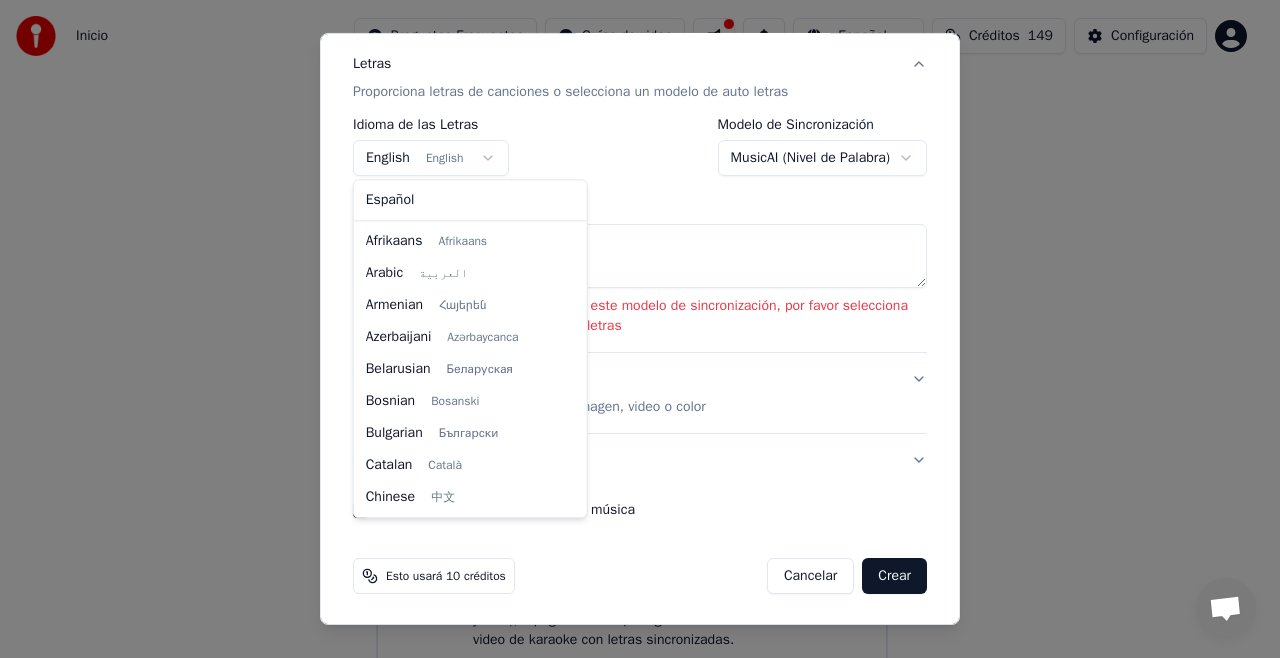 click on "**********" at bounding box center (631, 296) 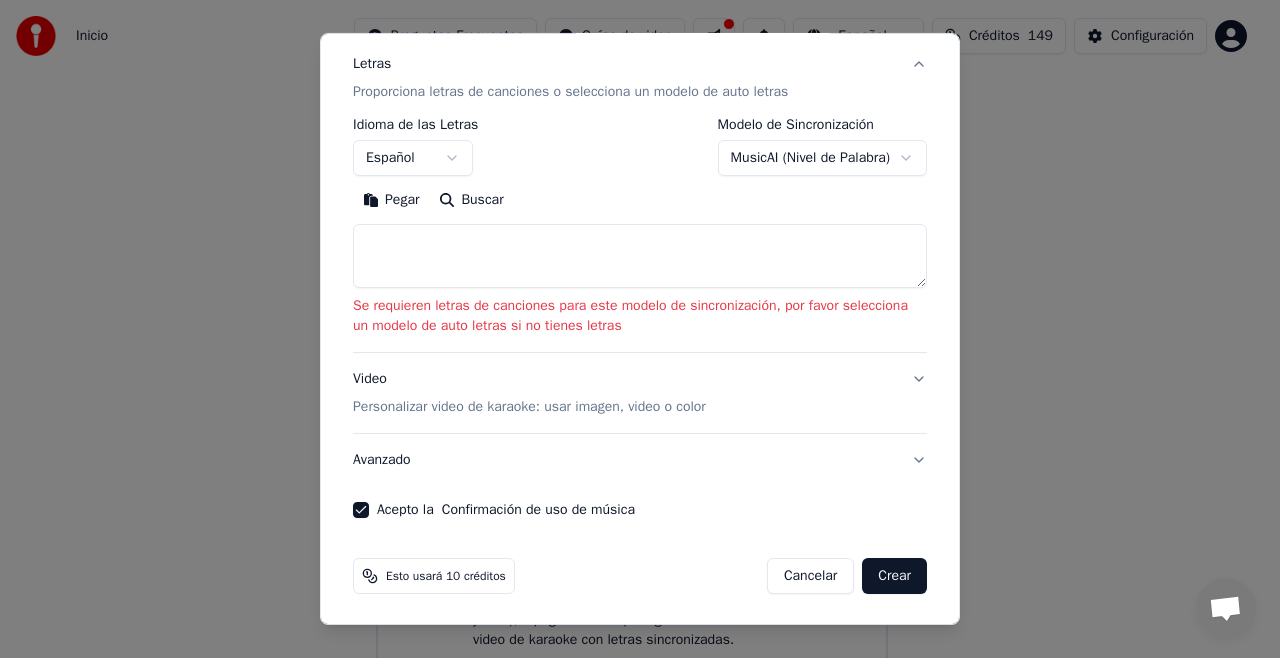 click on "Crear" at bounding box center [894, 576] 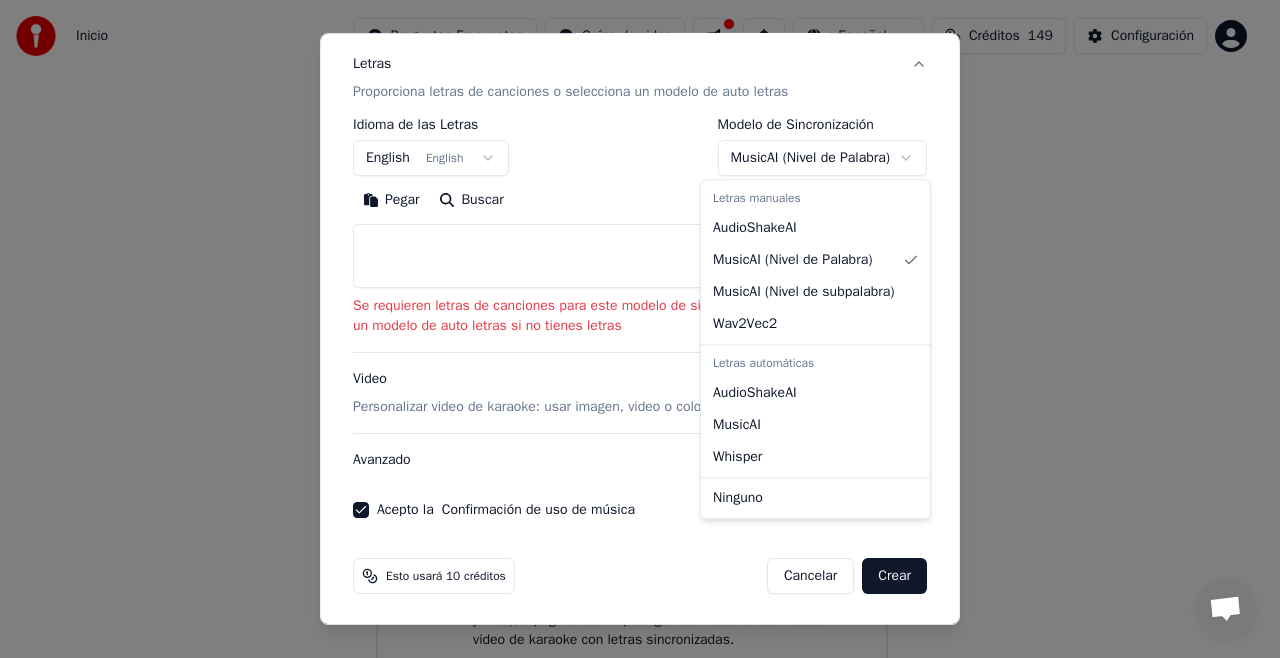 click on "**********" at bounding box center (631, 296) 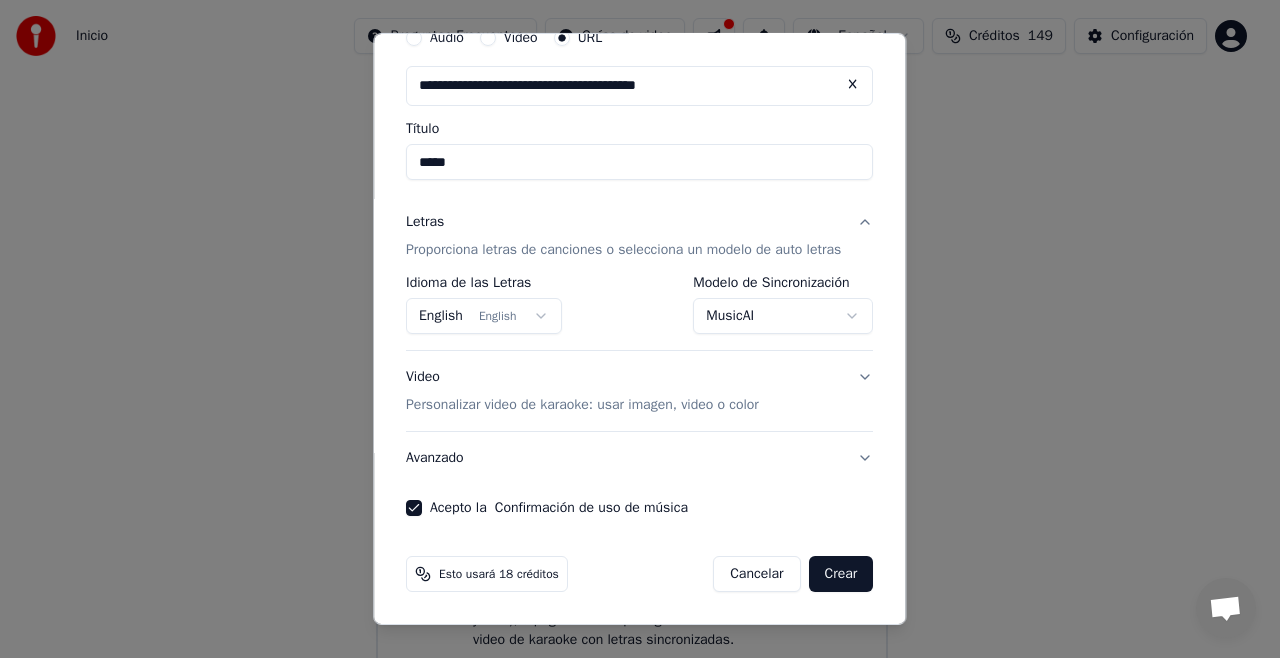 scroll, scrollTop: 88, scrollLeft: 0, axis: vertical 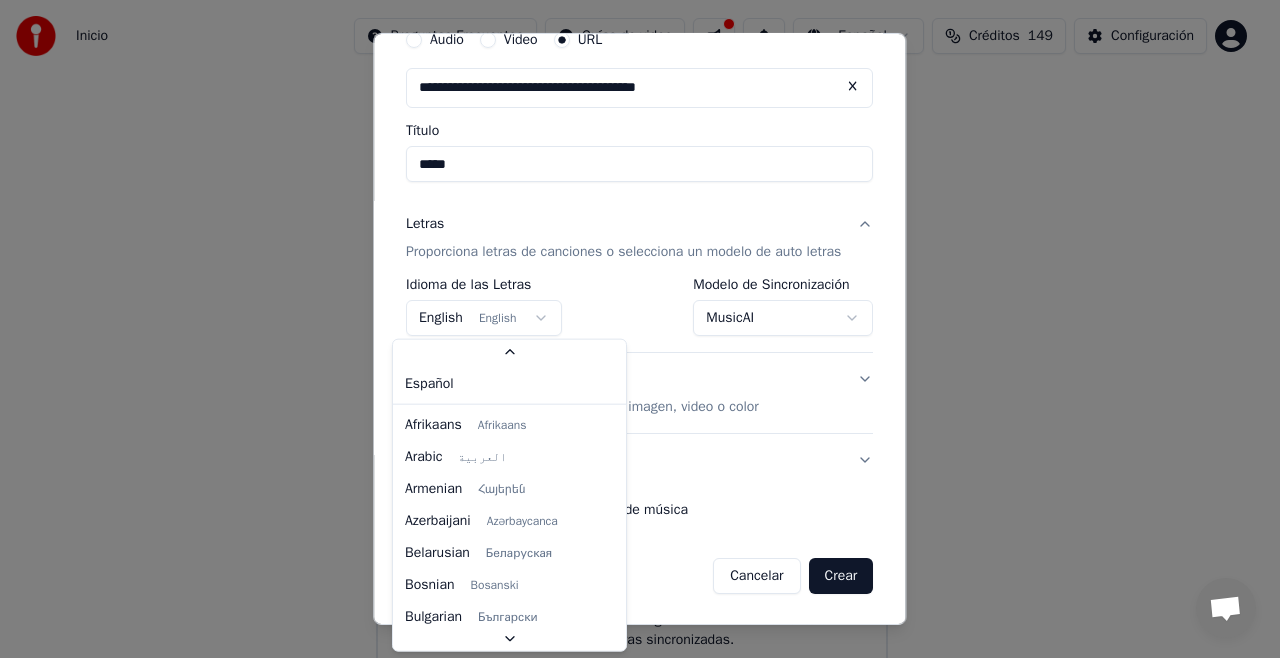 click on "**********" at bounding box center [631, 296] 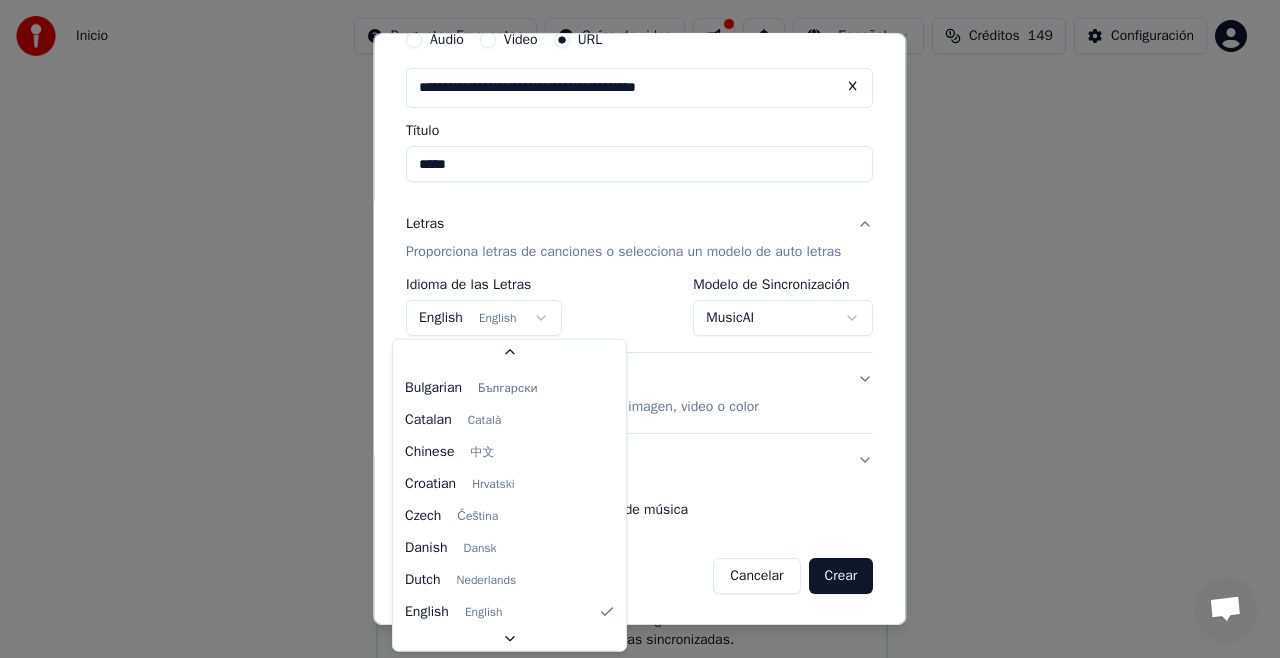 scroll, scrollTop: 0, scrollLeft: 0, axis: both 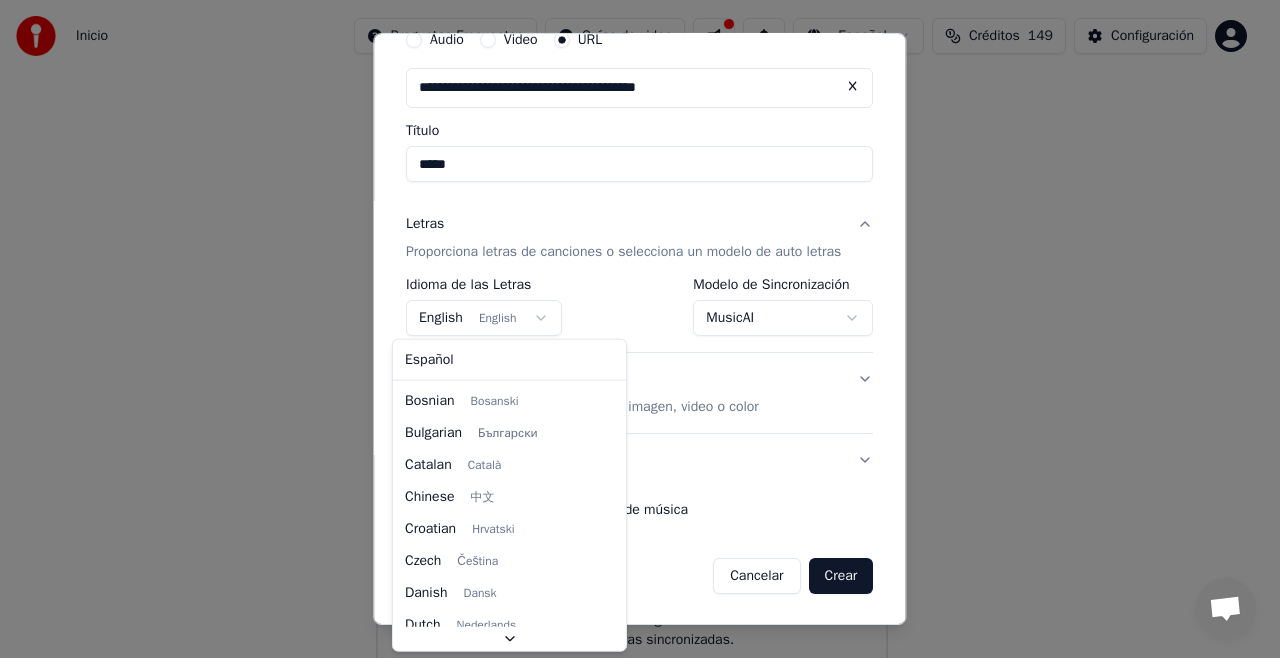 select on "**" 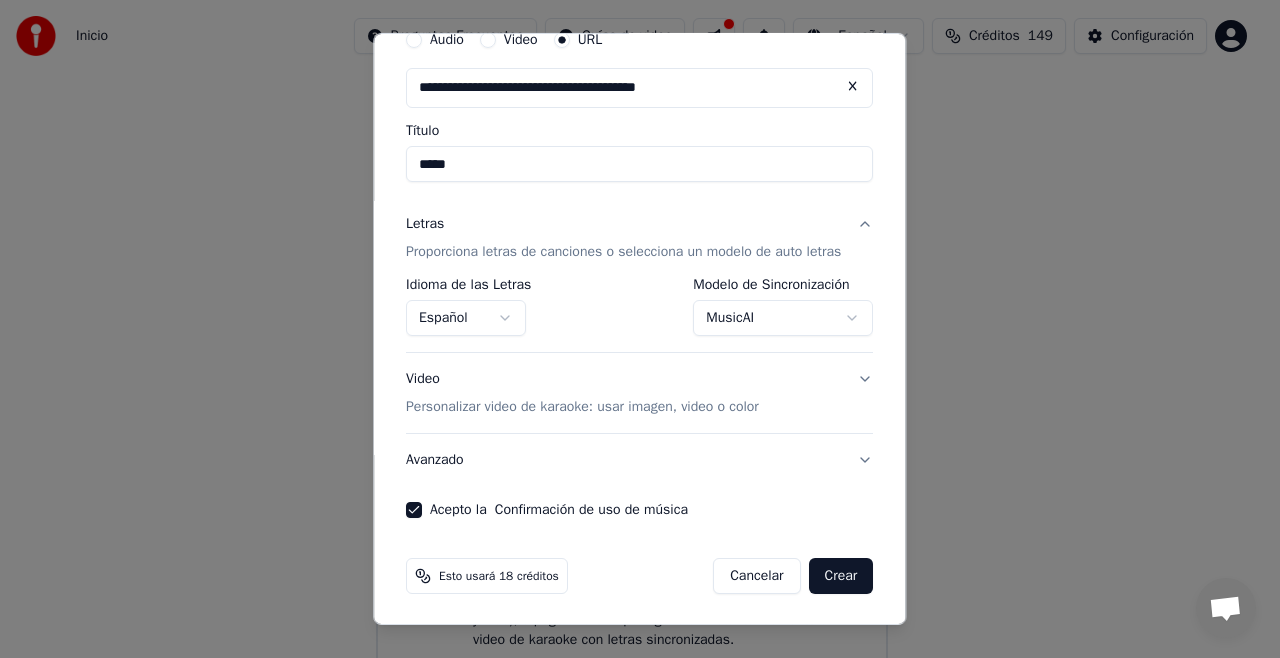 click on "Crear" at bounding box center (841, 576) 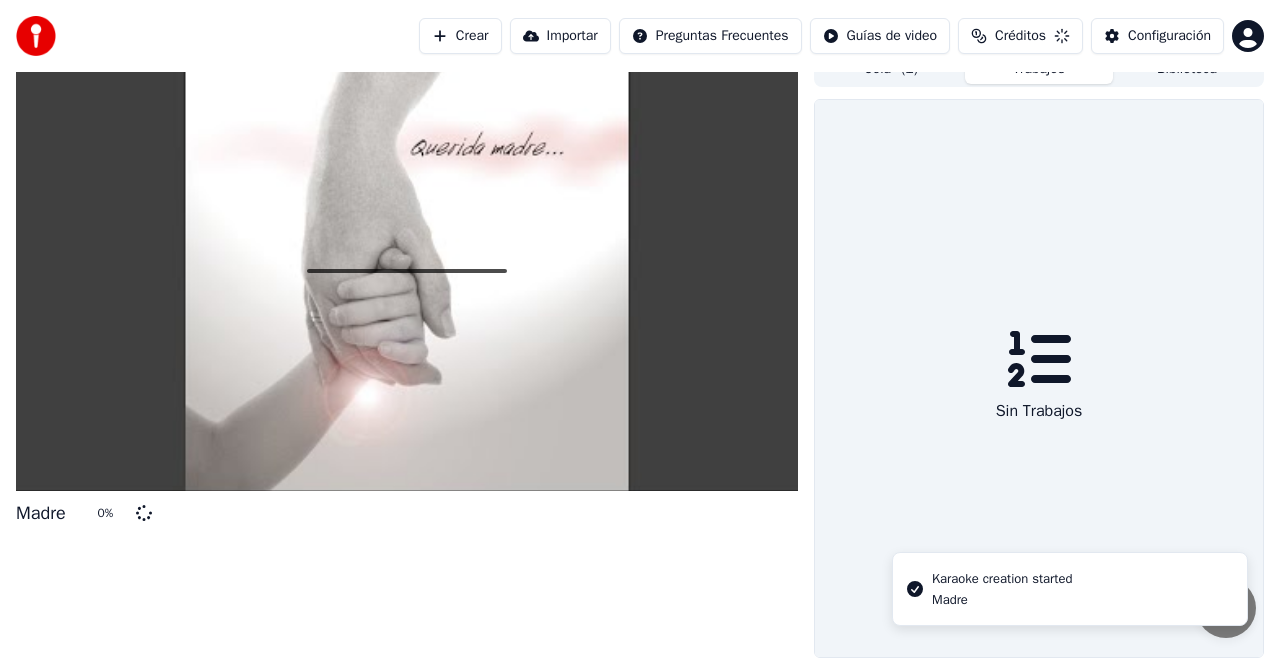 click at bounding box center [407, 271] 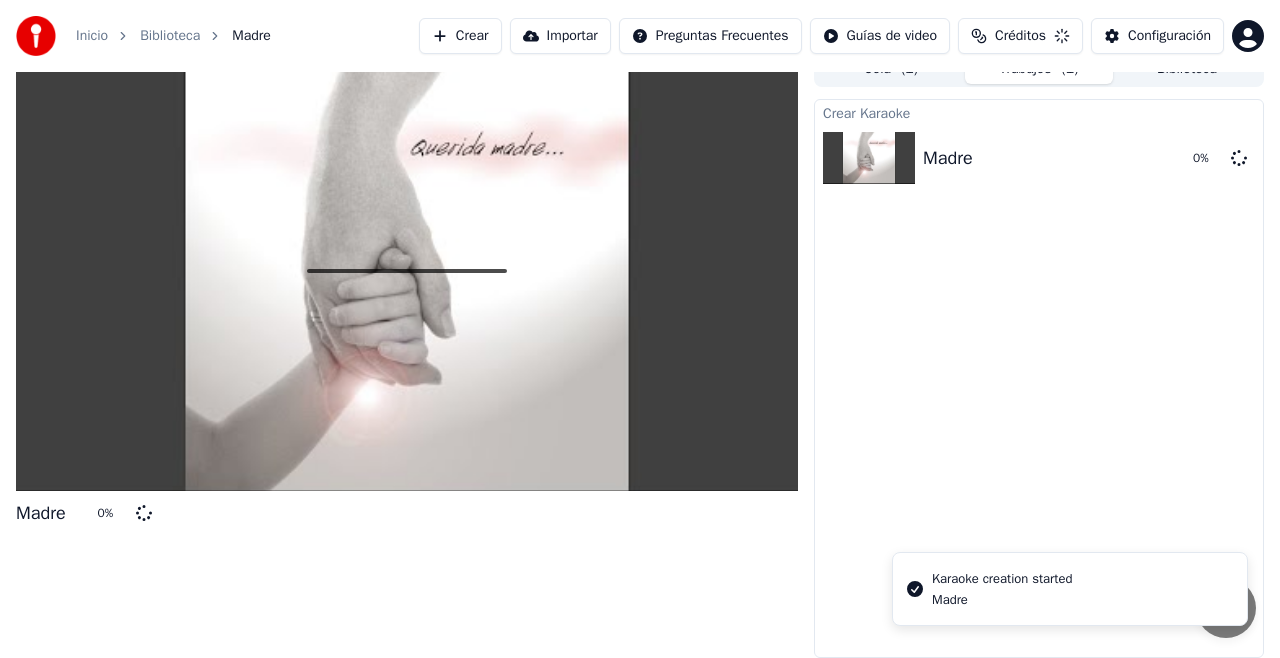 click on "Crear Karaoke Madre 0 %" at bounding box center (1039, 378) 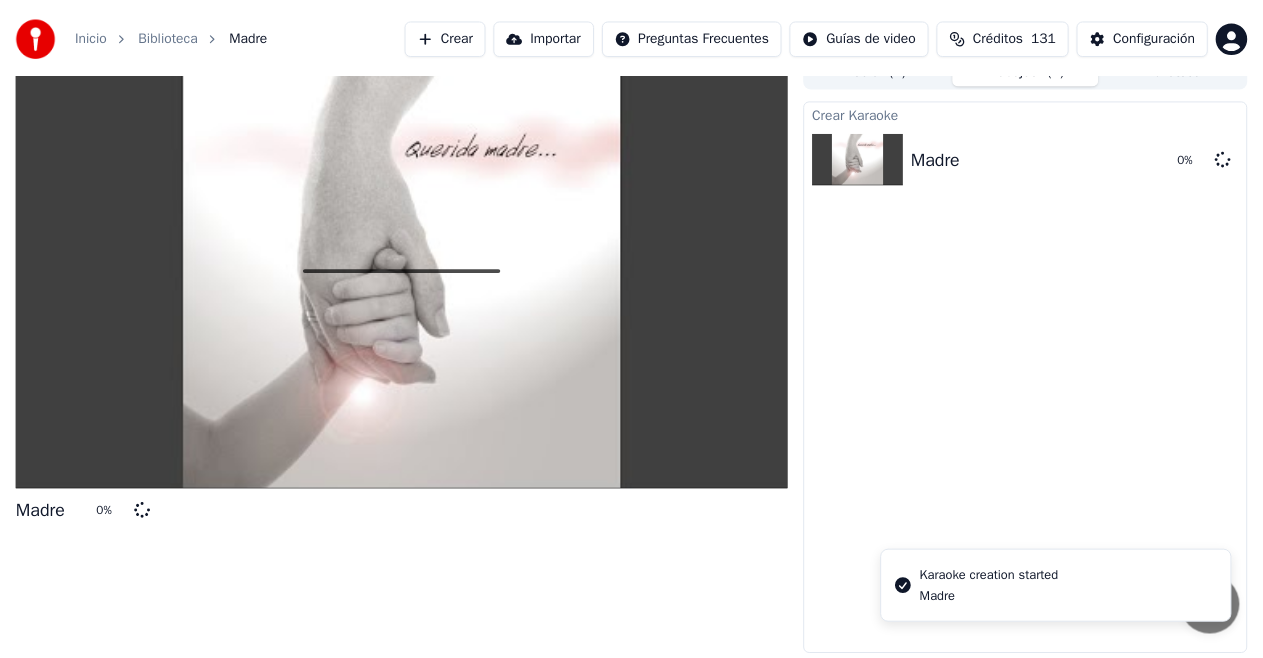 scroll, scrollTop: 21, scrollLeft: 0, axis: vertical 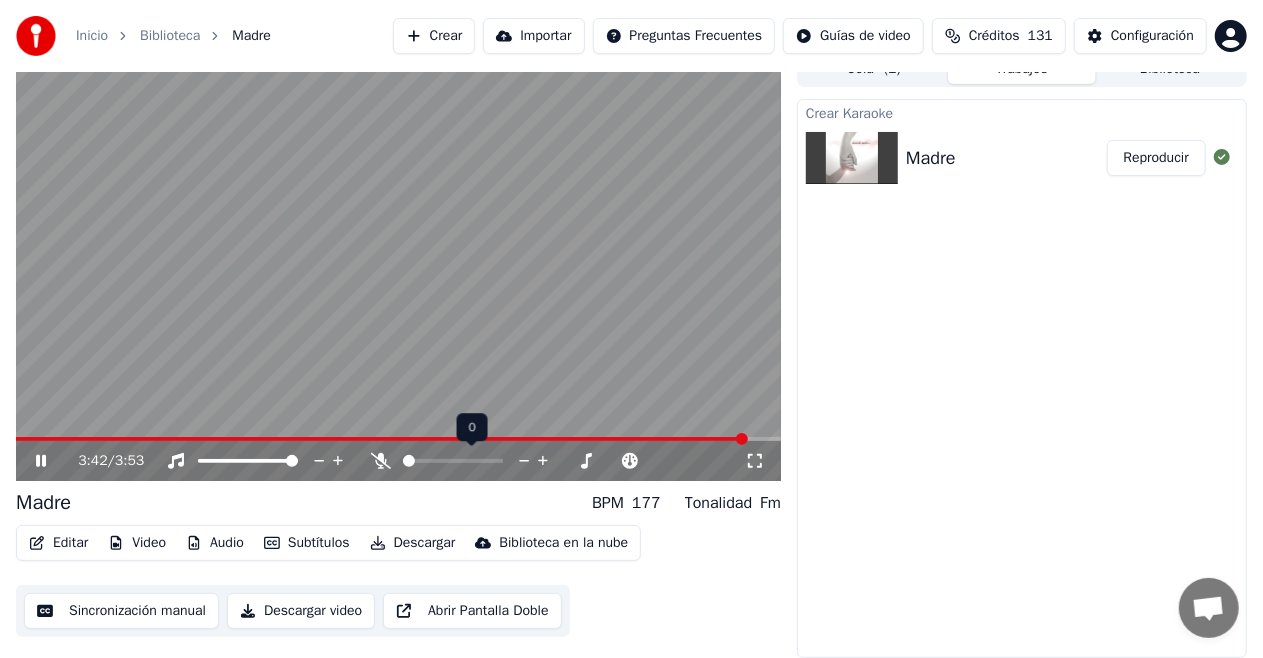 click 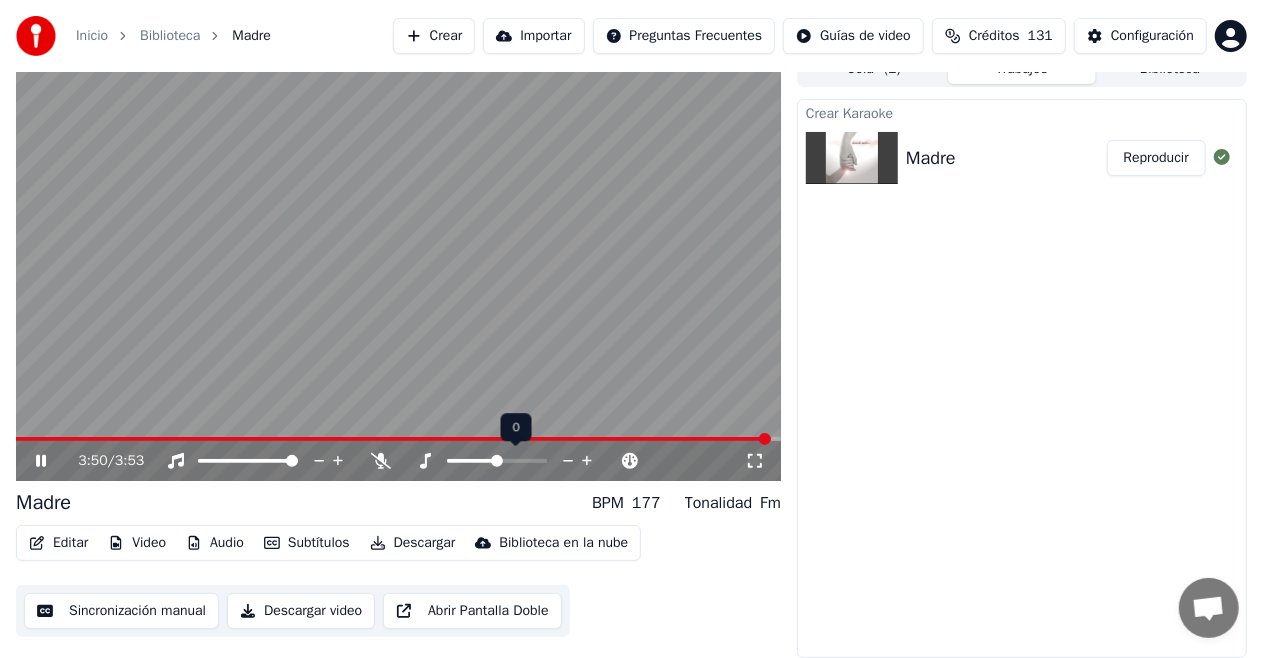 click 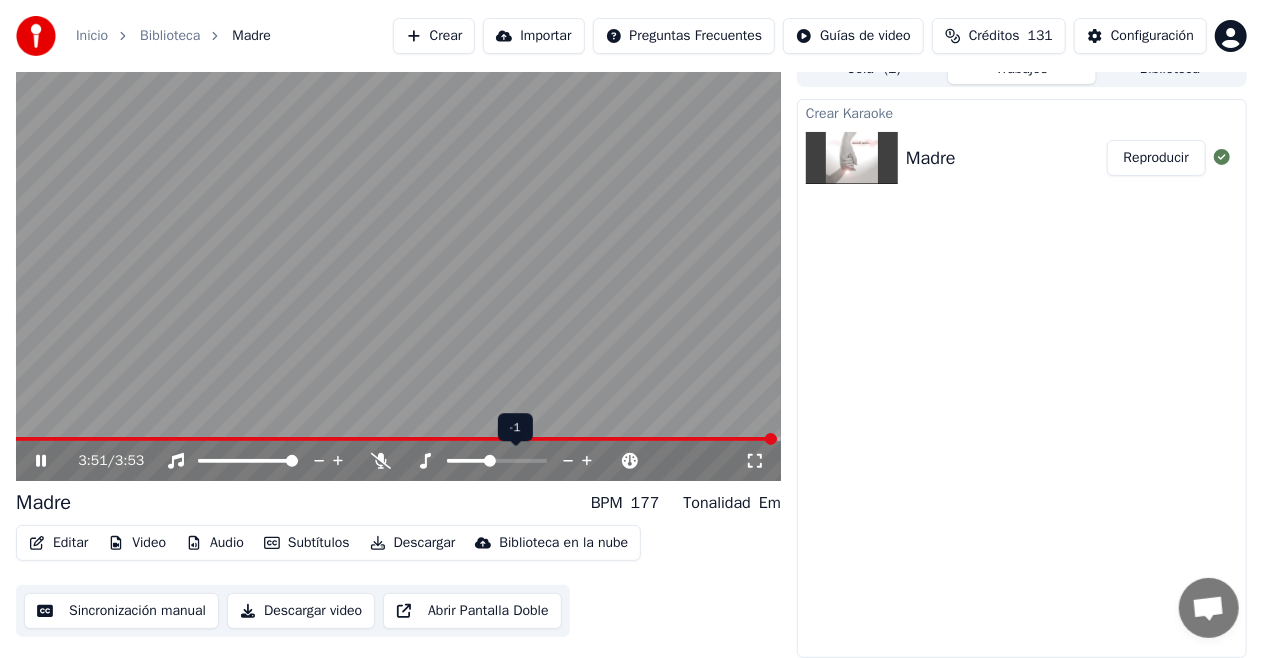 click 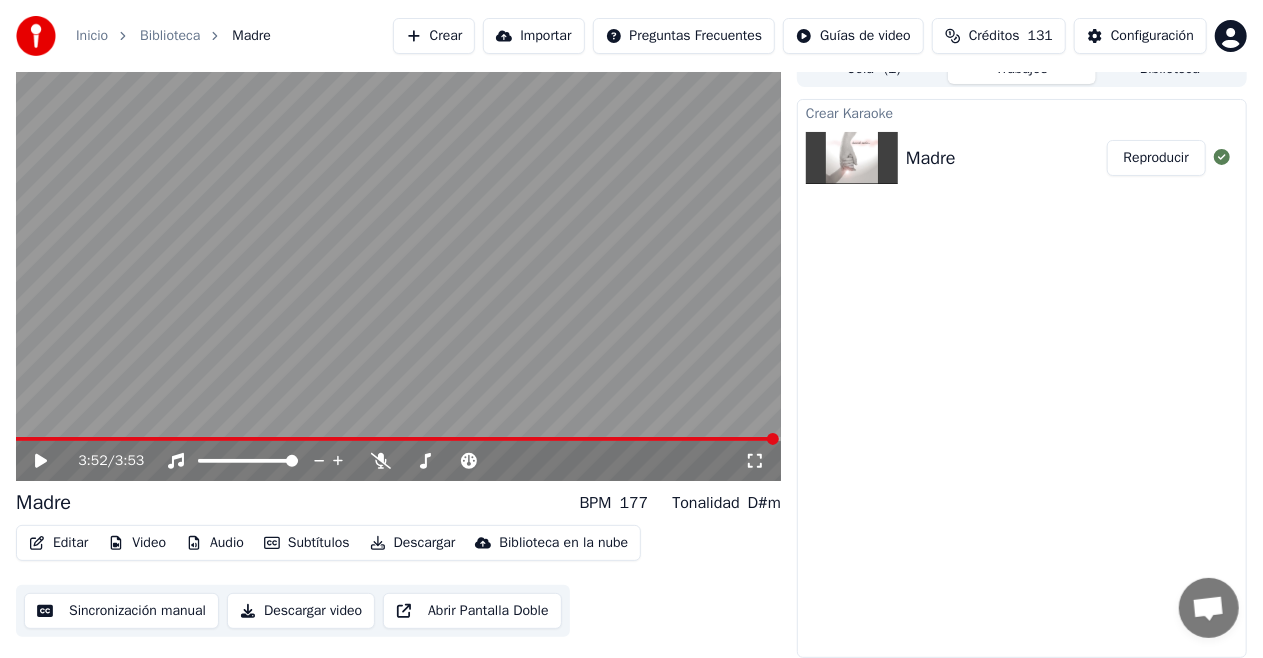 click at bounding box center [398, 266] 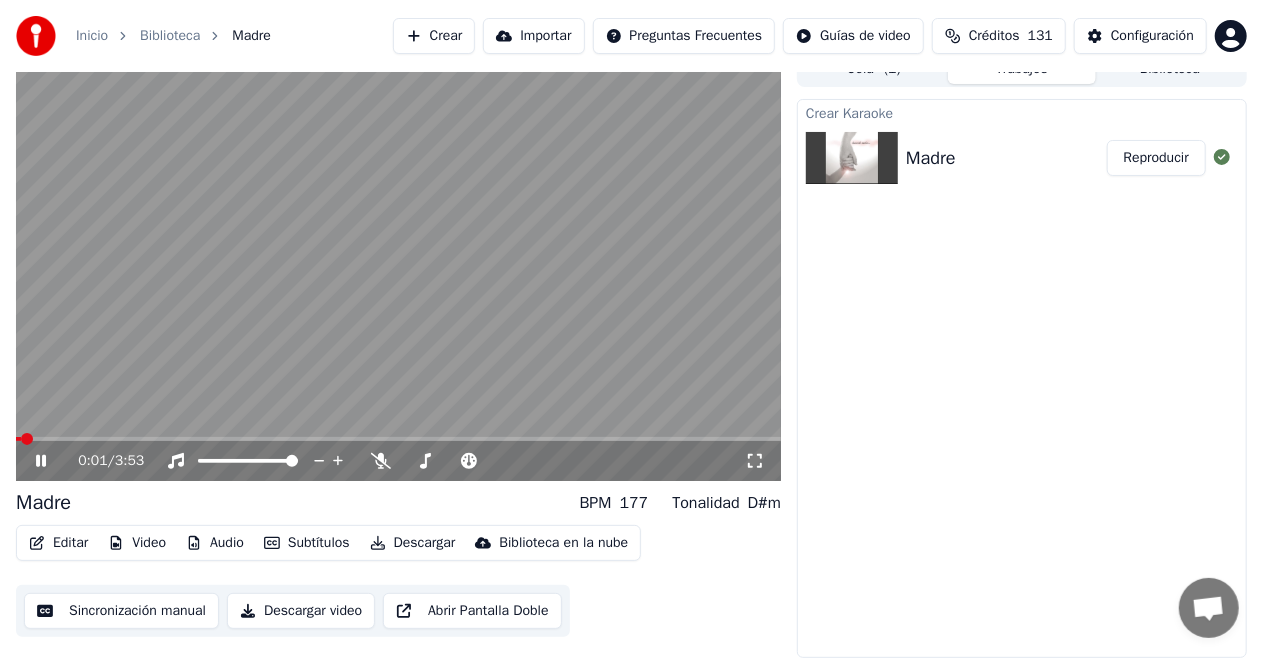 click at bounding box center [398, 266] 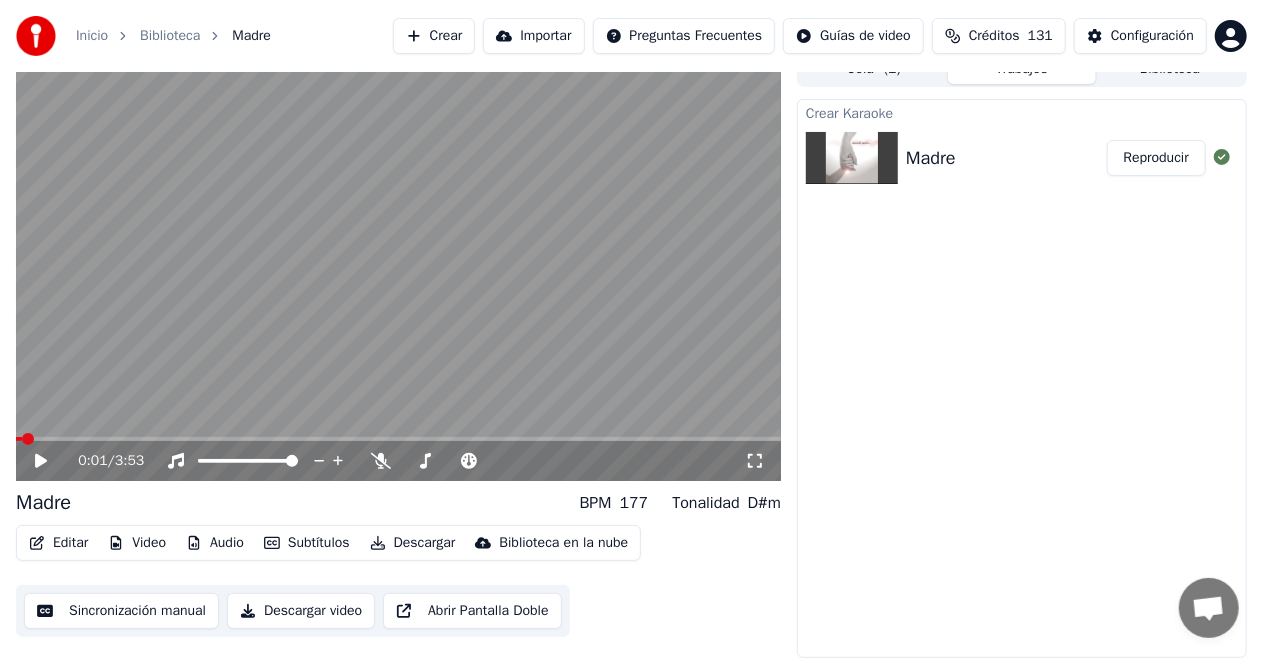 click at bounding box center (398, 439) 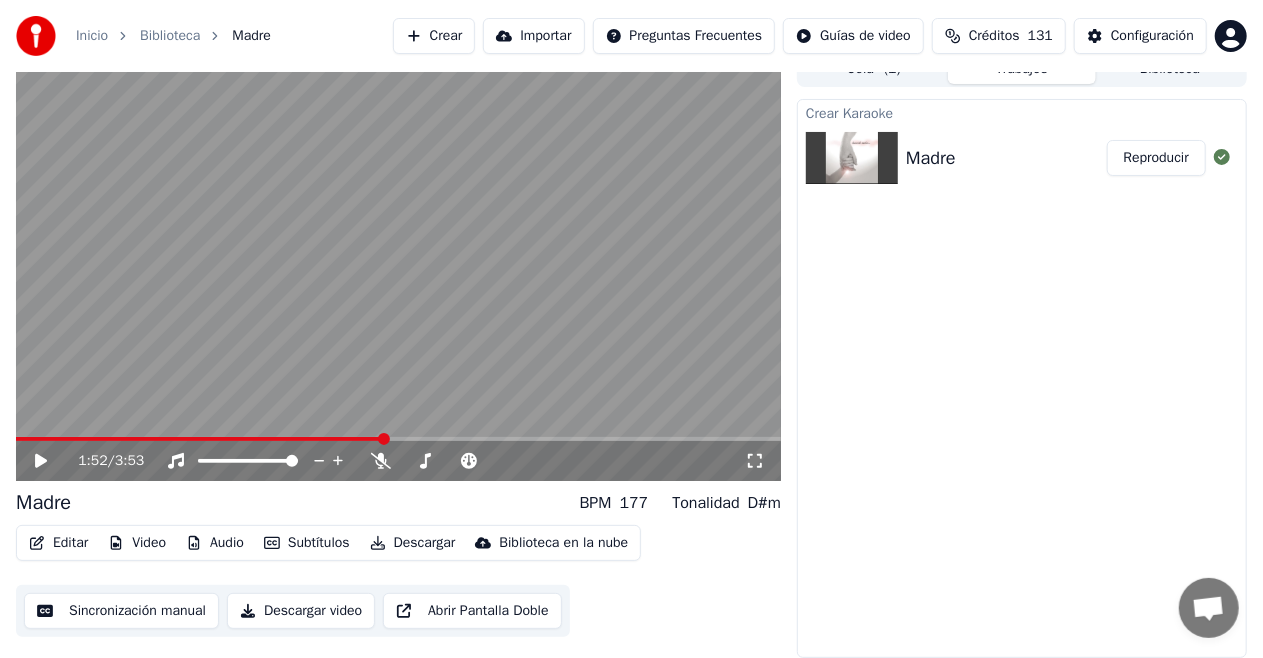 click 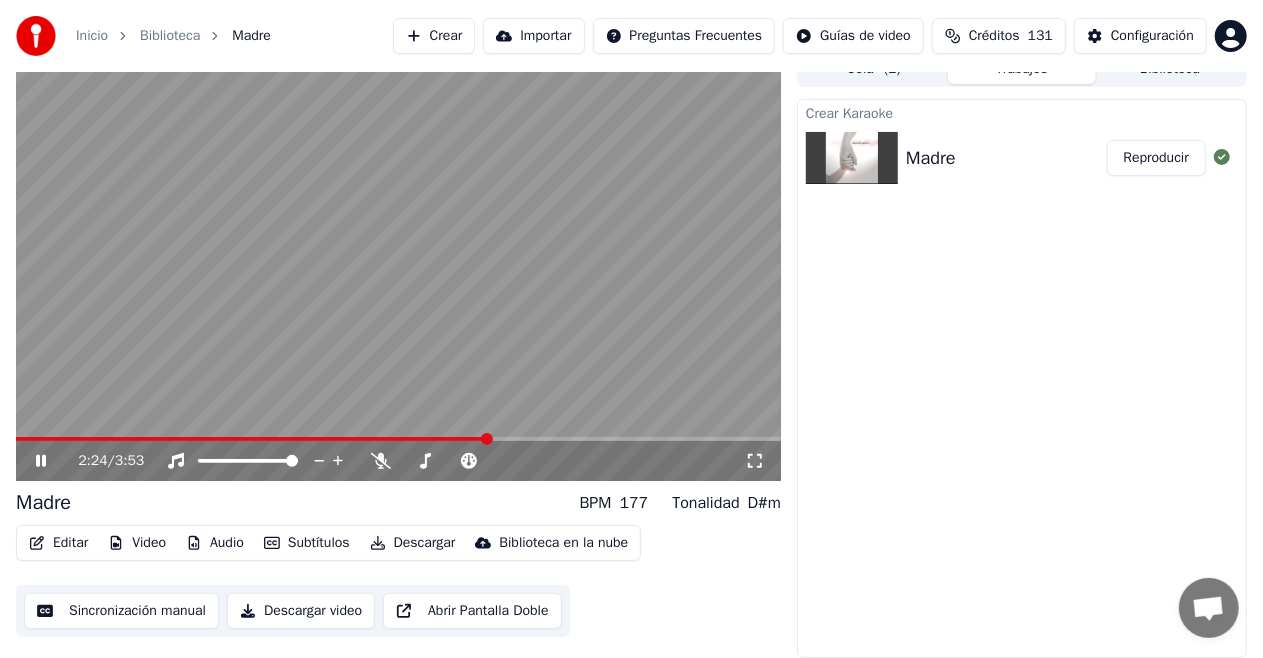 click at bounding box center (398, 439) 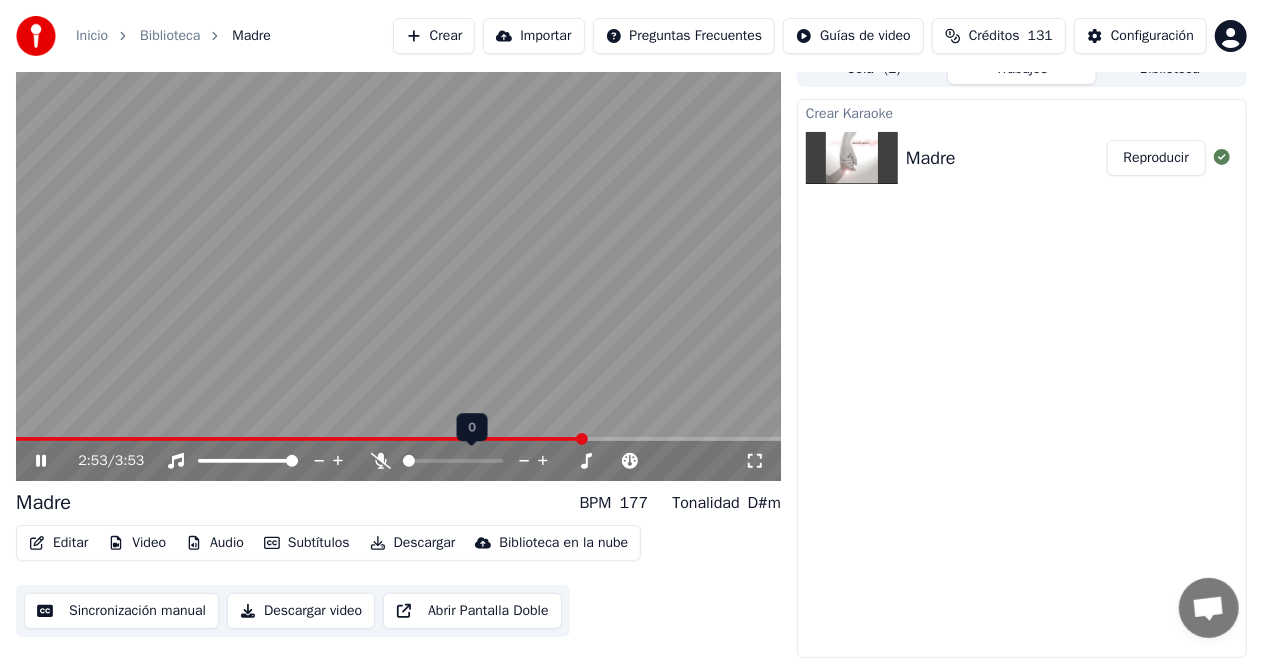 click at bounding box center [409, 461] 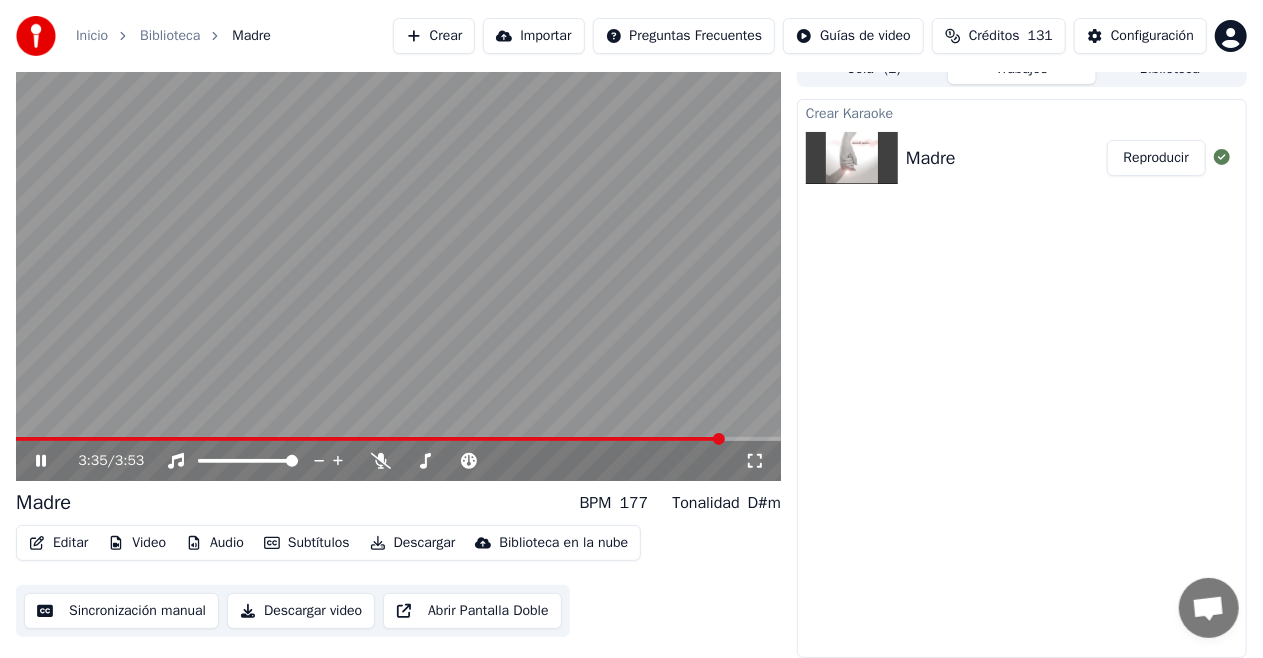 click 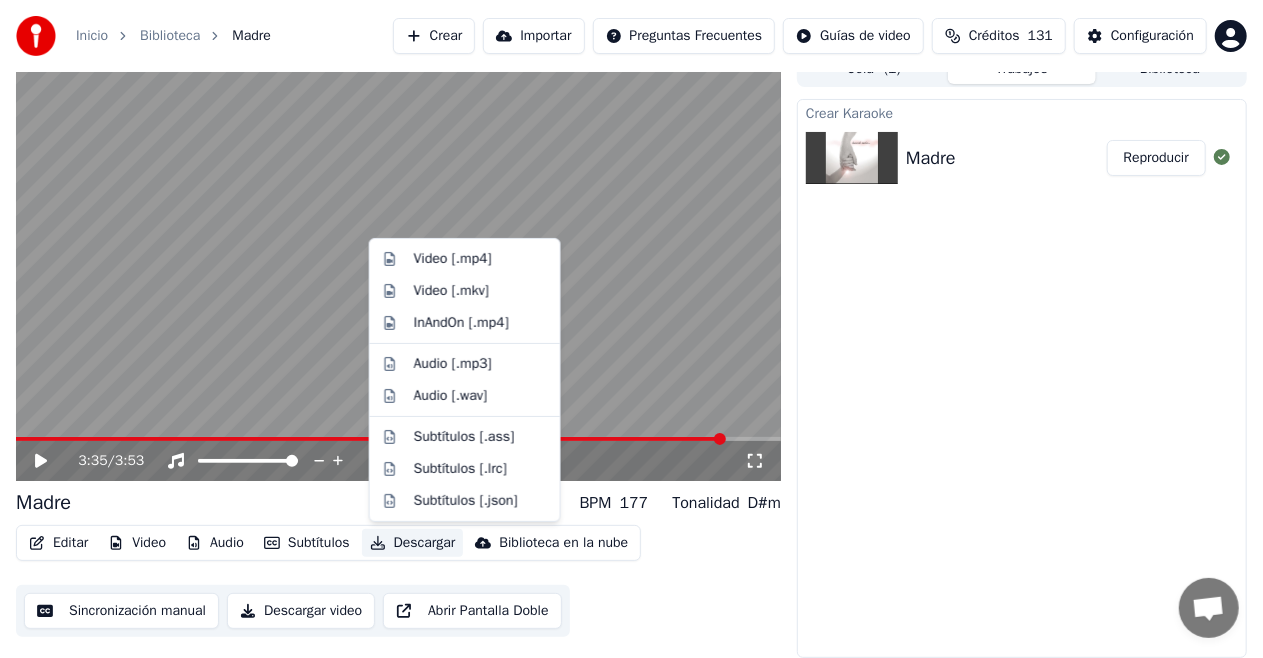 click on "Descargar" at bounding box center (413, 543) 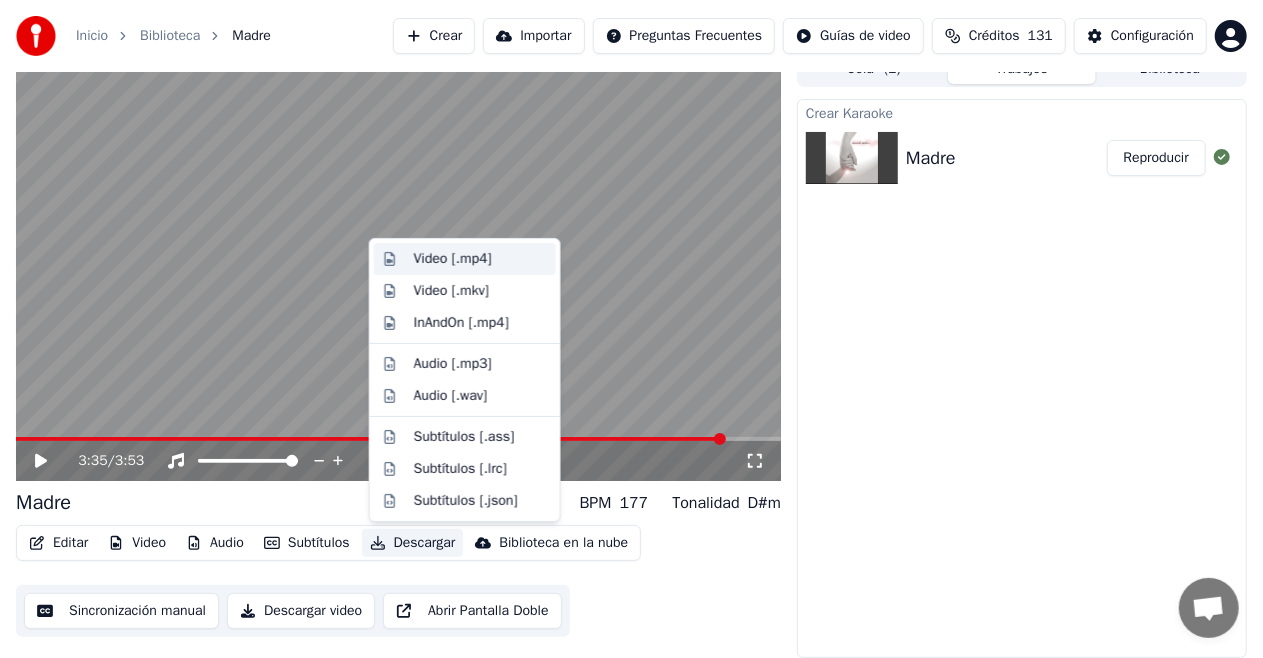 click on "Video [.mp4]" at bounding box center [453, 259] 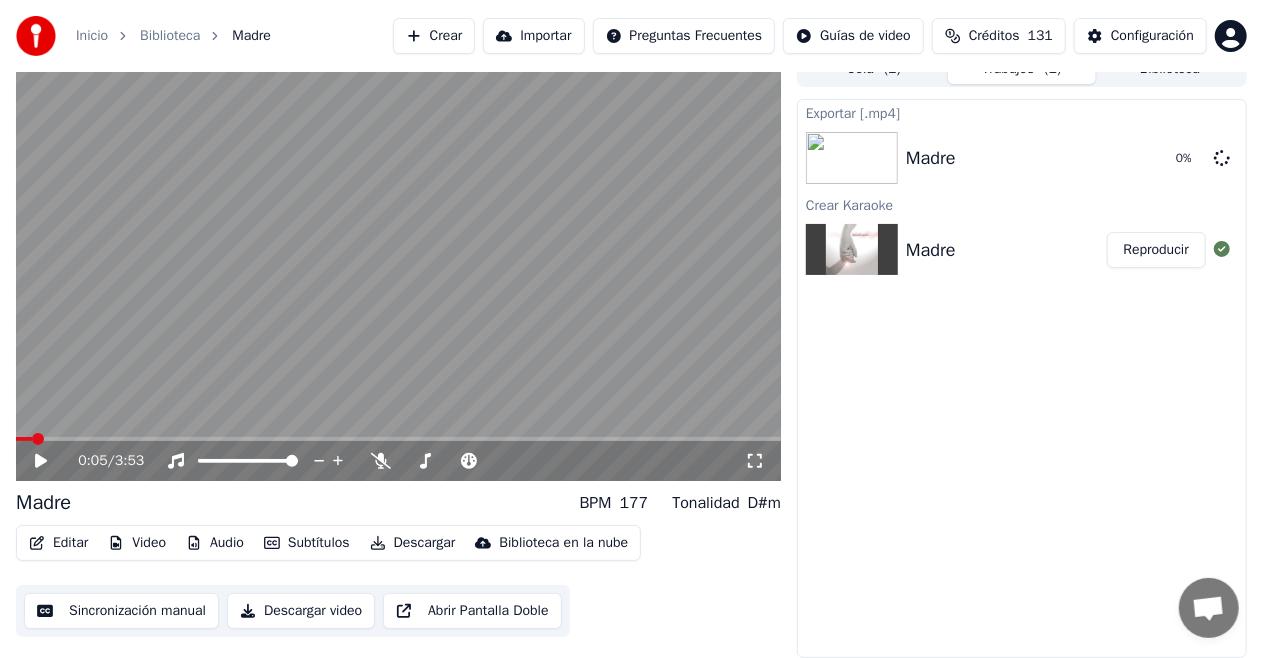 click at bounding box center [24, 439] 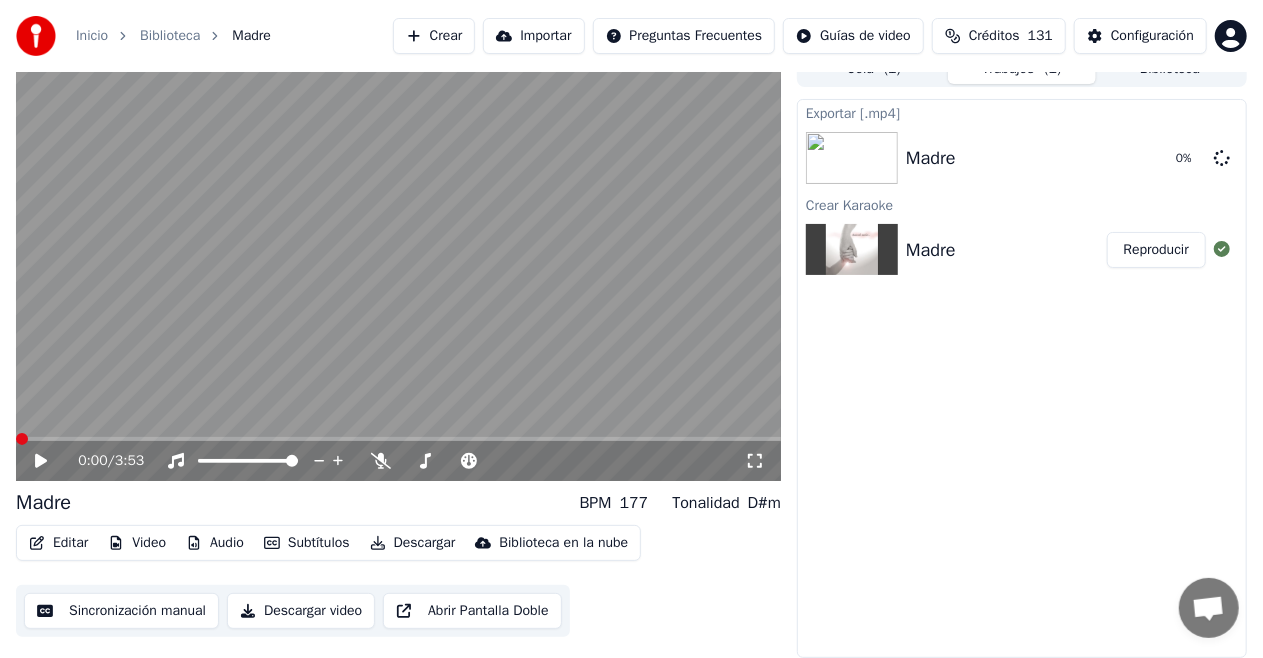 click 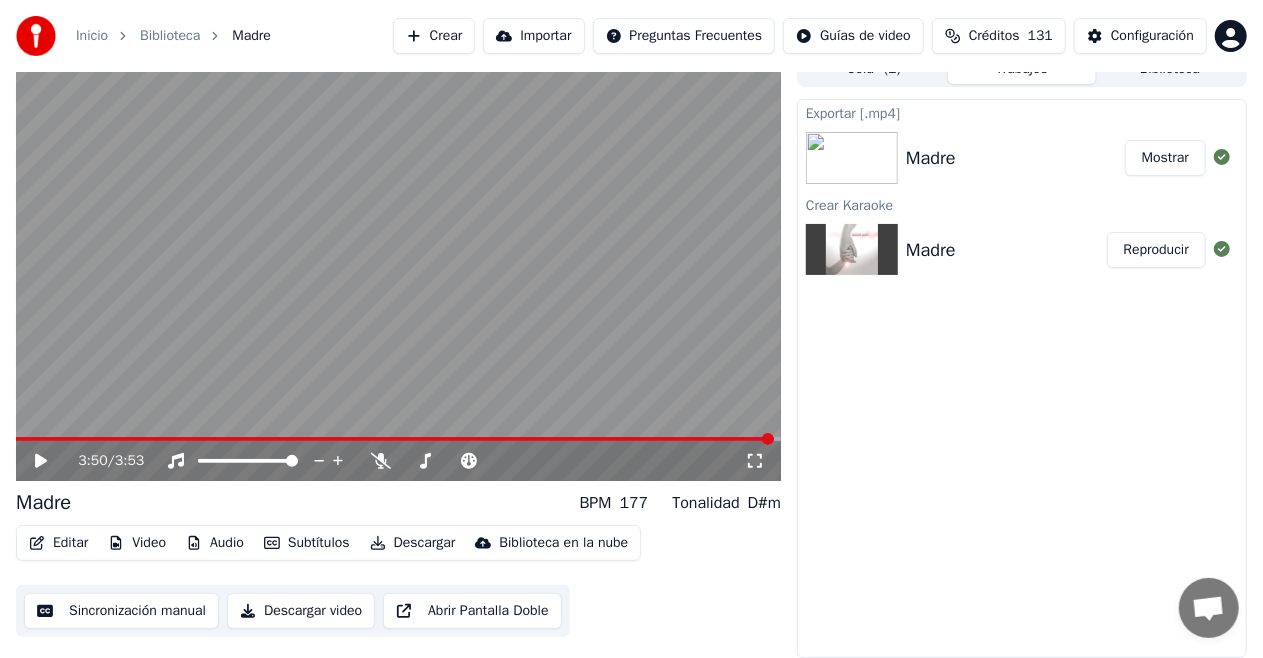 scroll, scrollTop: 0, scrollLeft: 0, axis: both 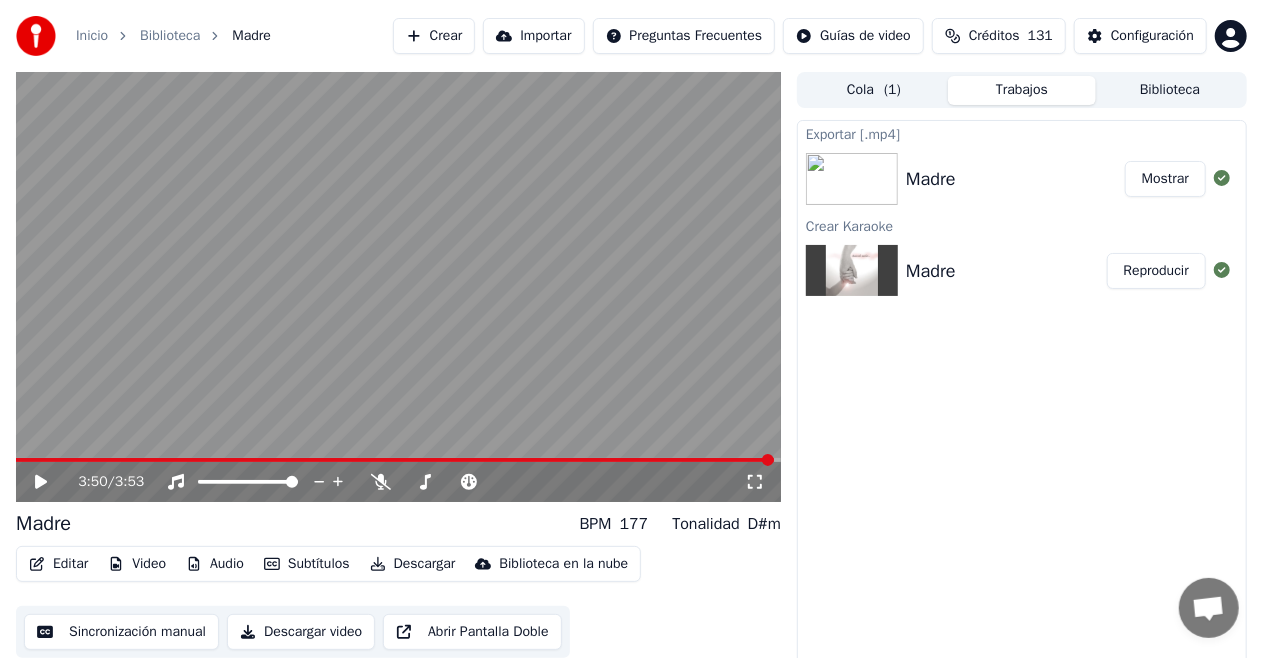 click on "Mostrar" at bounding box center (1165, 179) 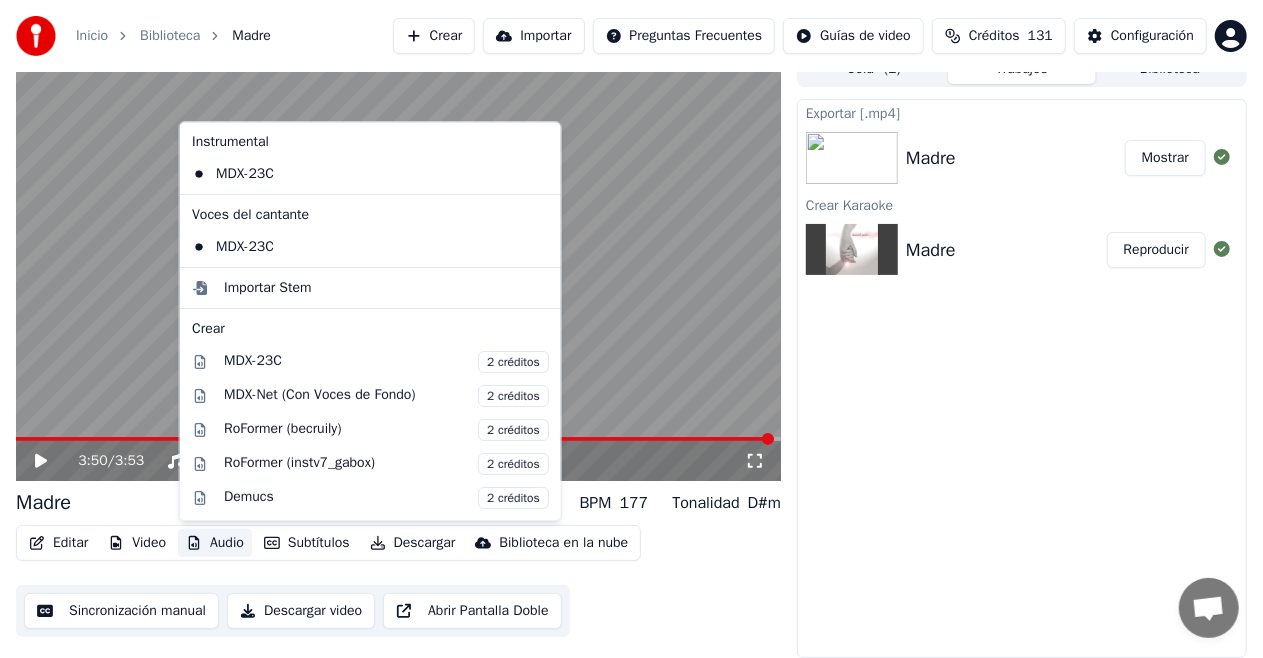 click on "Audio" at bounding box center (215, 543) 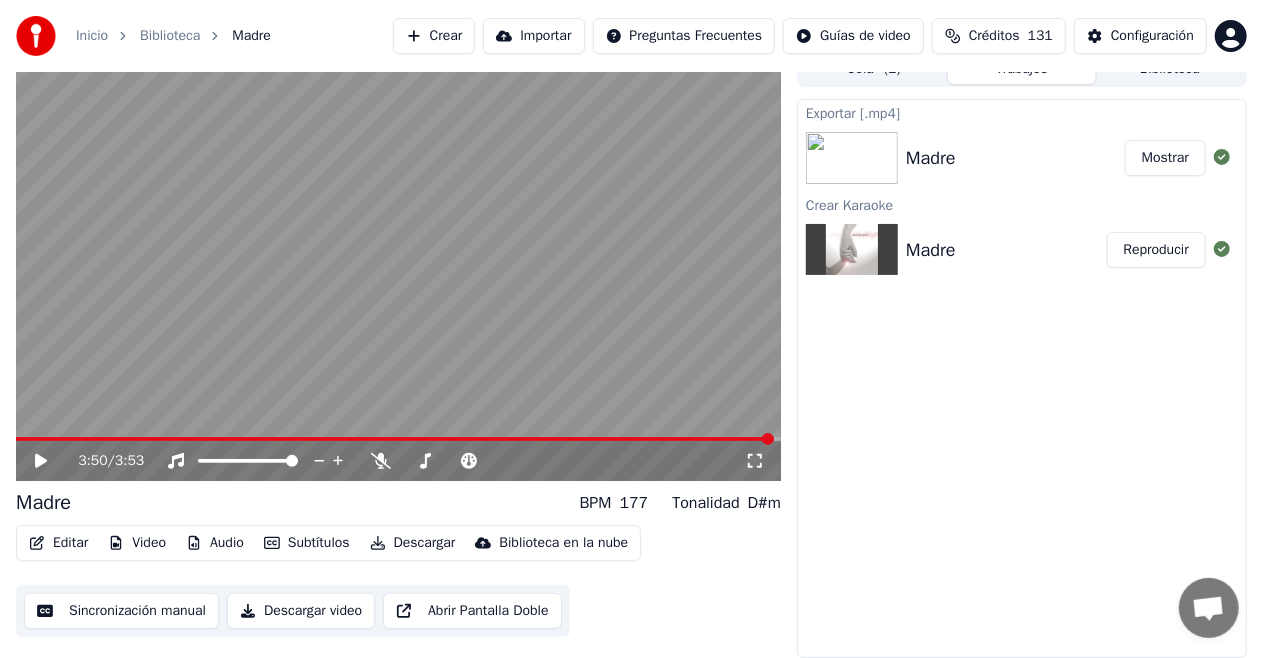 click on "3:50  /  3:53 Madre BPM 177 Tonalidad D#m Editar Video Audio Subtítulos Descargar Biblioteca en la nube Sincronización manual Descargar video Abrir Pantalla Doble Cola ( 1 ) Trabajos Biblioteca Exportar [.mp4] Madre Mostrar Crear Karaoke Madre Reproducir" at bounding box center (631, 354) 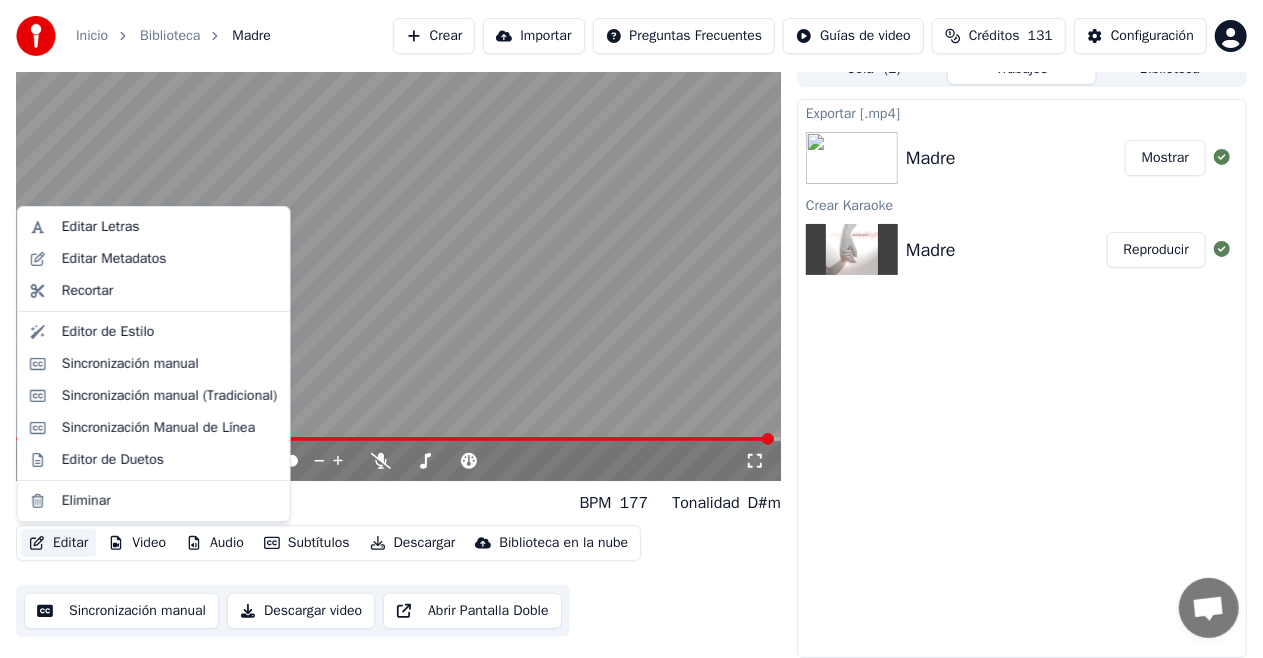 click on "Editar" at bounding box center (58, 543) 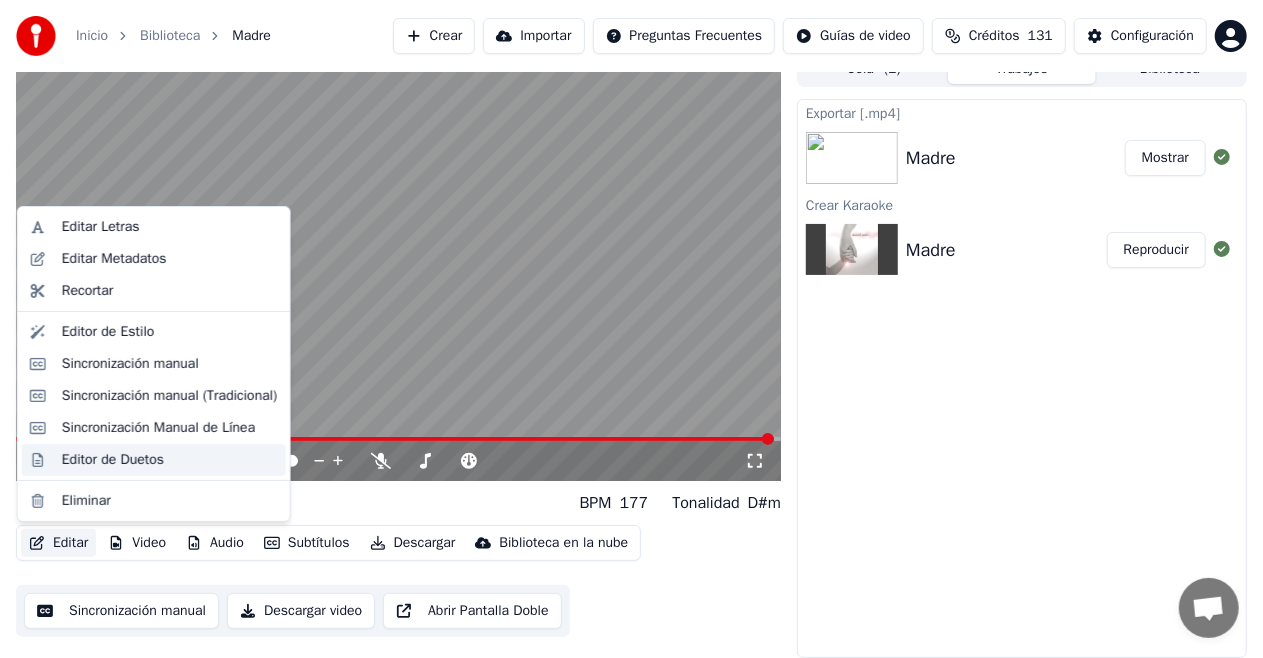click on "Editor de Duetos" at bounding box center [113, 460] 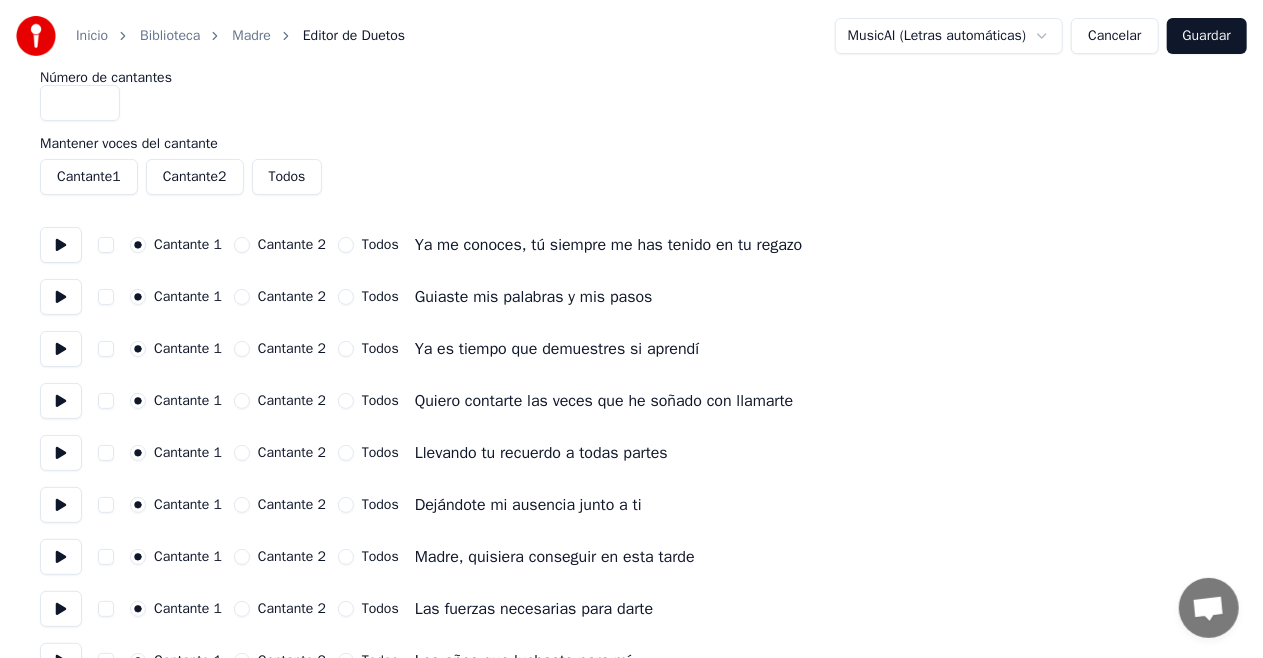 scroll, scrollTop: 0, scrollLeft: 0, axis: both 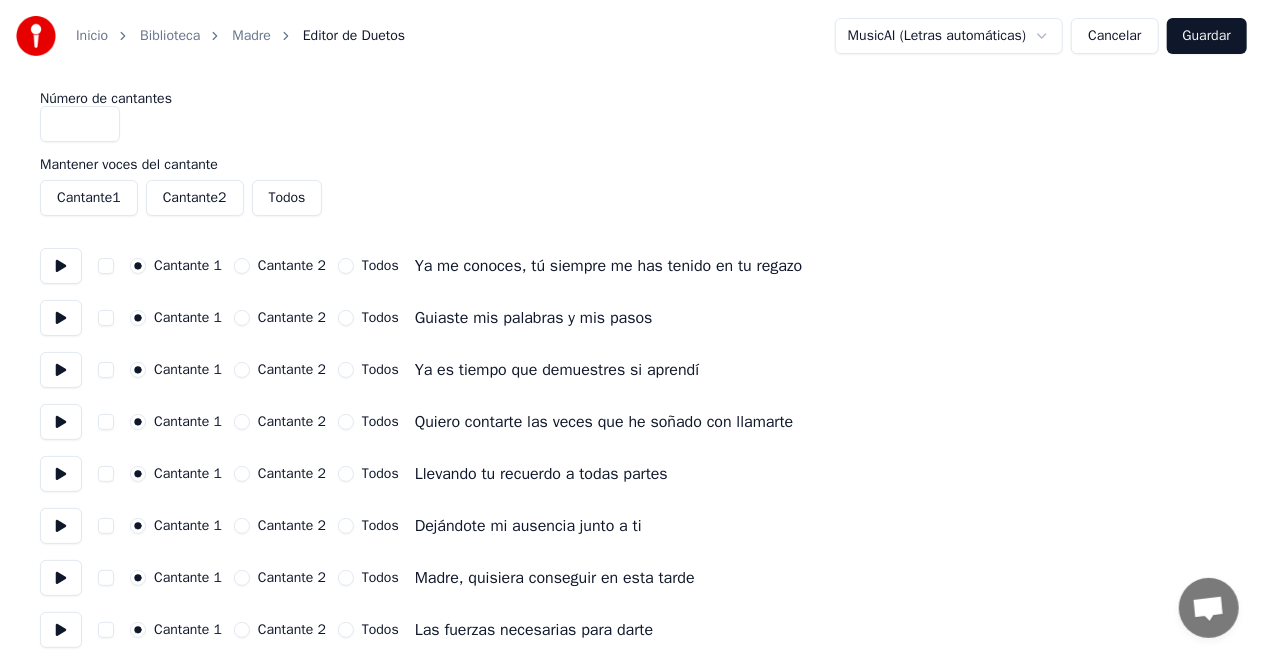 click on "Inicio Biblioteca Madre Editor de Duetos" at bounding box center [210, 36] 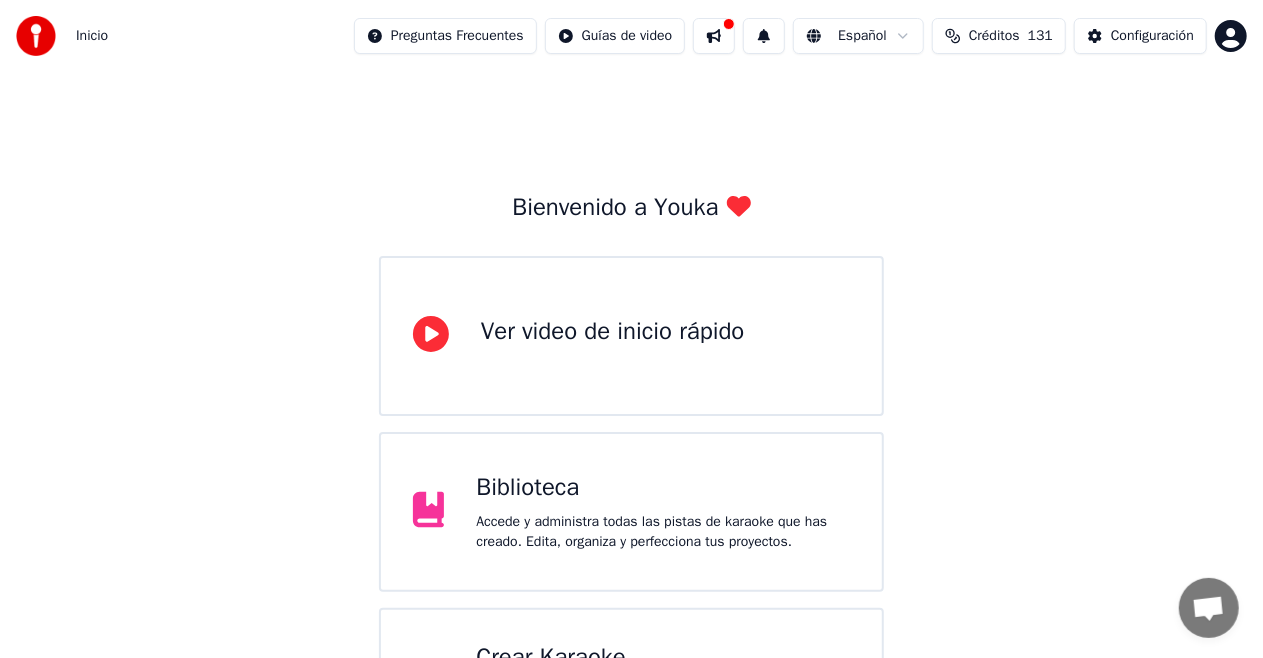 scroll, scrollTop: 118, scrollLeft: 0, axis: vertical 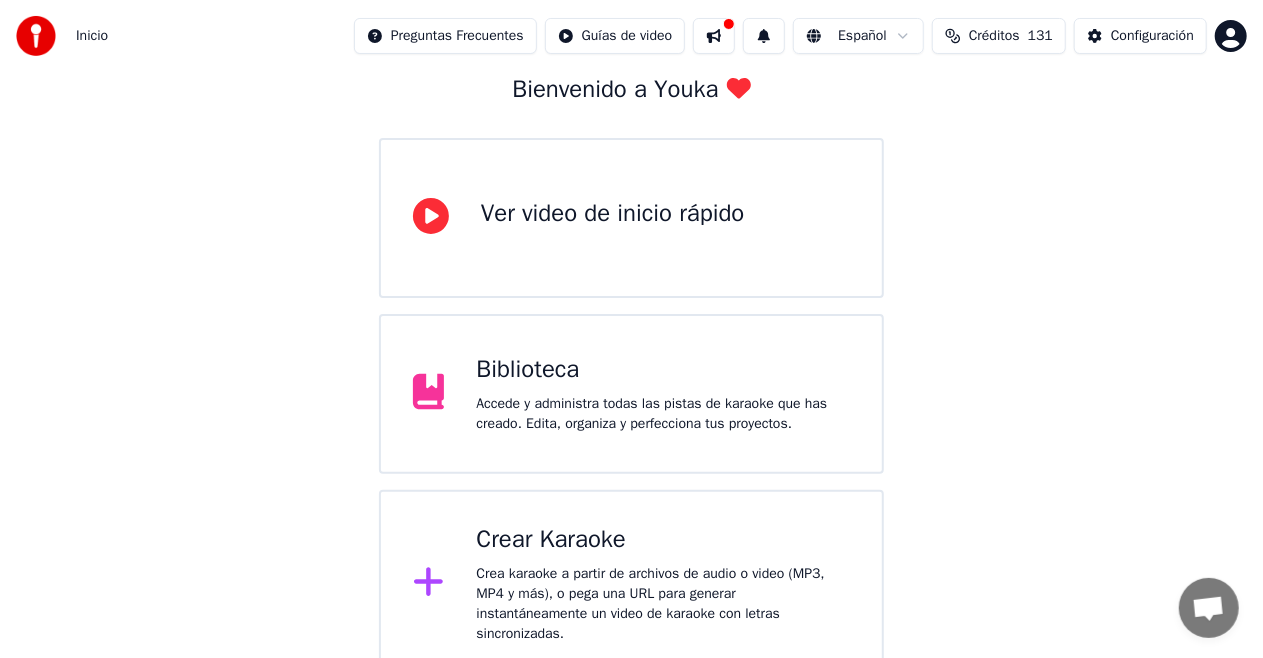 click on "Crea karaoke a partir de archivos de audio o video (MP3, MP4 y más), o pega una URL para generar instantáneamente un video de karaoke con letras sincronizadas." at bounding box center [663, 604] 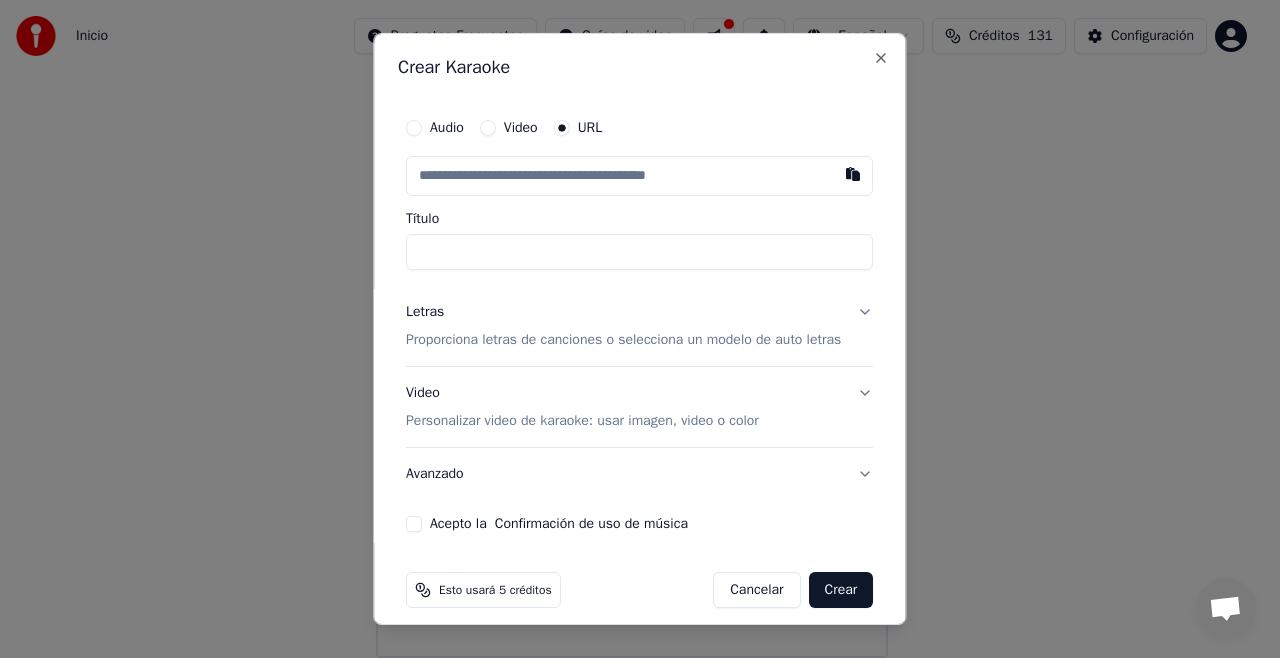 click on "Cancelar" at bounding box center (757, 590) 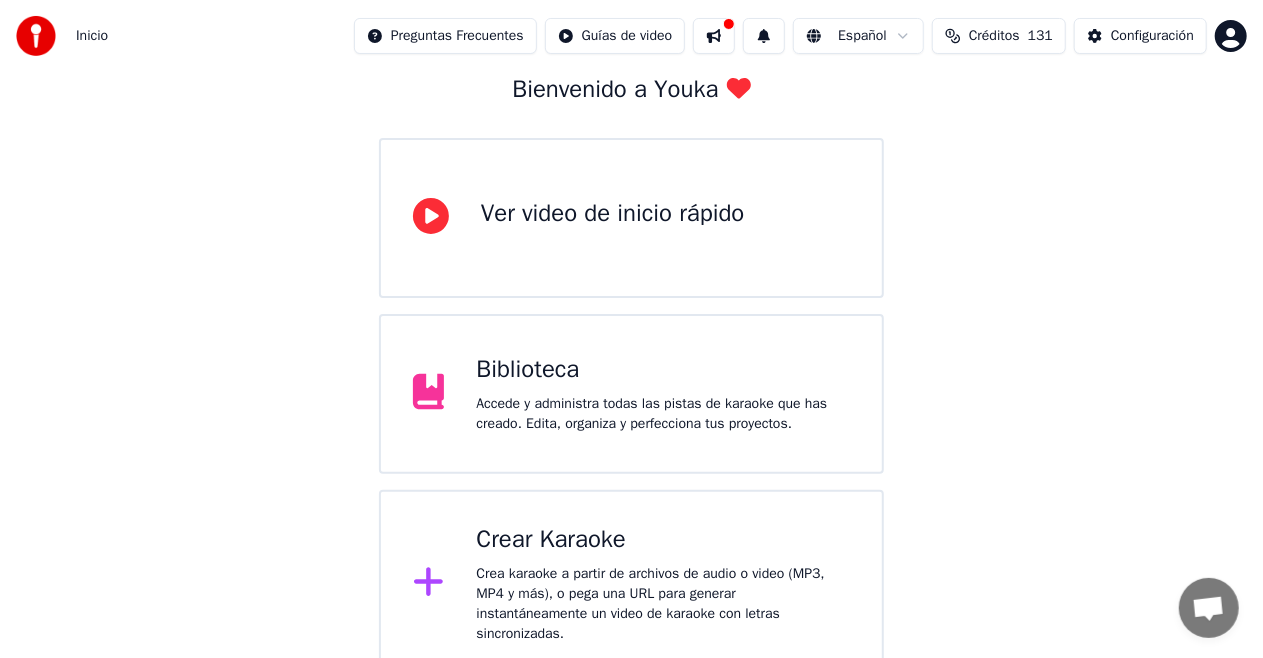 click on "Inicio" at bounding box center [92, 36] 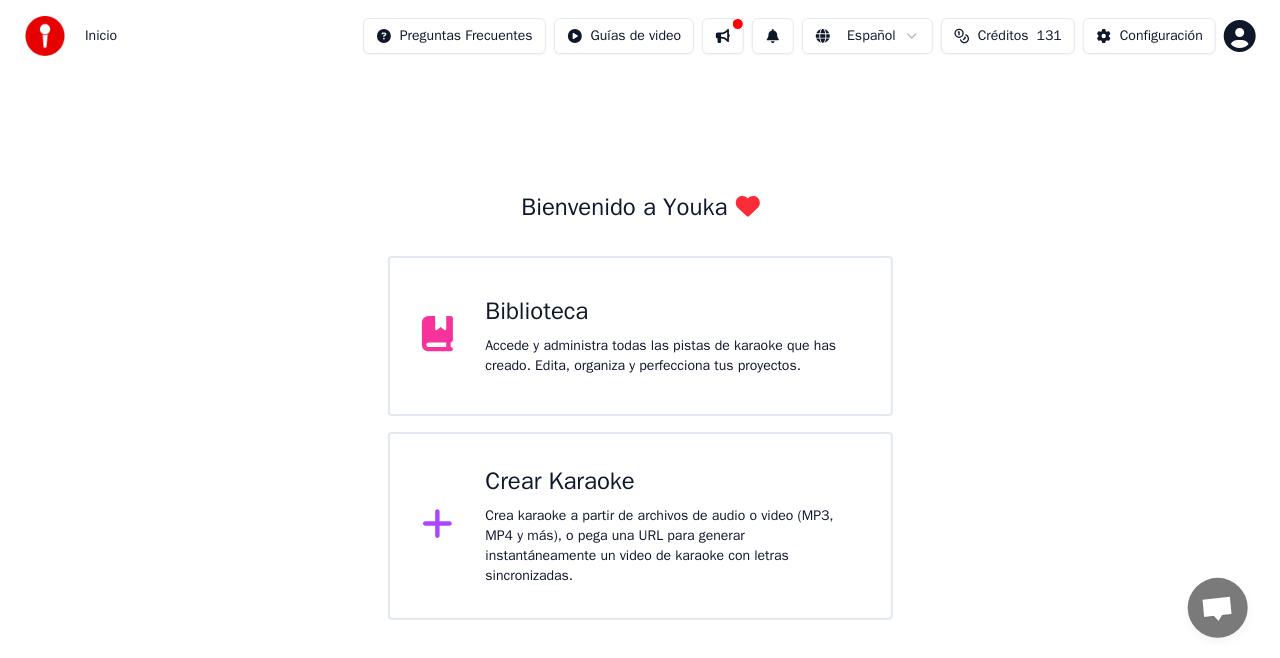 scroll, scrollTop: 0, scrollLeft: 0, axis: both 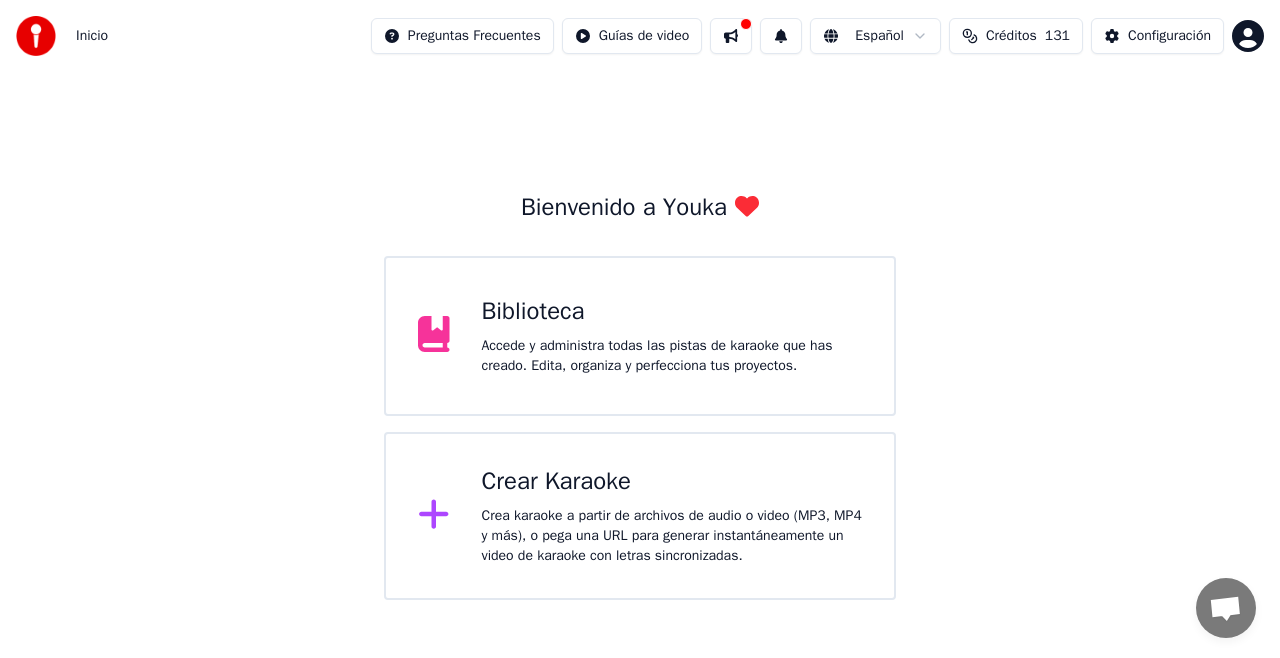 click on "Accede y administra todas las pistas de karaoke que has creado. Edita, organiza y perfecciona tus proyectos." at bounding box center [672, 356] 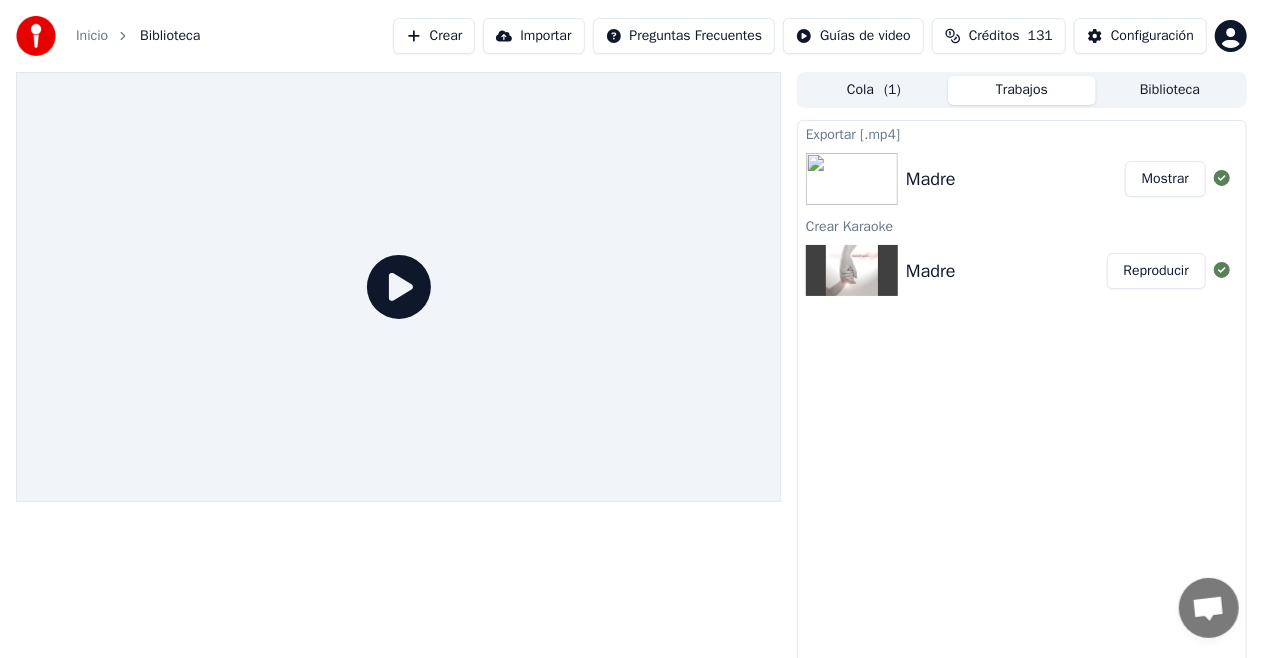 click at bounding box center [852, 179] 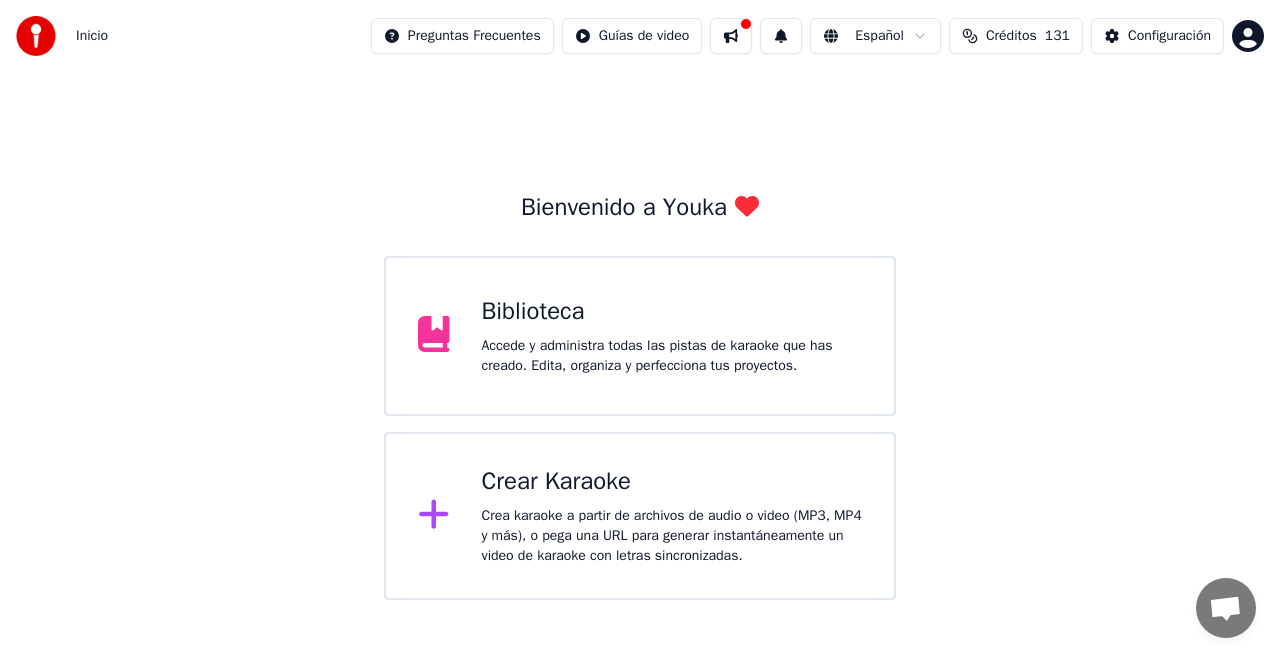 click on "Accede y administra todas las pistas de karaoke que has creado. Edita, organiza y perfecciona tus proyectos." at bounding box center (672, 356) 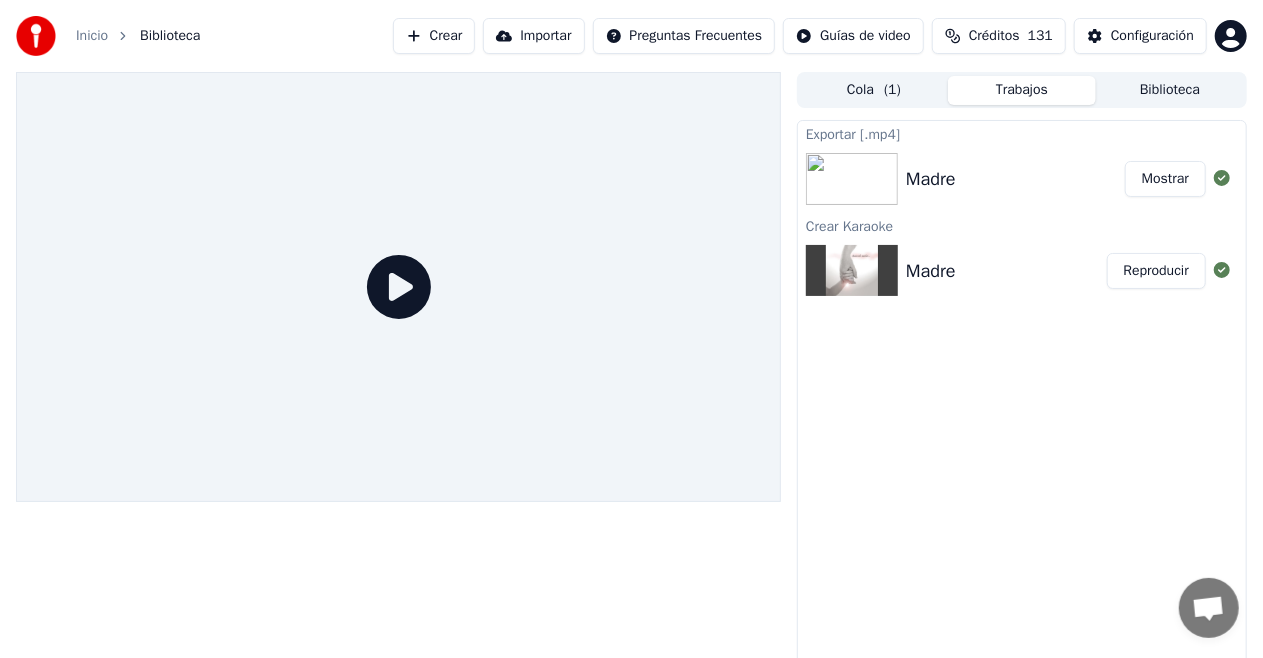 click at bounding box center [852, 271] 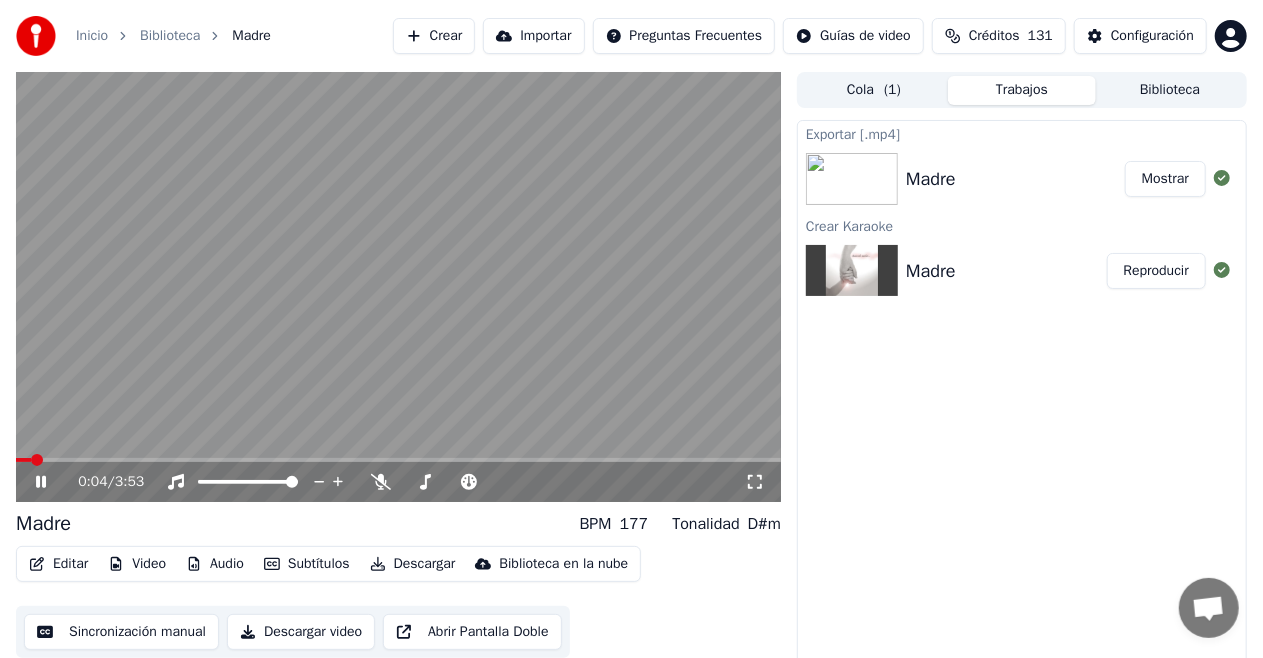 click 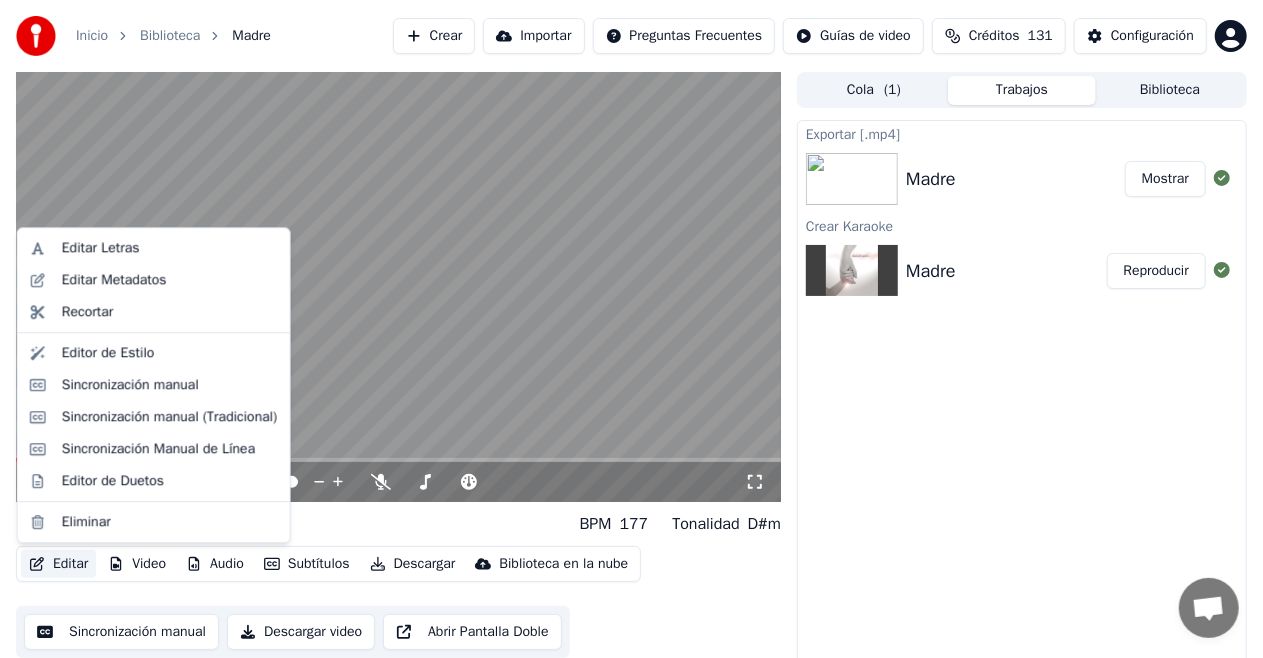 click on "Editar" at bounding box center [58, 564] 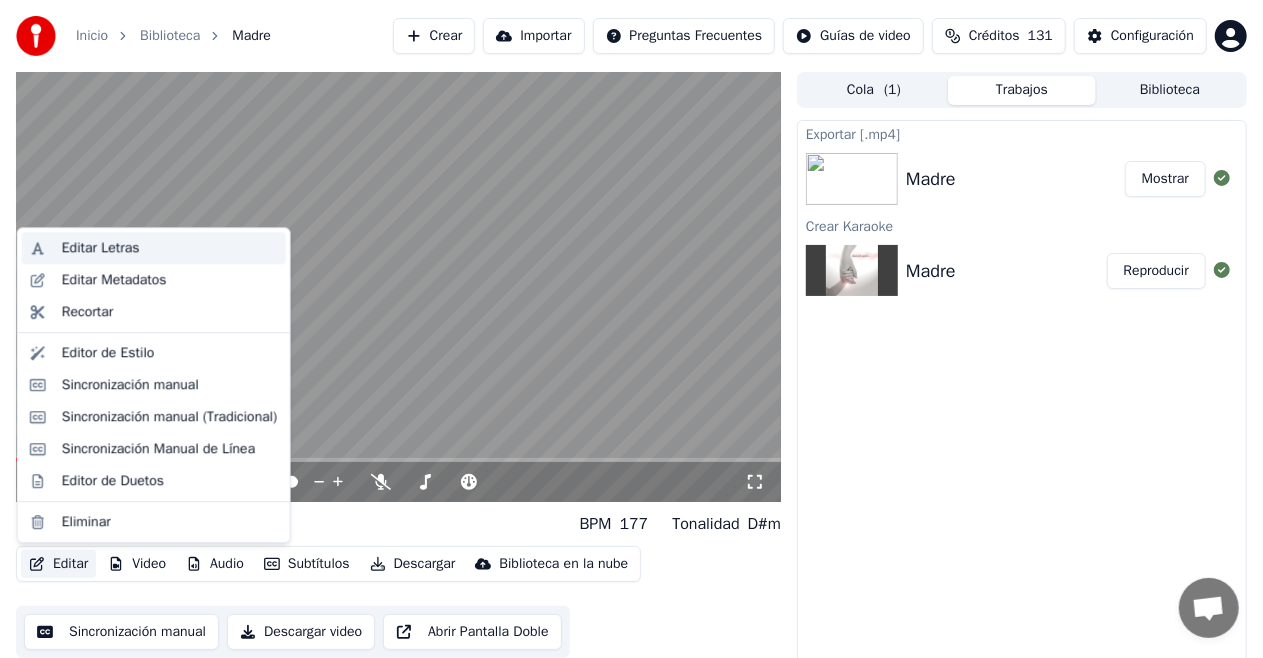 click on "Editar Letras" at bounding box center (101, 248) 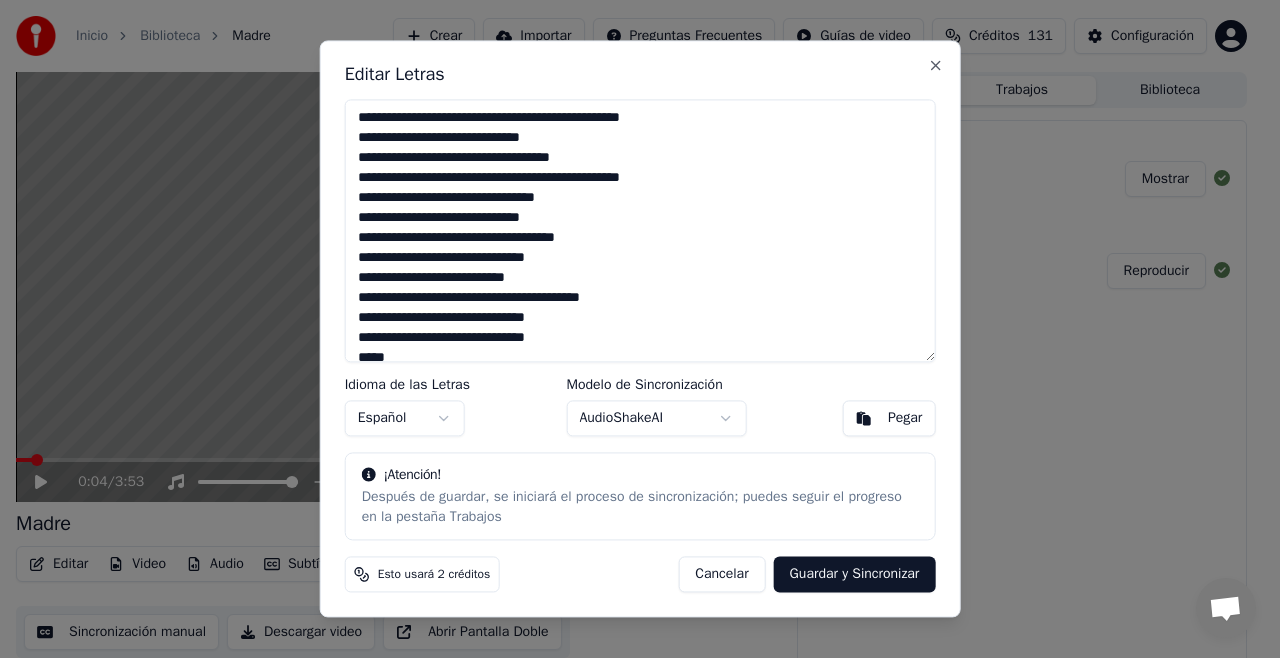 click on "**********" at bounding box center [640, 230] 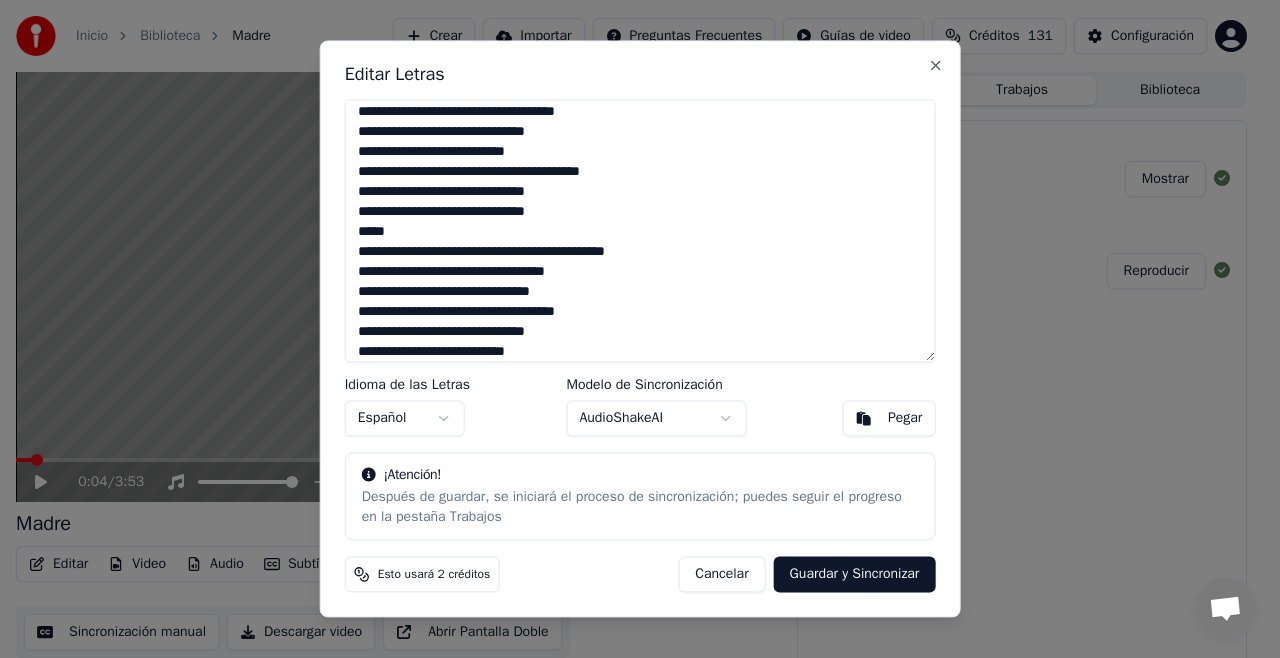 scroll, scrollTop: 128, scrollLeft: 0, axis: vertical 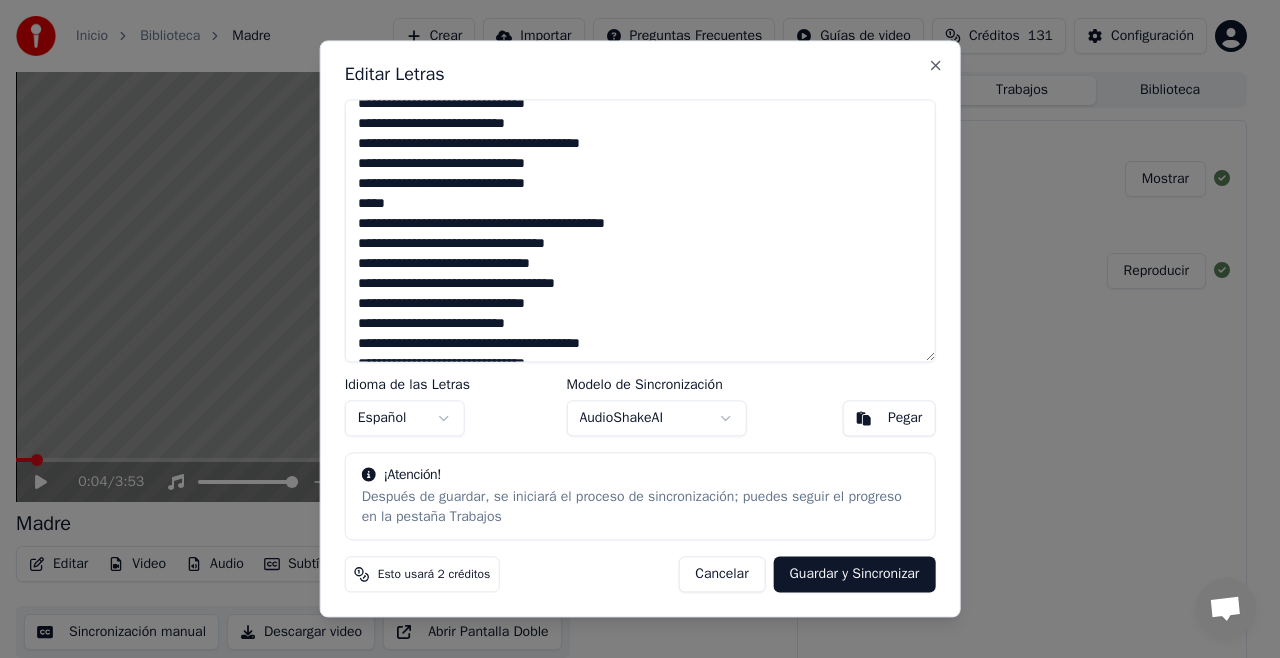 click on "**********" at bounding box center (640, 230) 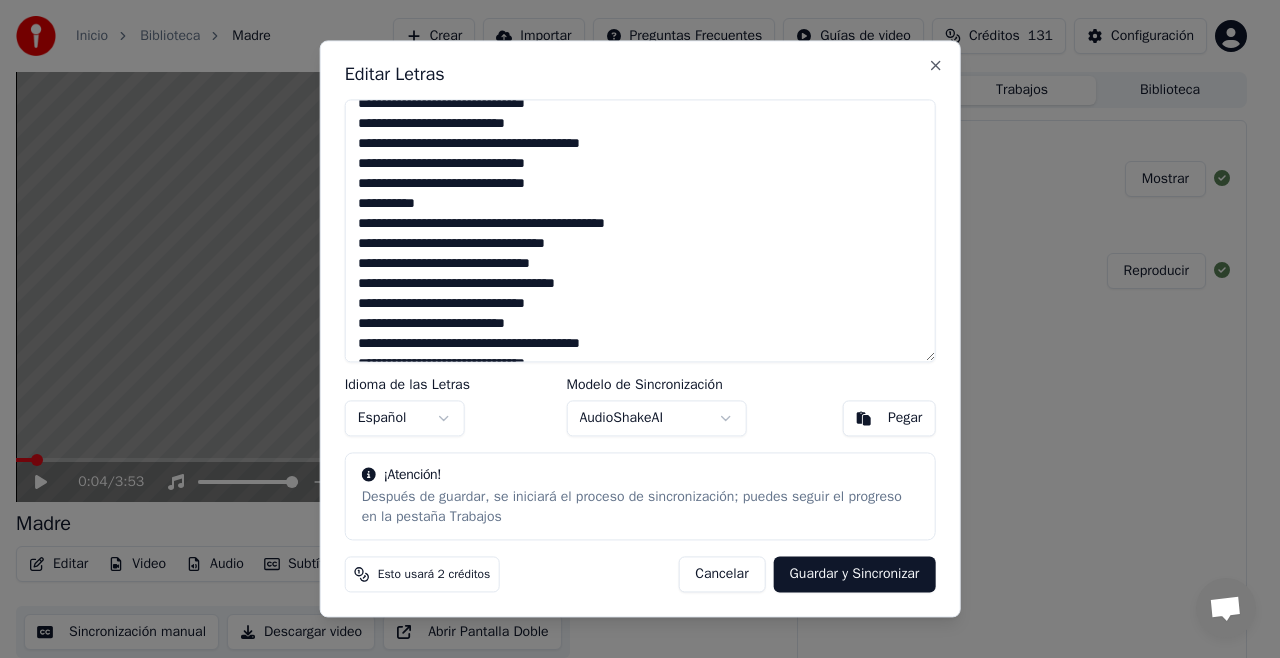 click on "**********" at bounding box center [640, 230] 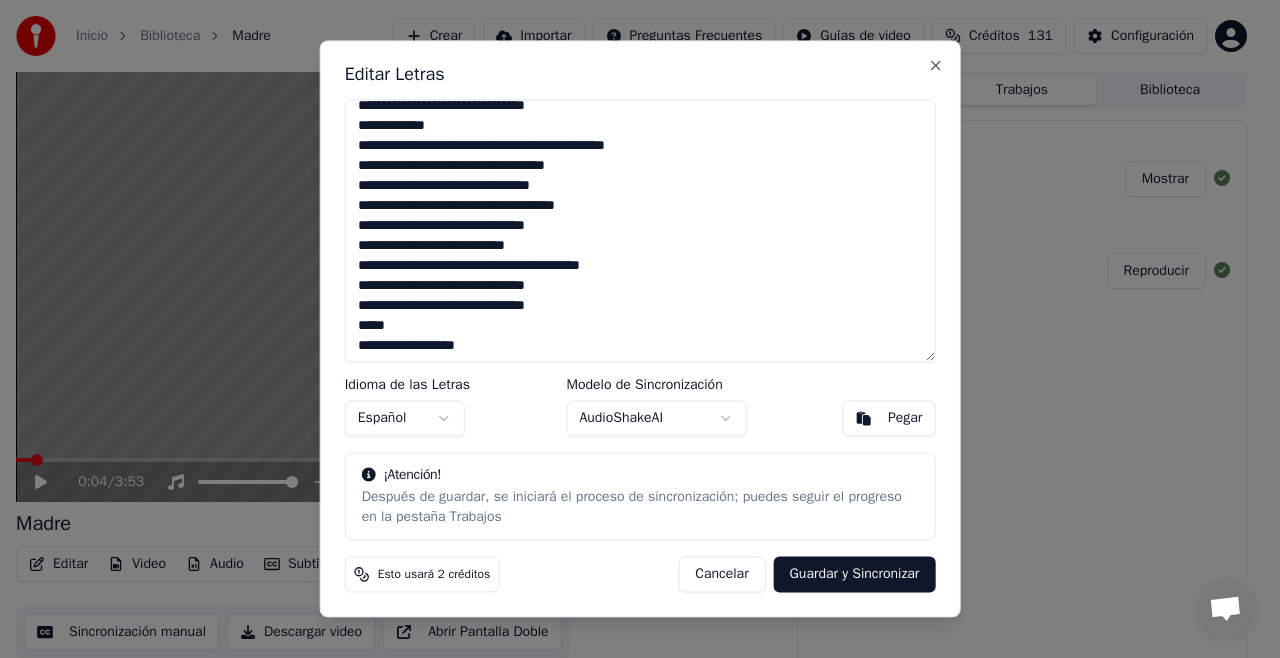 scroll, scrollTop: 234, scrollLeft: 0, axis: vertical 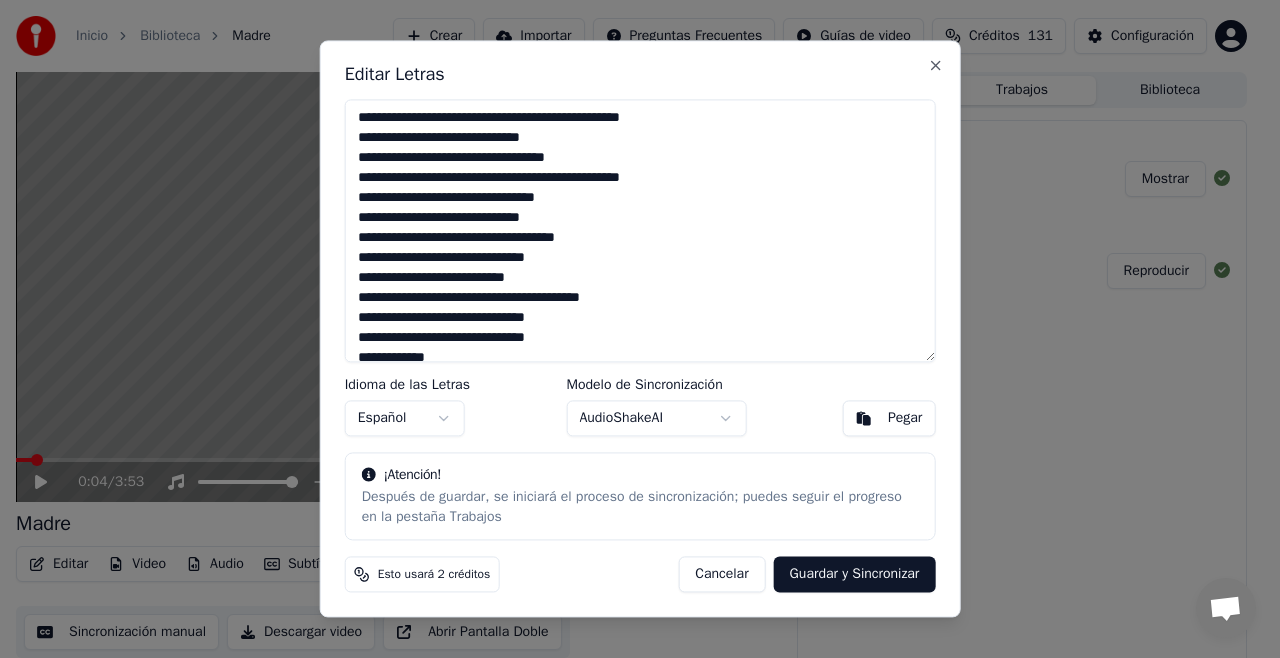 type on "**********" 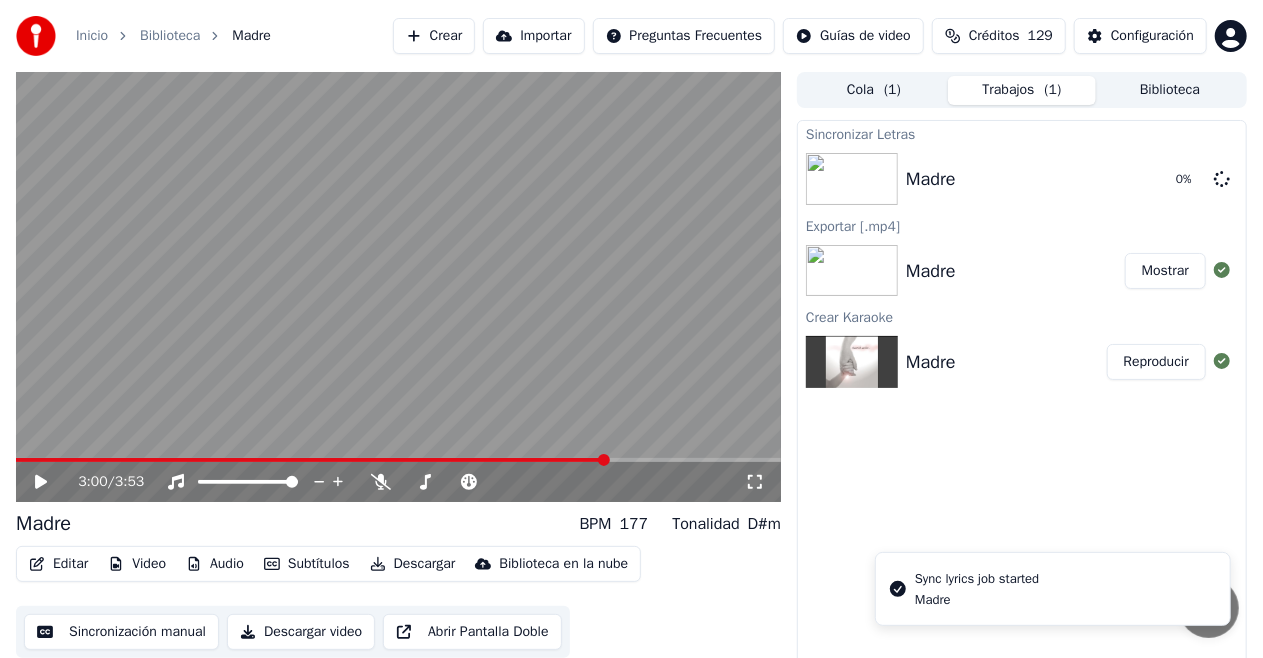 click at bounding box center (398, 460) 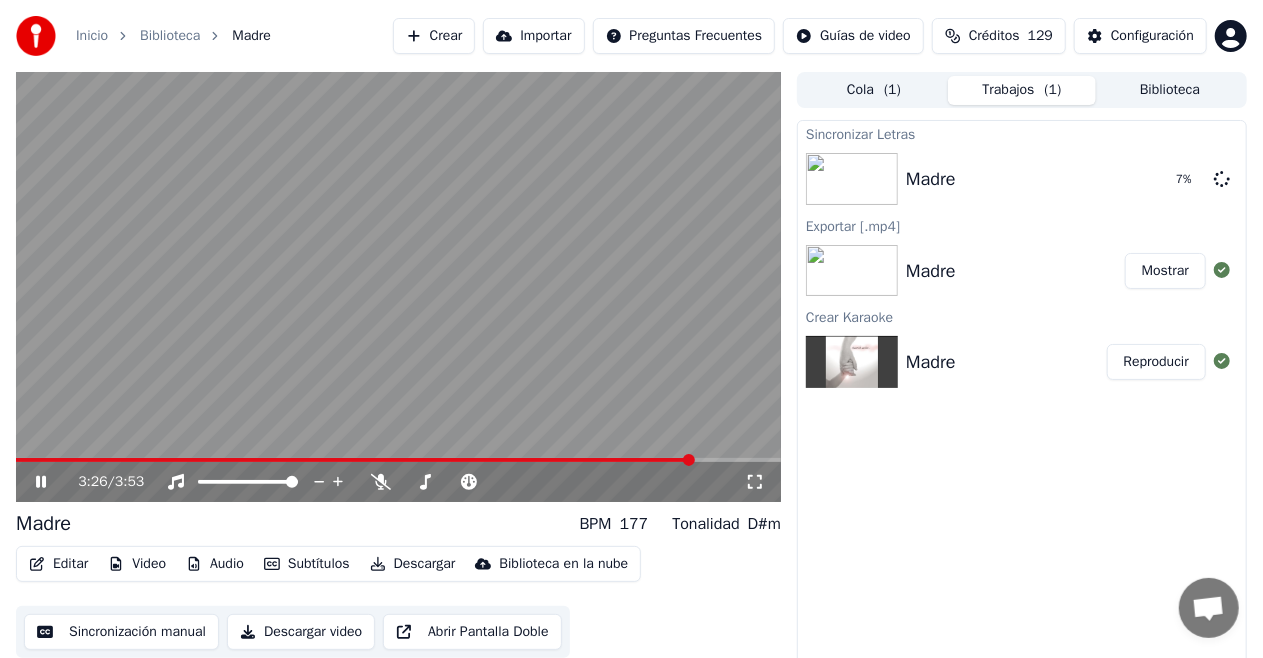 click 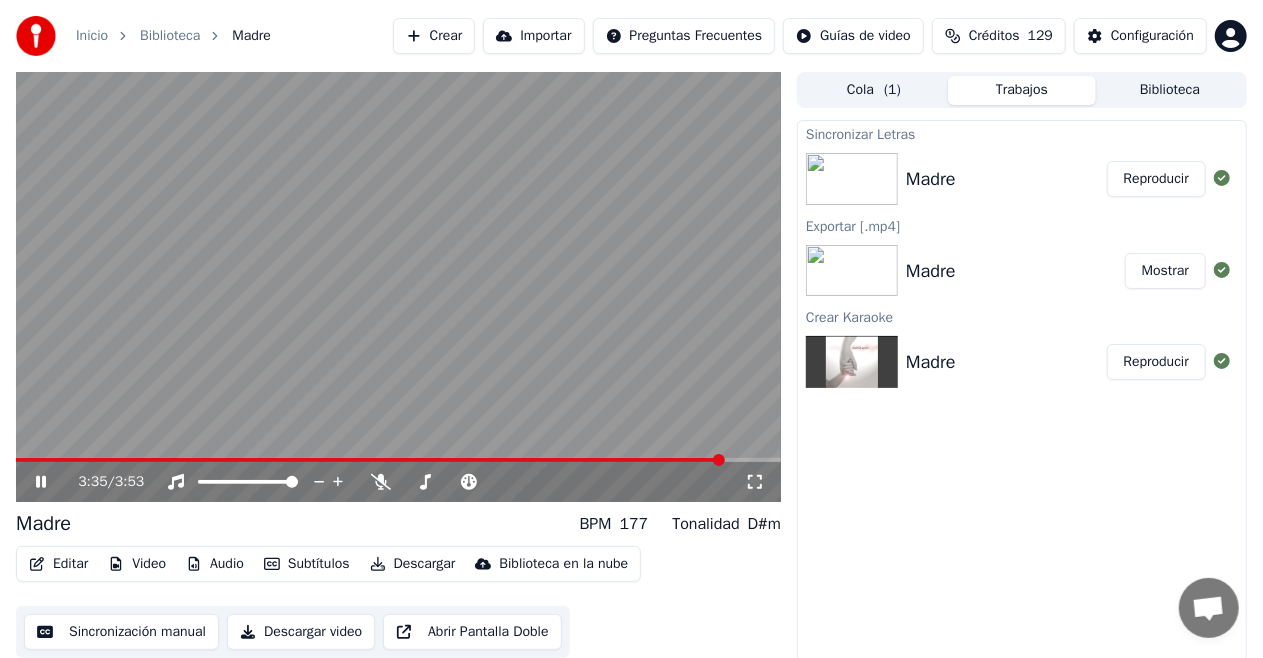 click 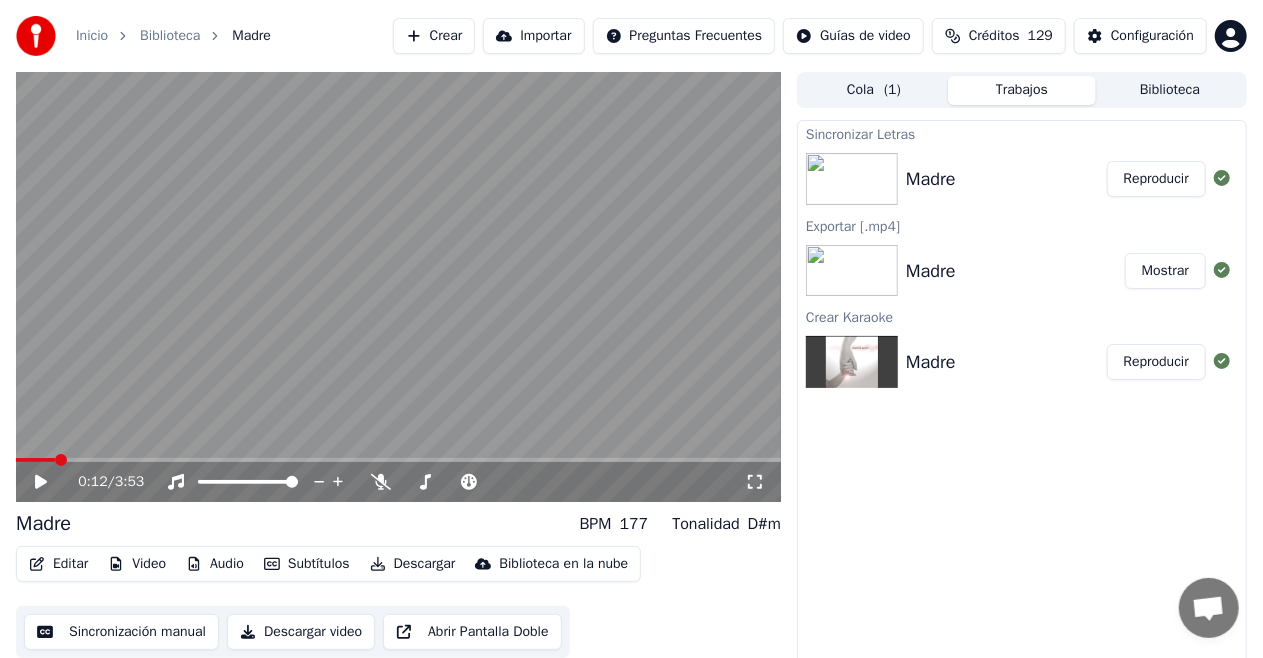 click at bounding box center [35, 460] 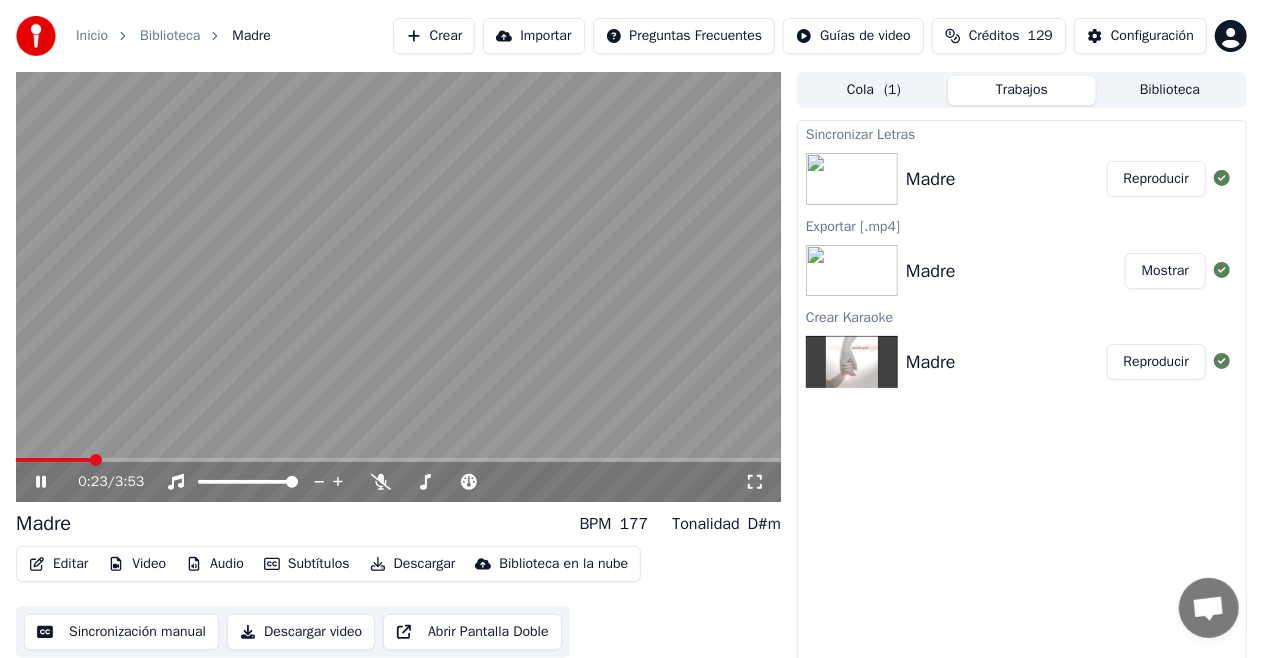 click at bounding box center [398, 460] 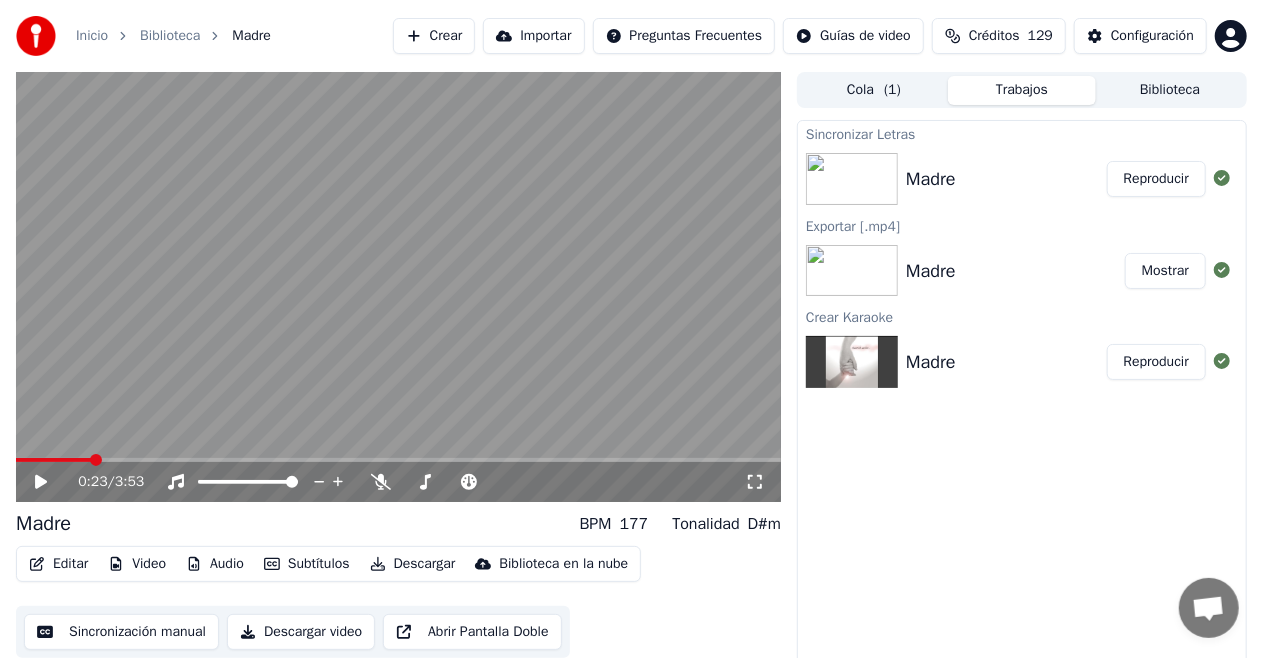 click 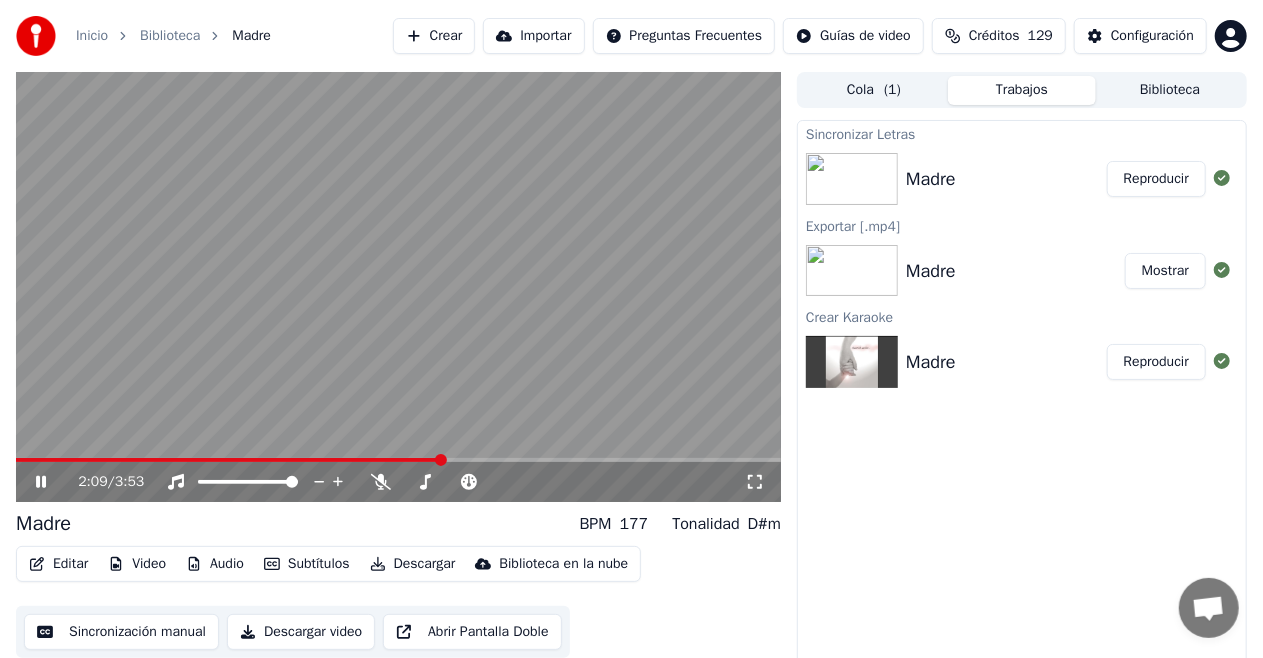 click 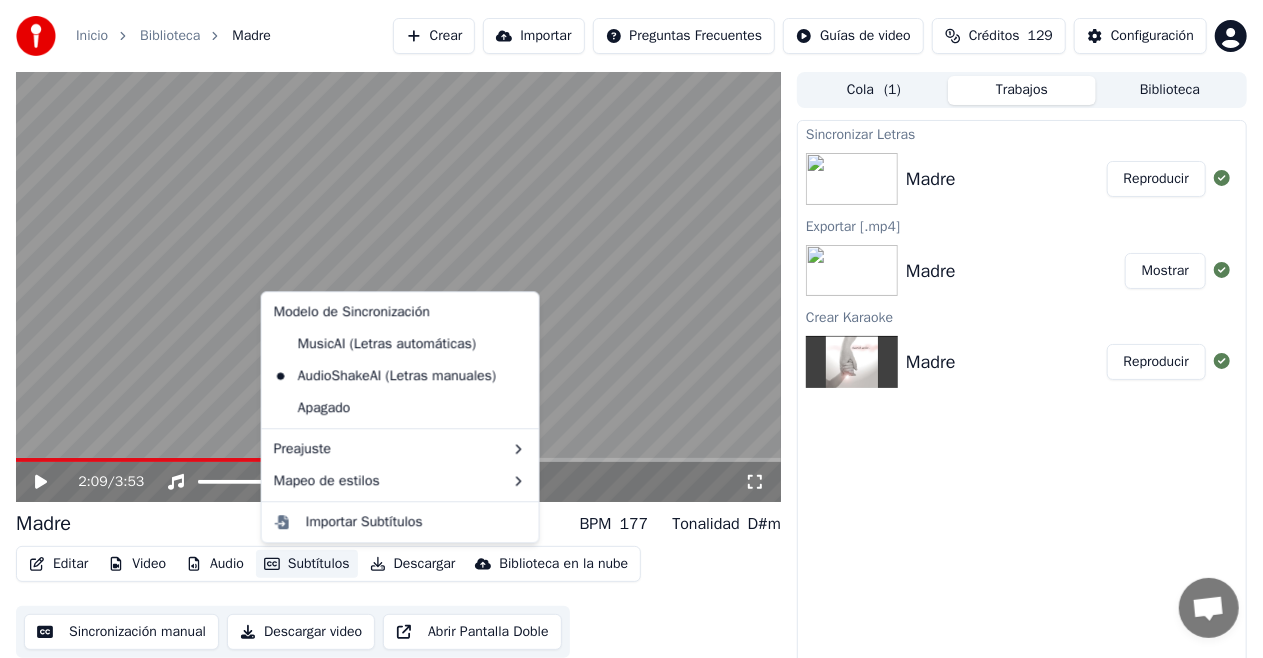 click on "Subtítulos" at bounding box center [307, 564] 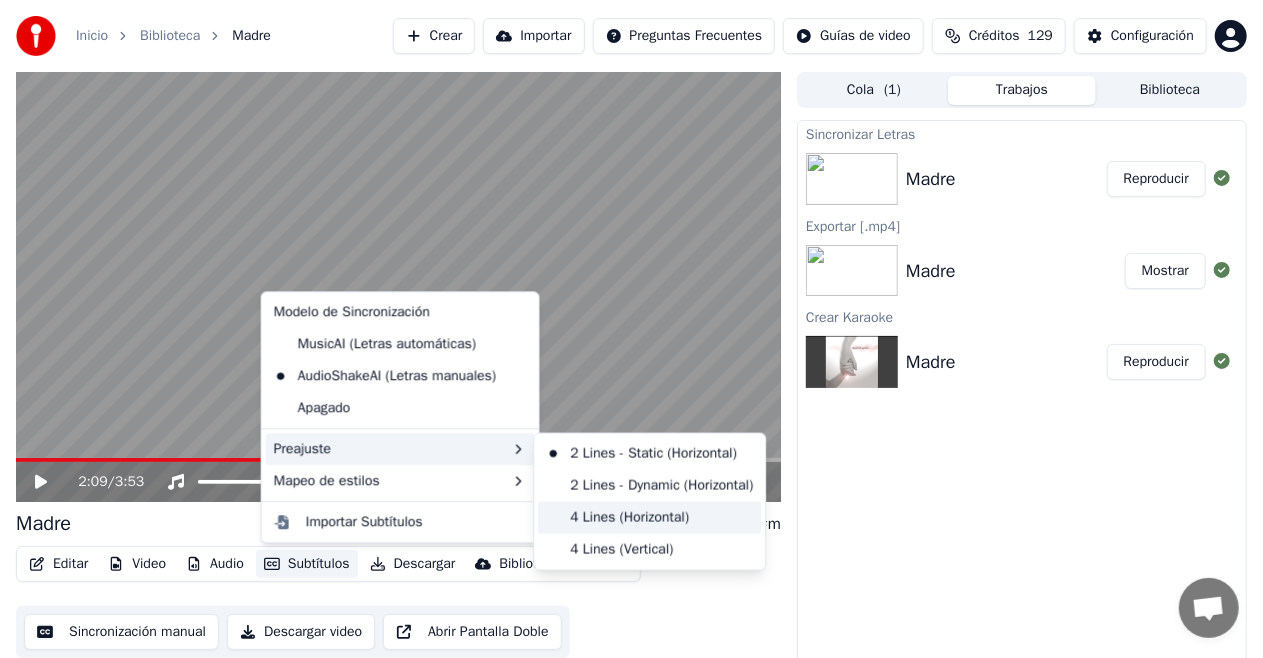 click on "4 Lines (Horizontal)" at bounding box center [649, 518] 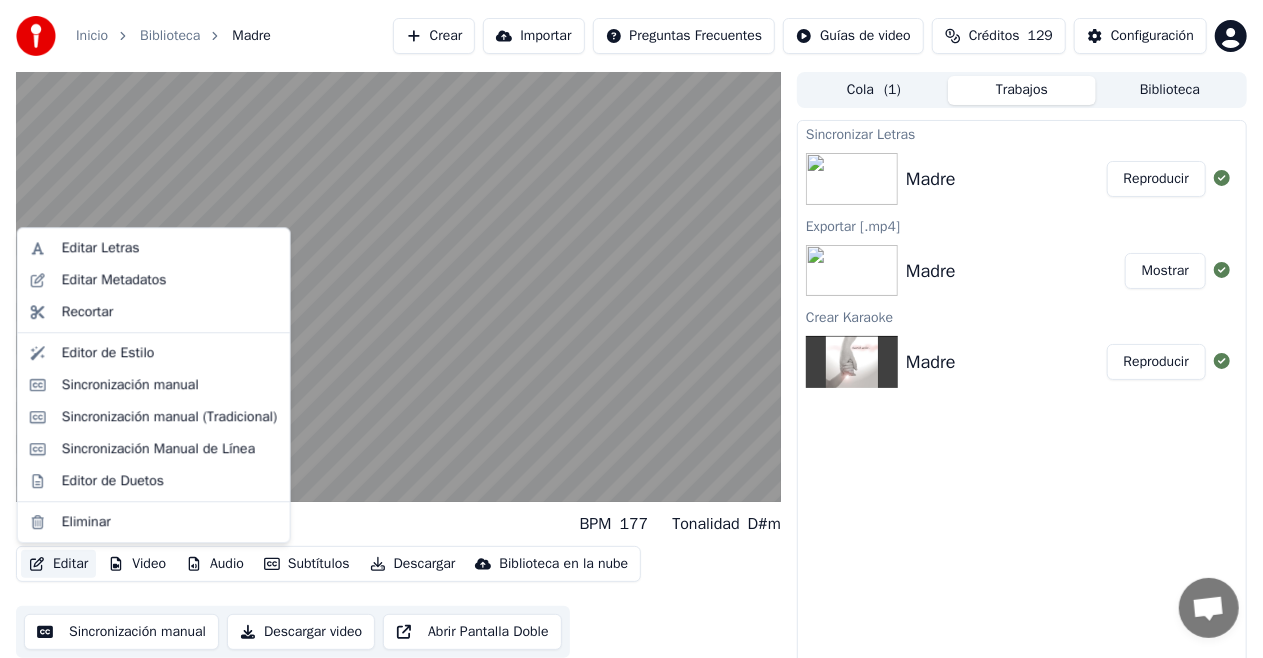 click on "Editar" at bounding box center (58, 564) 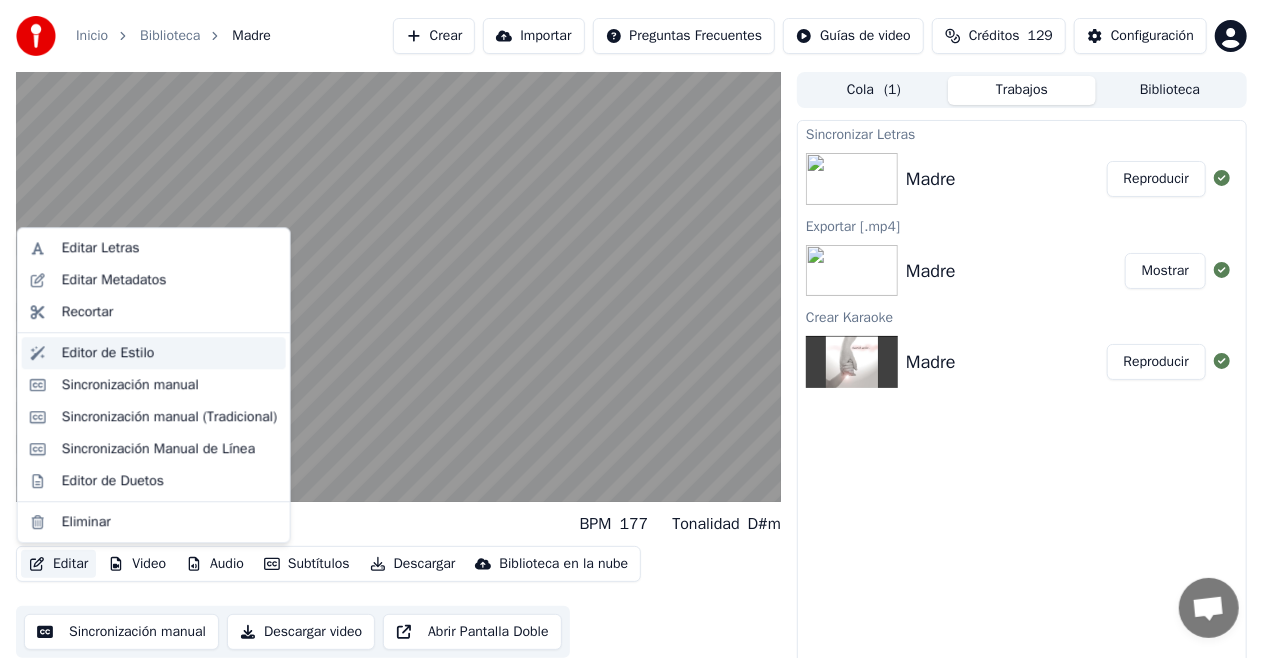 click on "Editor de Estilo" at bounding box center [108, 353] 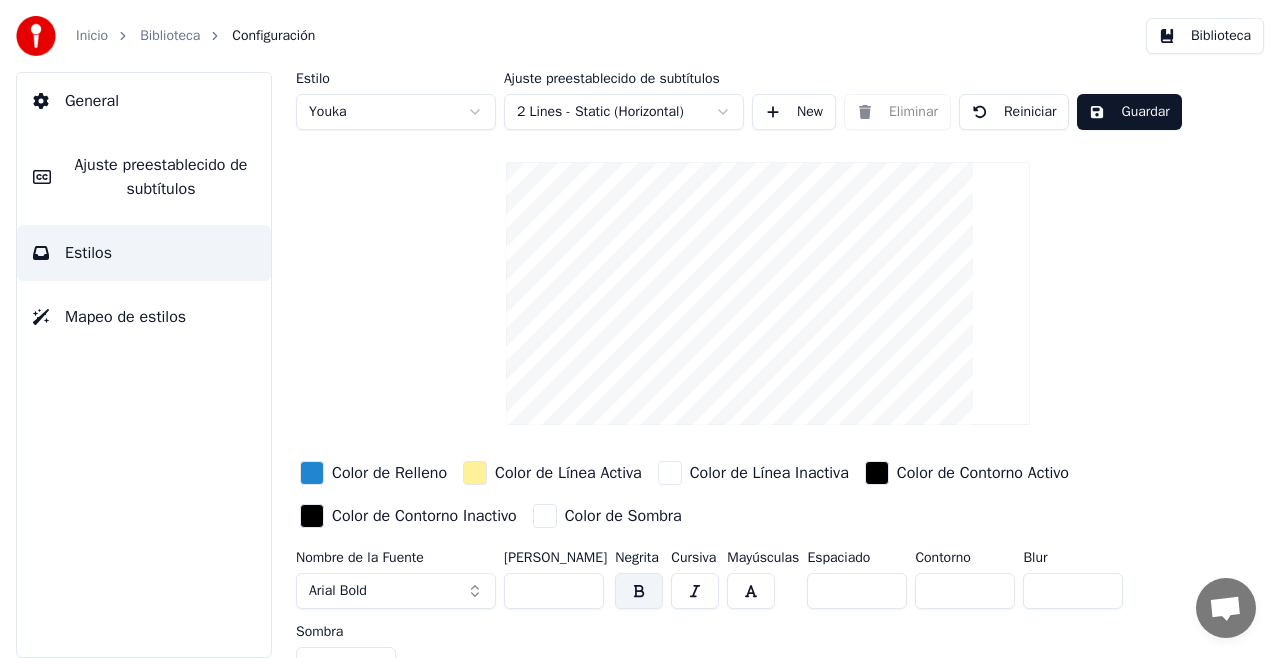 click on "***" at bounding box center [554, 591] 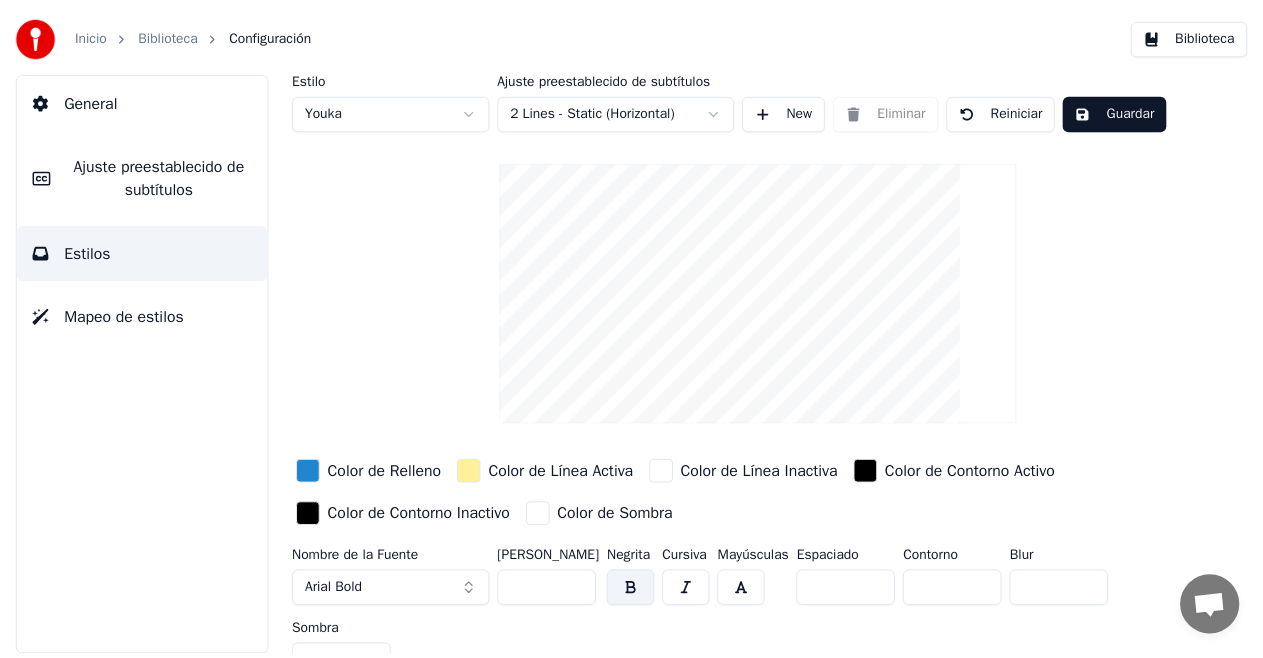 scroll, scrollTop: 30, scrollLeft: 0, axis: vertical 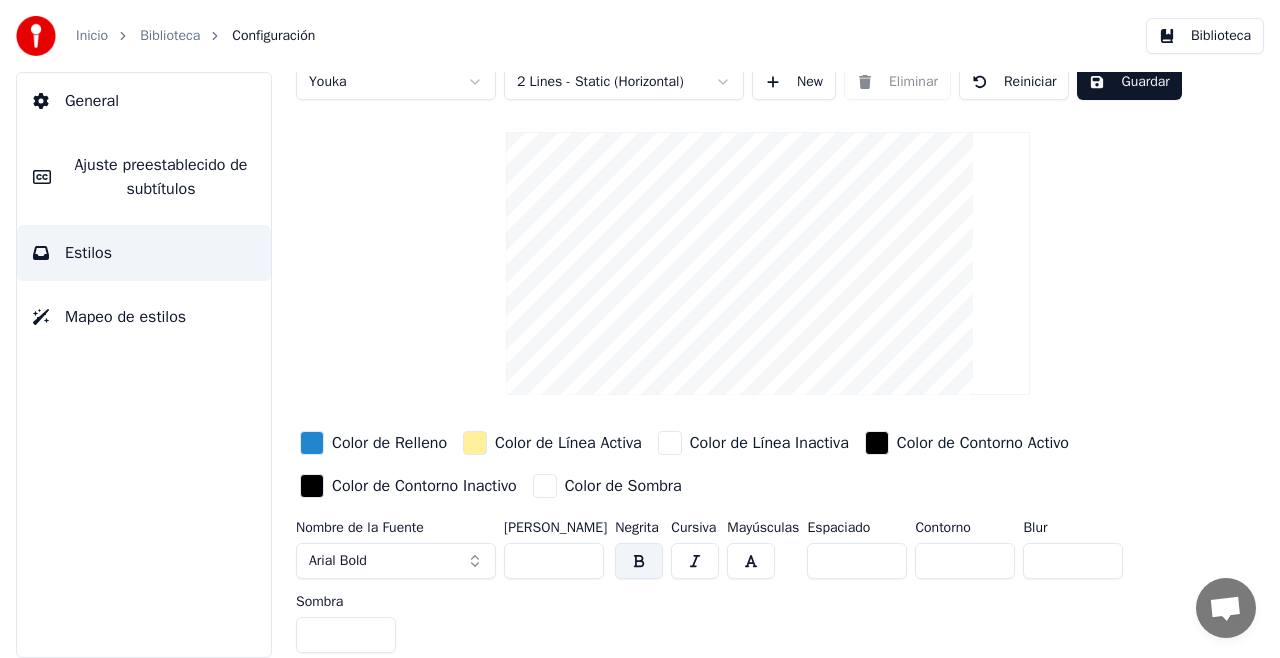 click on "Guardar" at bounding box center [1129, 82] 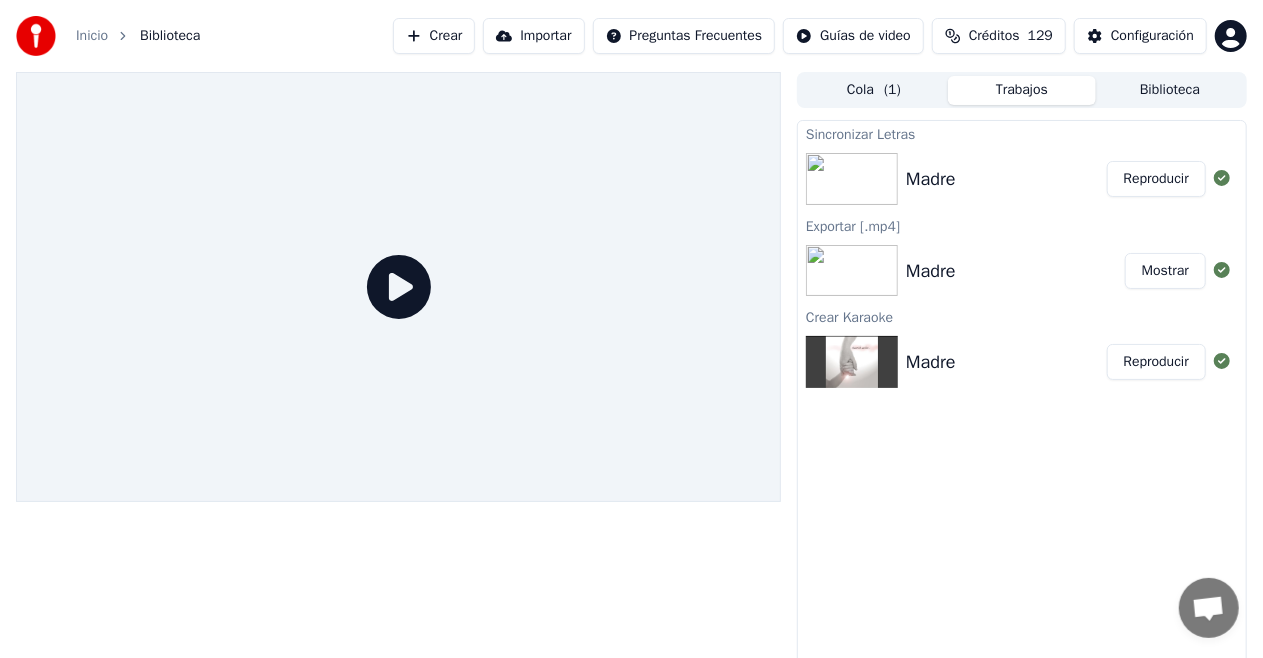click at bounding box center (852, 179) 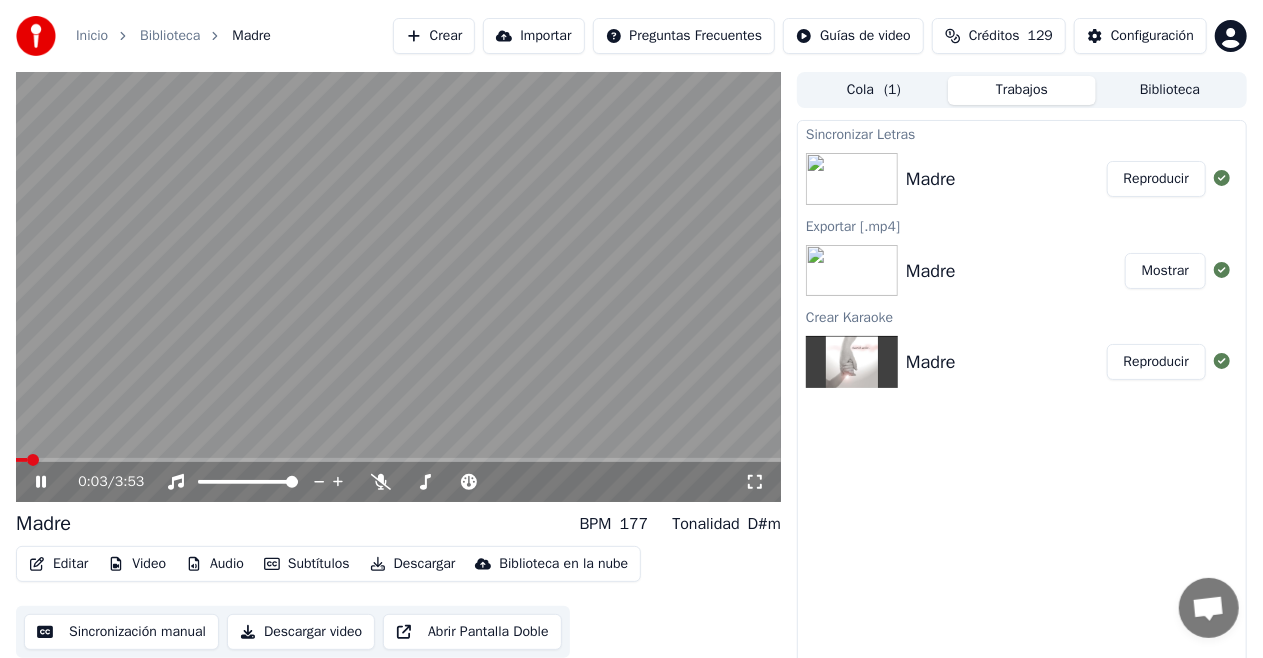 click 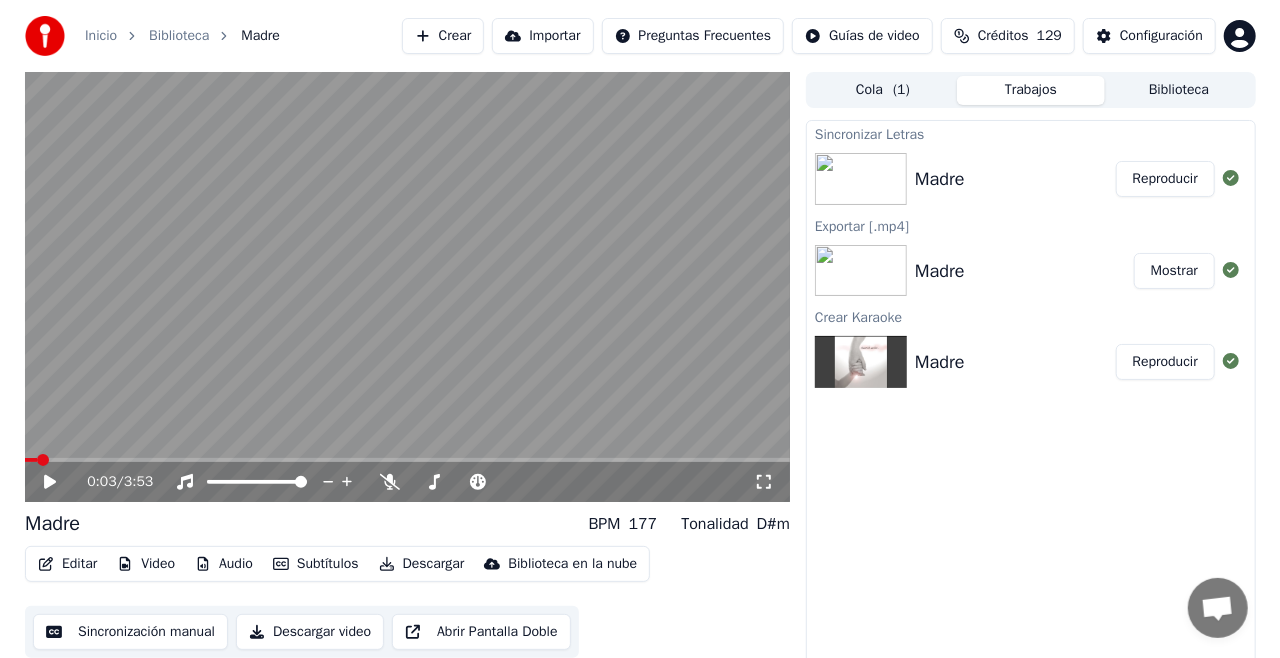 scroll, scrollTop: 21, scrollLeft: 0, axis: vertical 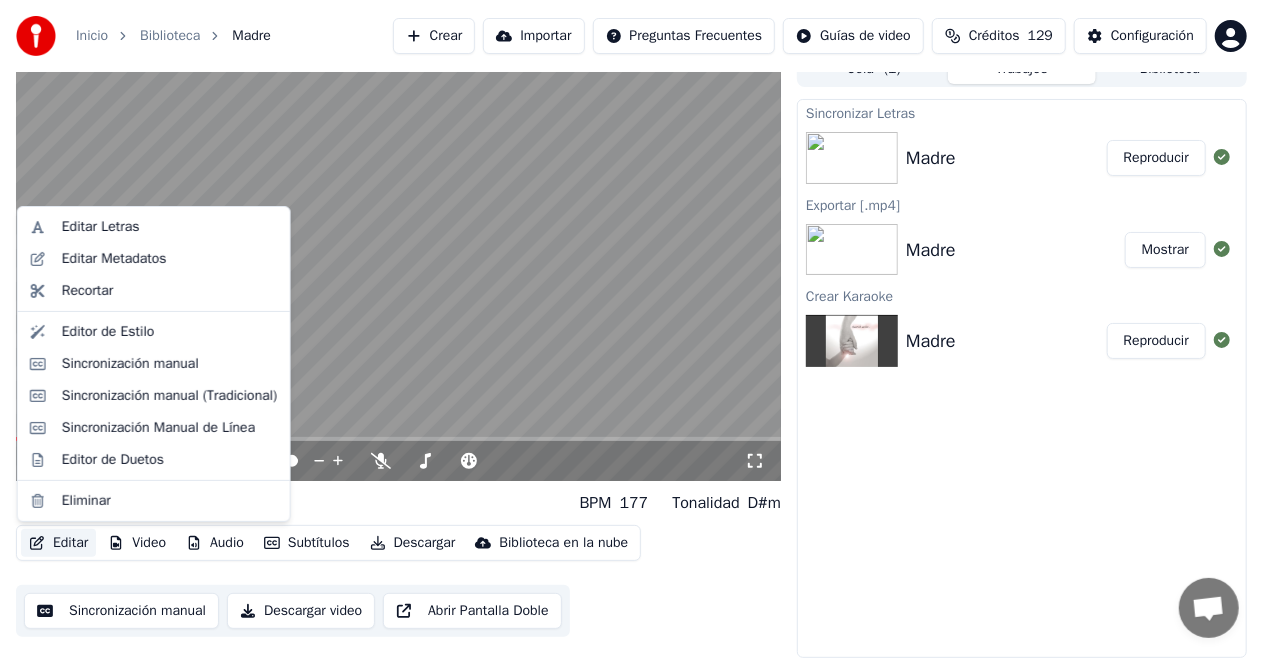 click on "Editar" at bounding box center [58, 543] 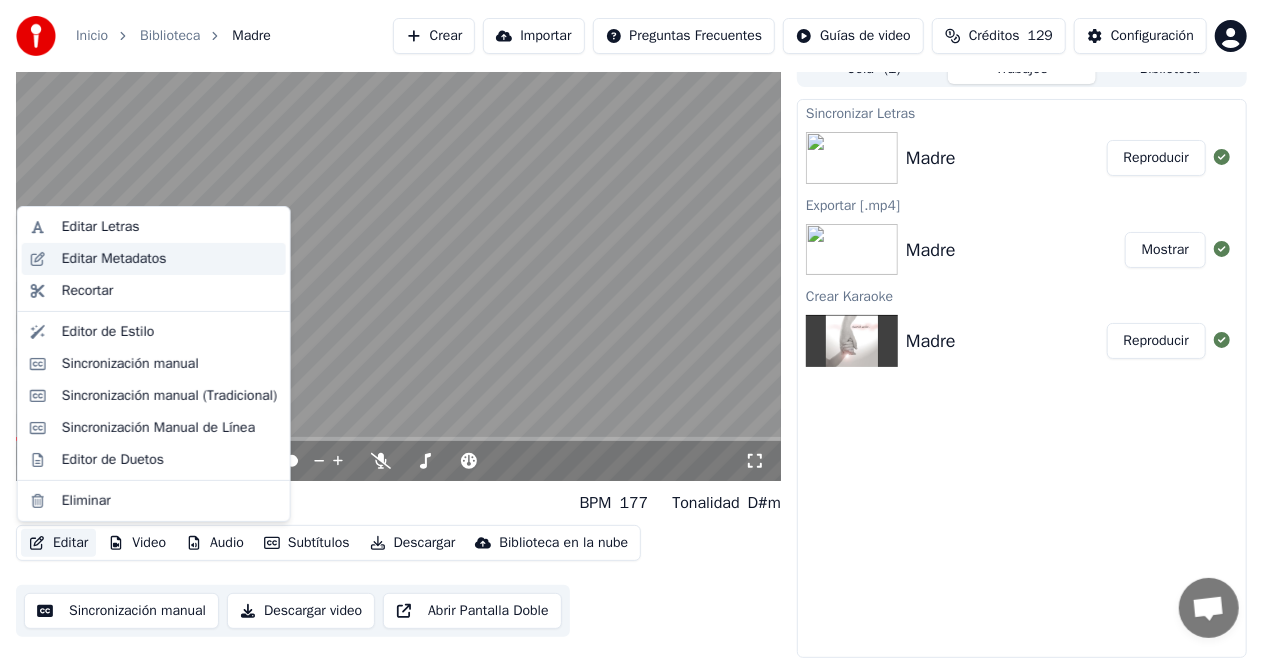 click on "Editar Metadatos" at bounding box center [114, 259] 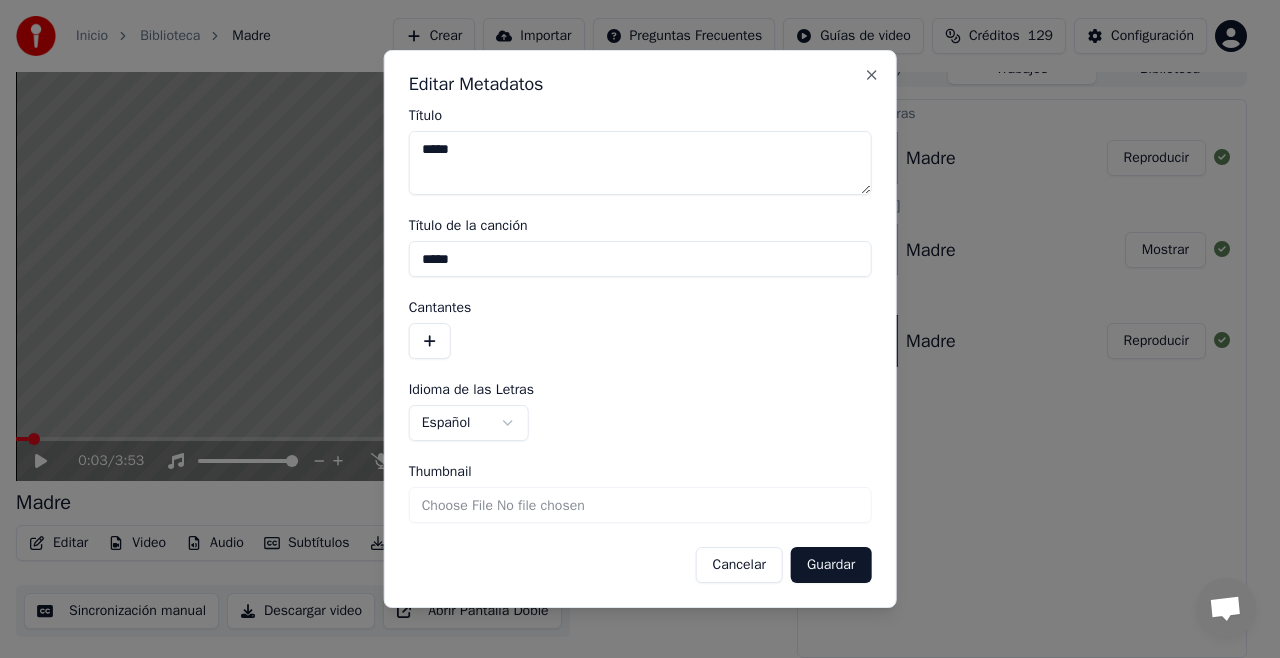 click at bounding box center [640, 341] 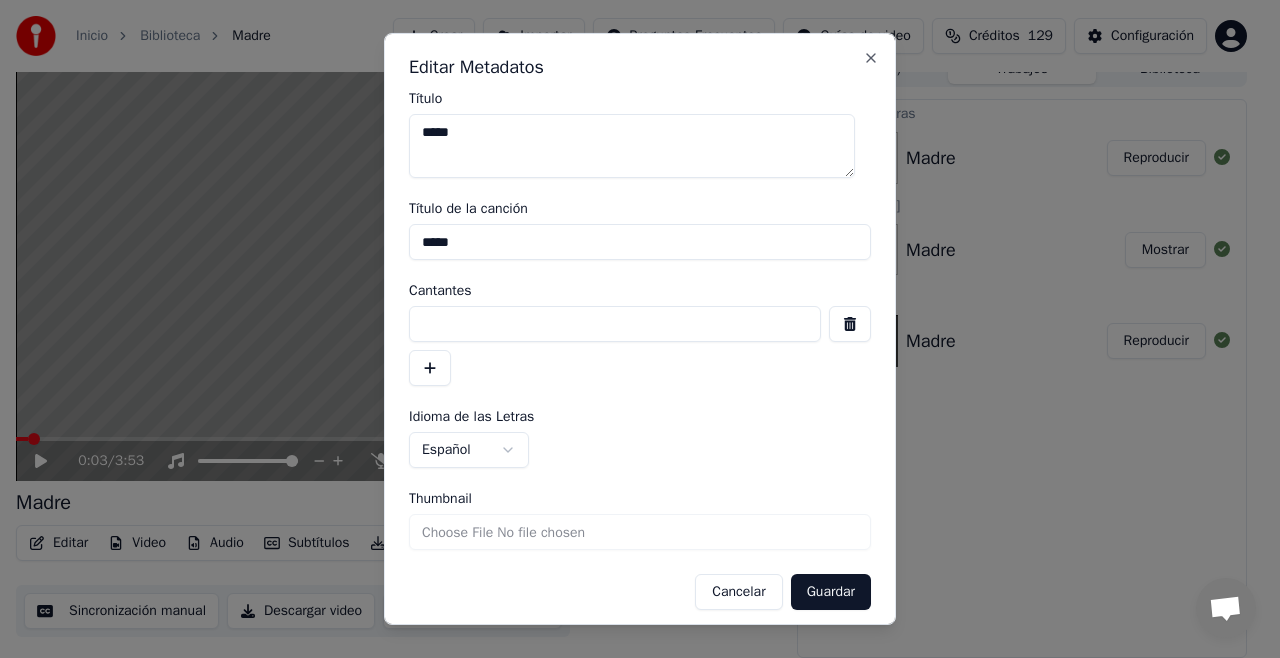 click at bounding box center (615, 324) 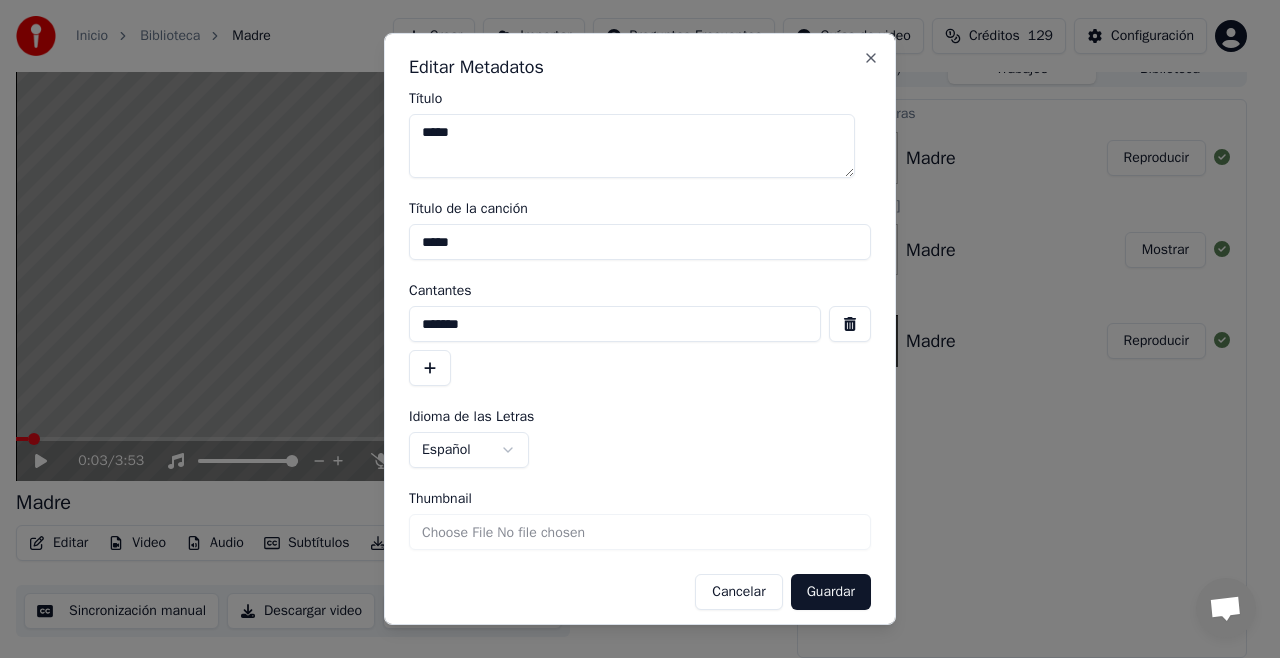 type on "*******" 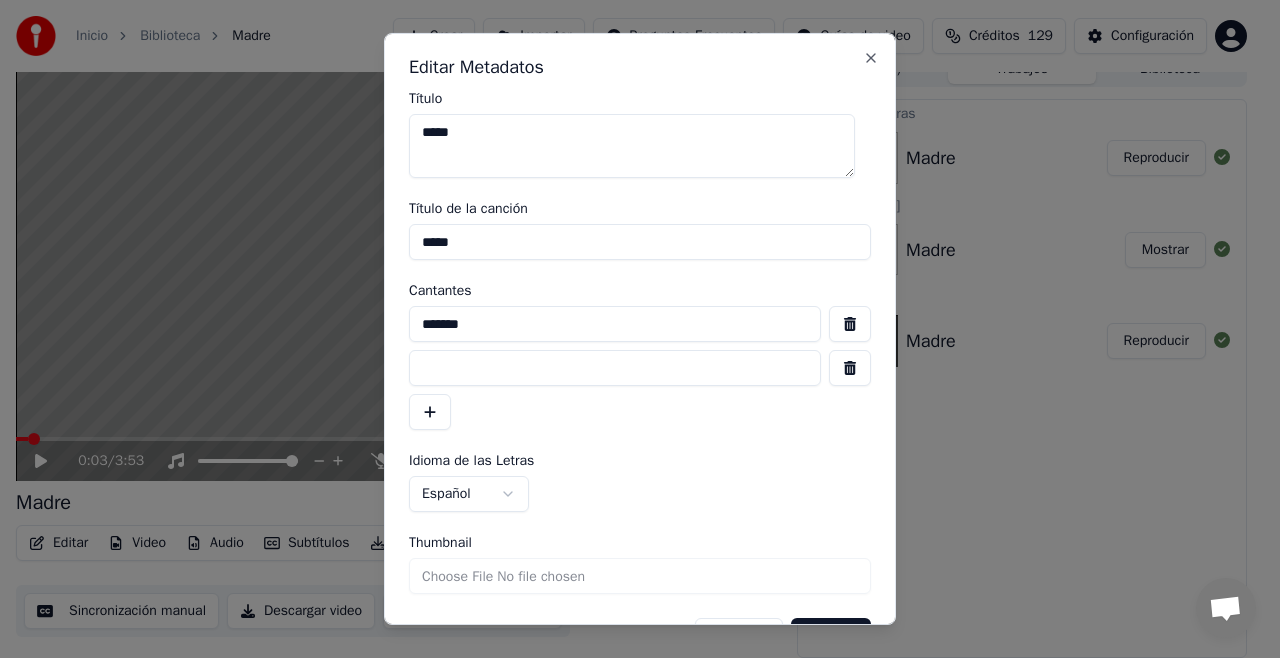 click at bounding box center (615, 368) 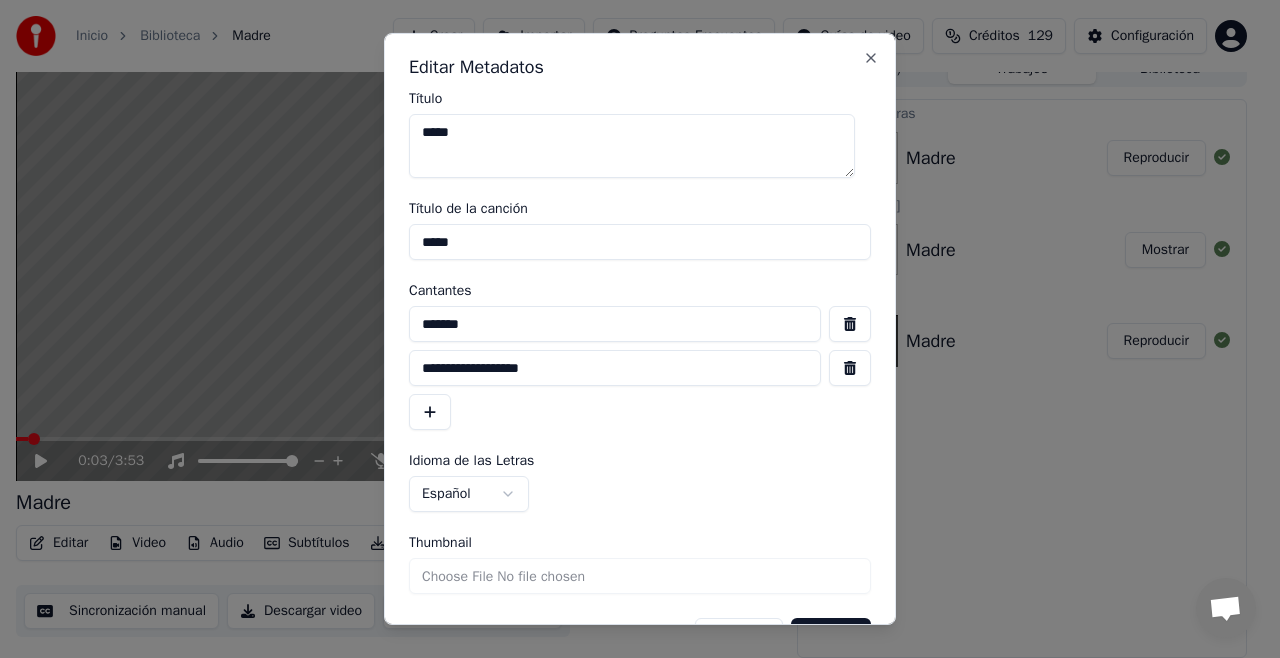 type on "**********" 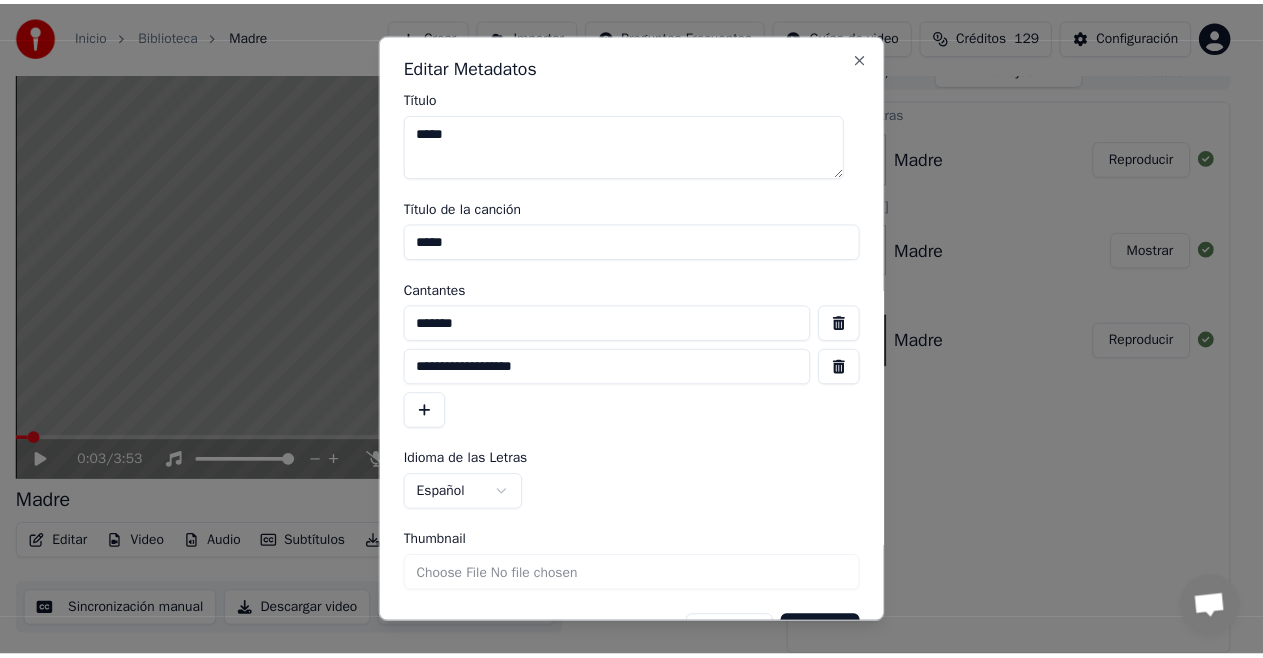 scroll, scrollTop: 53, scrollLeft: 0, axis: vertical 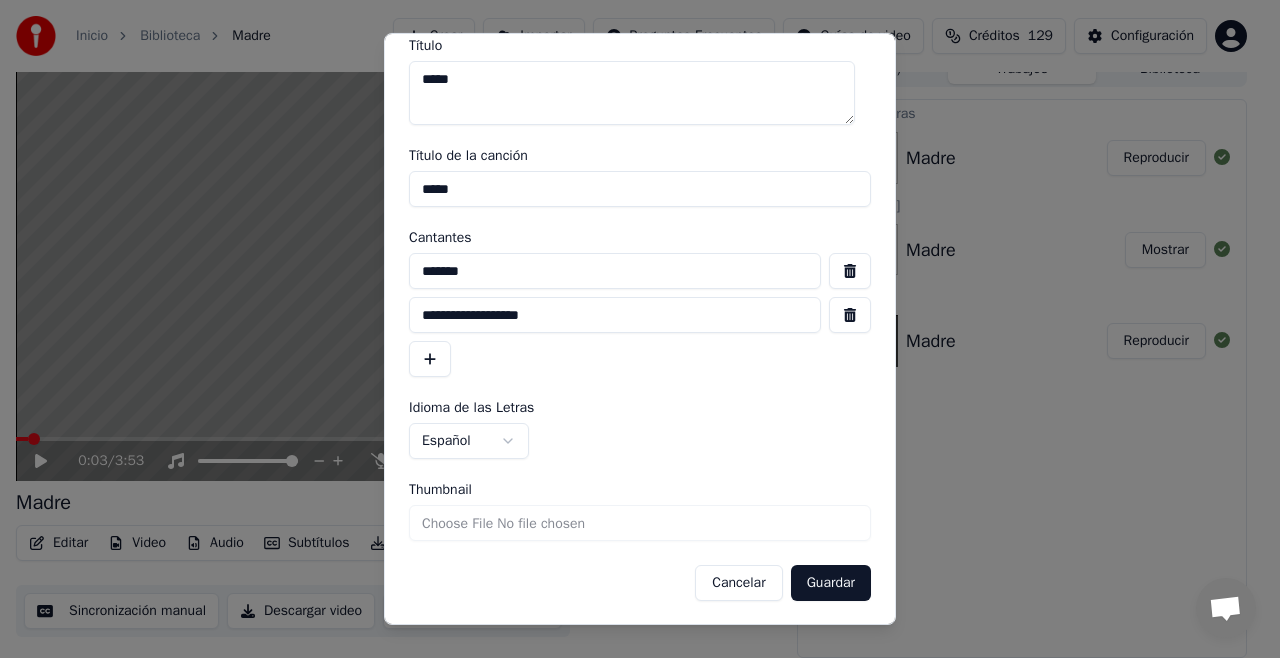 click on "Guardar" at bounding box center [831, 583] 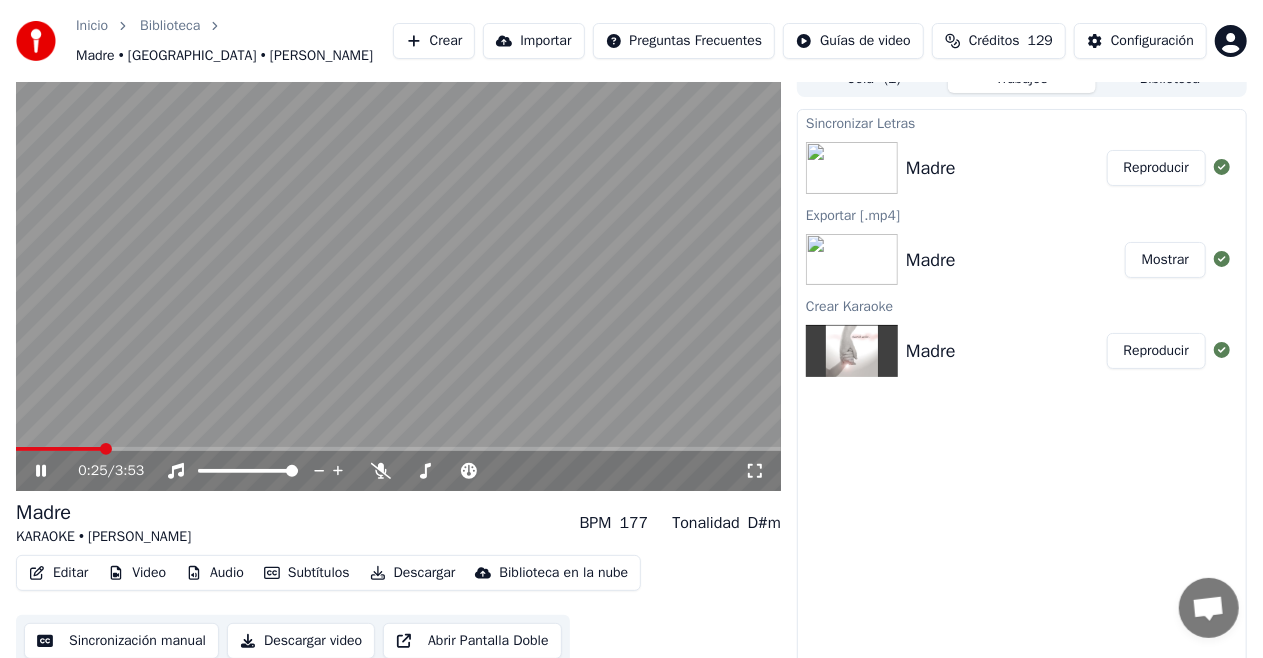 click 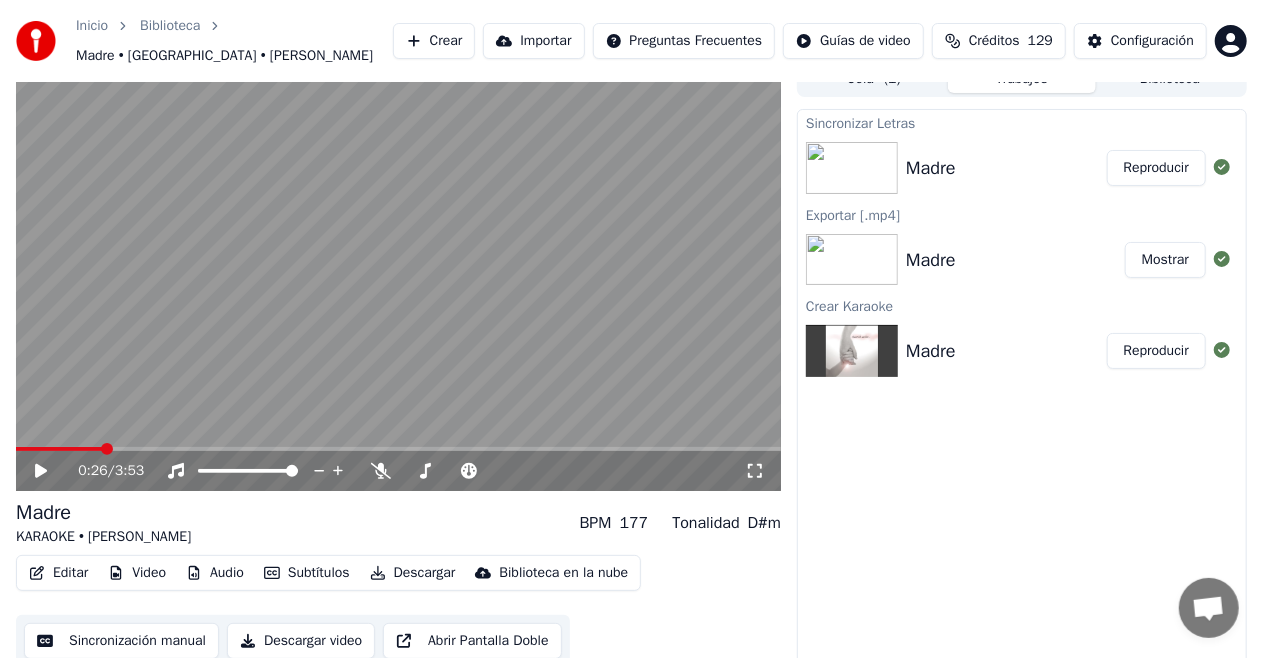scroll, scrollTop: 0, scrollLeft: 0, axis: both 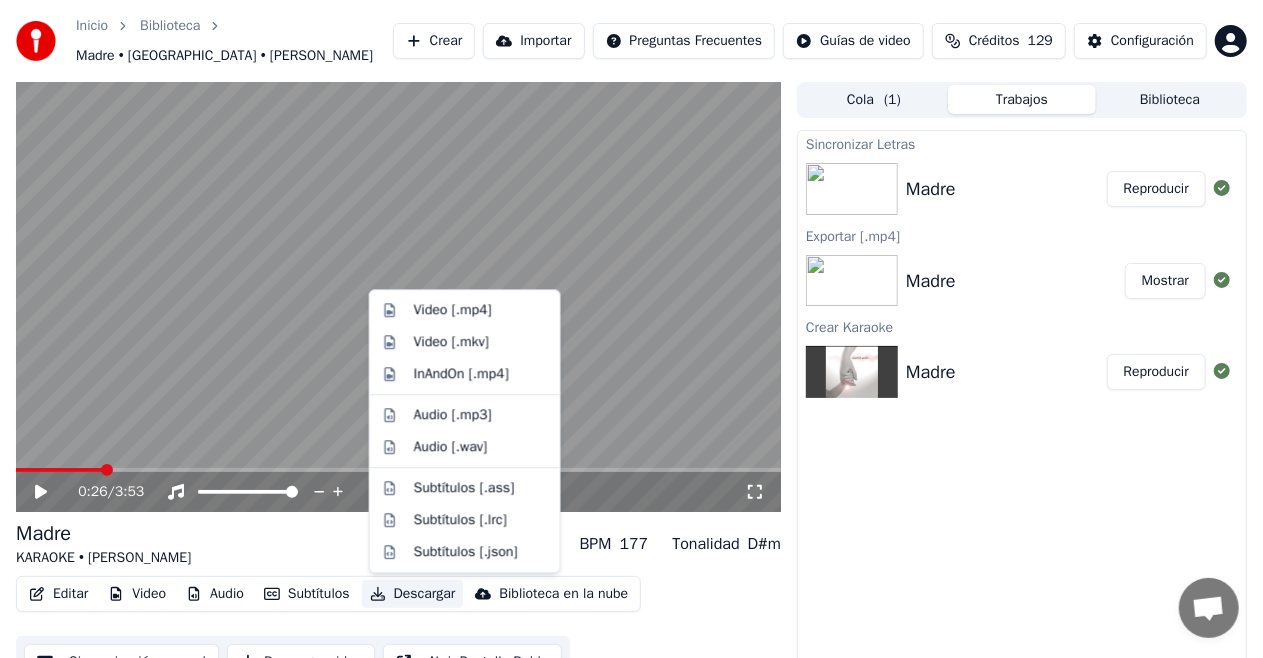 click on "Descargar" at bounding box center [413, 594] 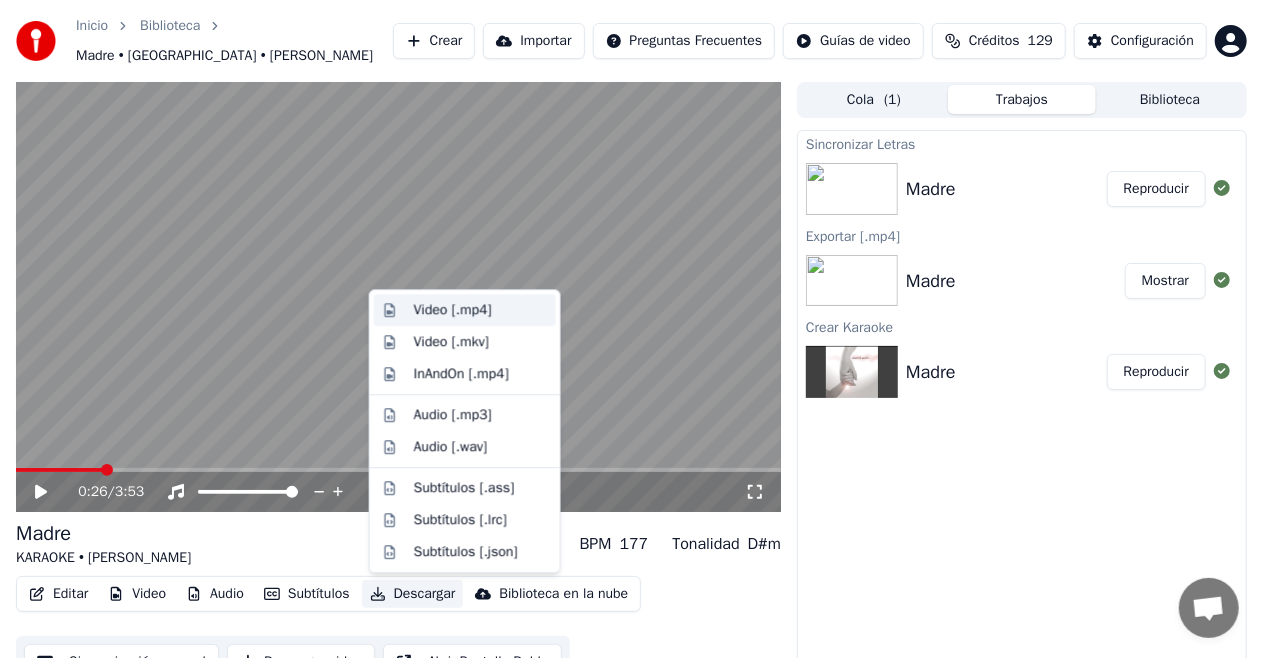 click on "Video [.mp4]" at bounding box center (453, 310) 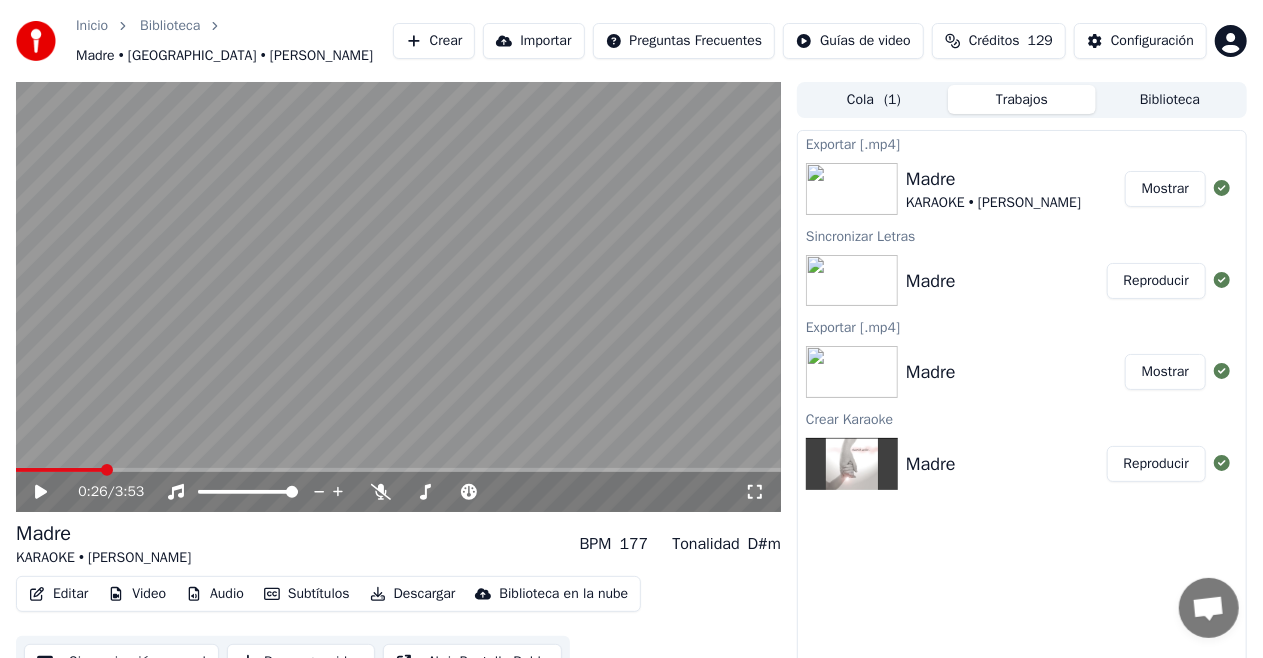 click on "Mostrar" at bounding box center (1165, 189) 